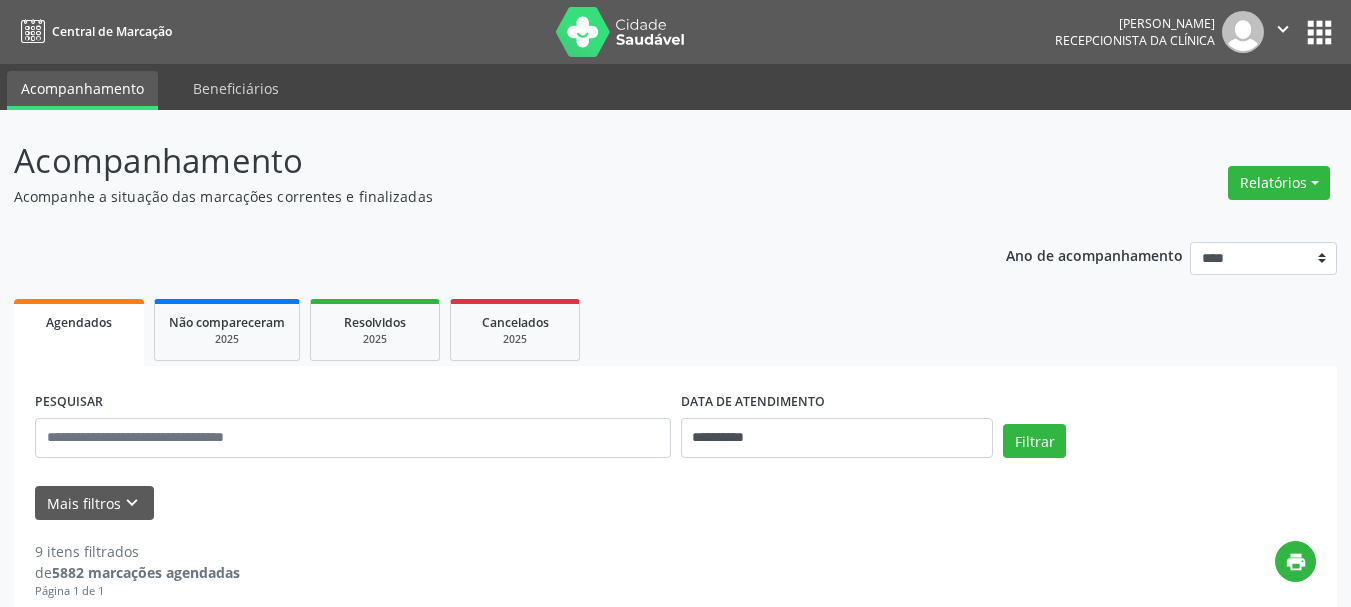 scroll, scrollTop: 0, scrollLeft: 0, axis: both 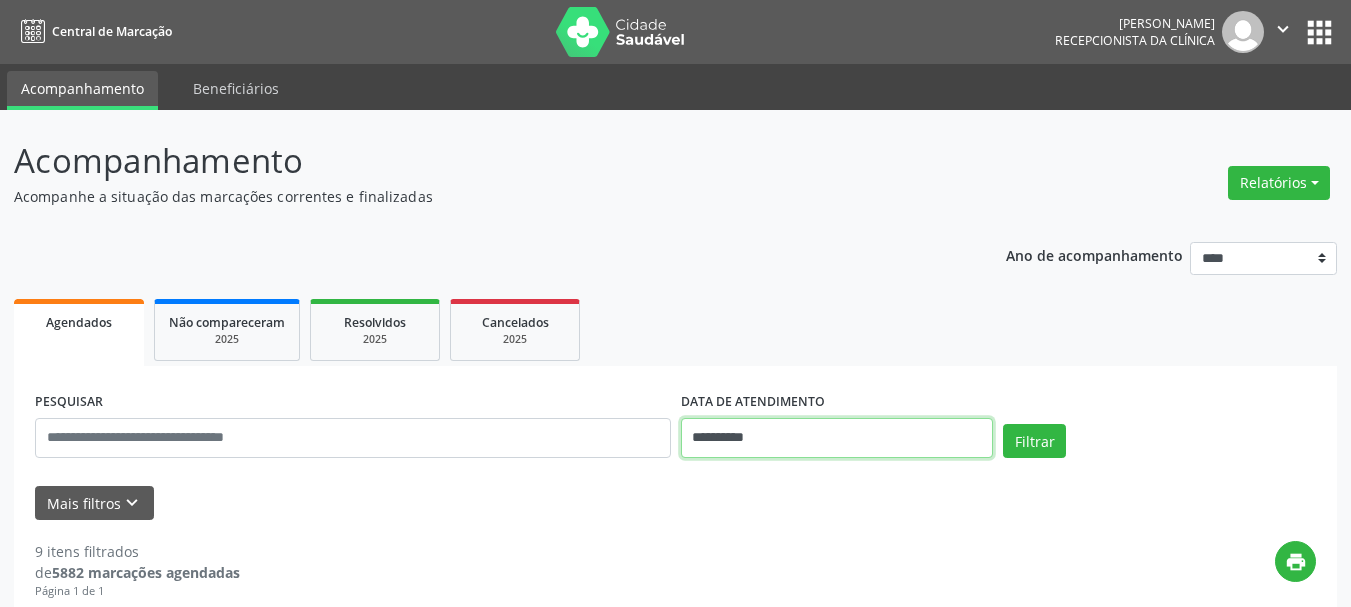 click on "**********" at bounding box center (837, 438) 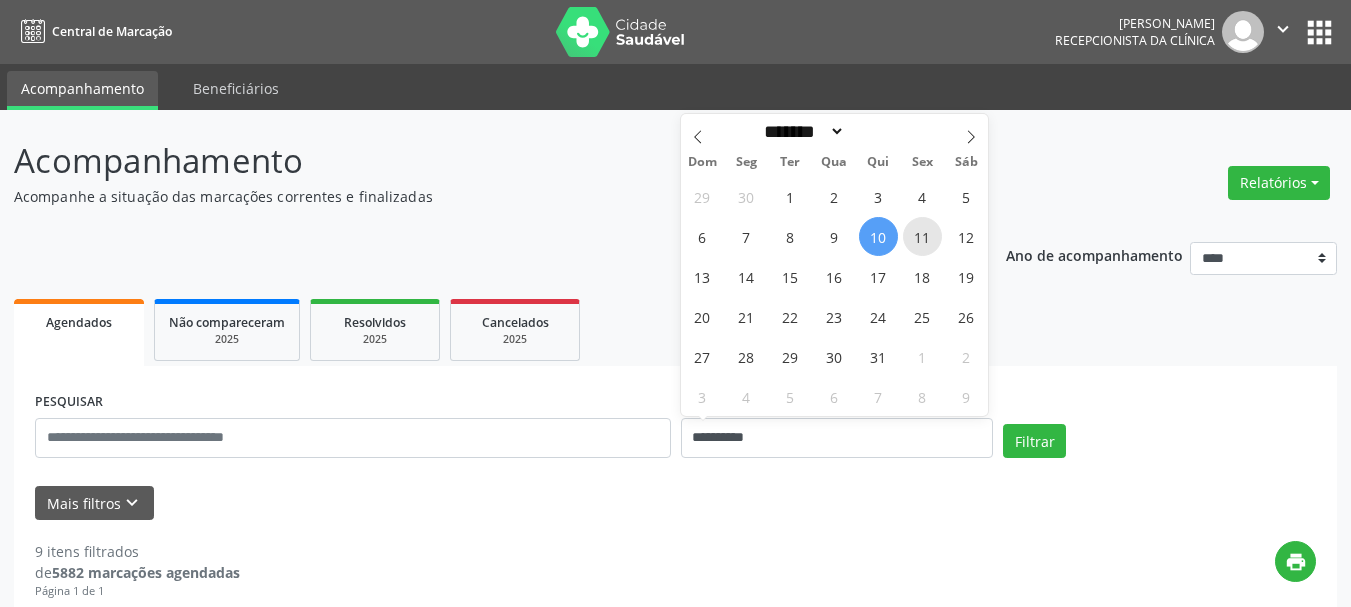 click on "11" at bounding box center [922, 236] 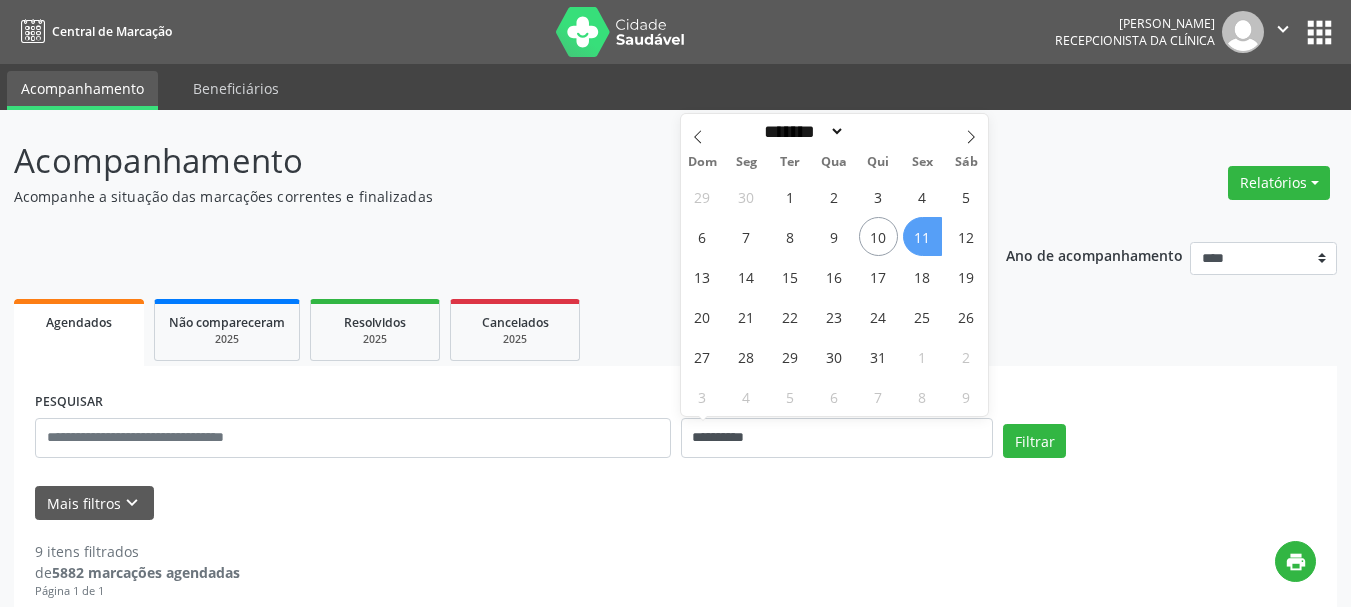 click on "11" at bounding box center [922, 236] 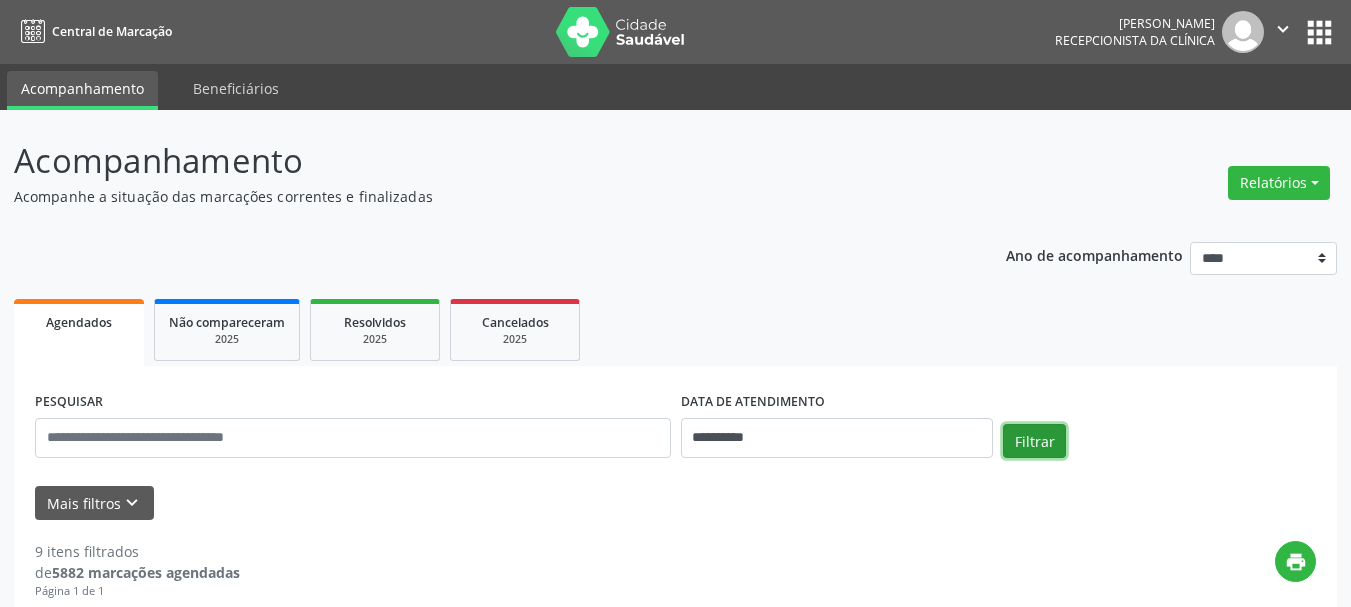 click on "Filtrar" at bounding box center [1034, 441] 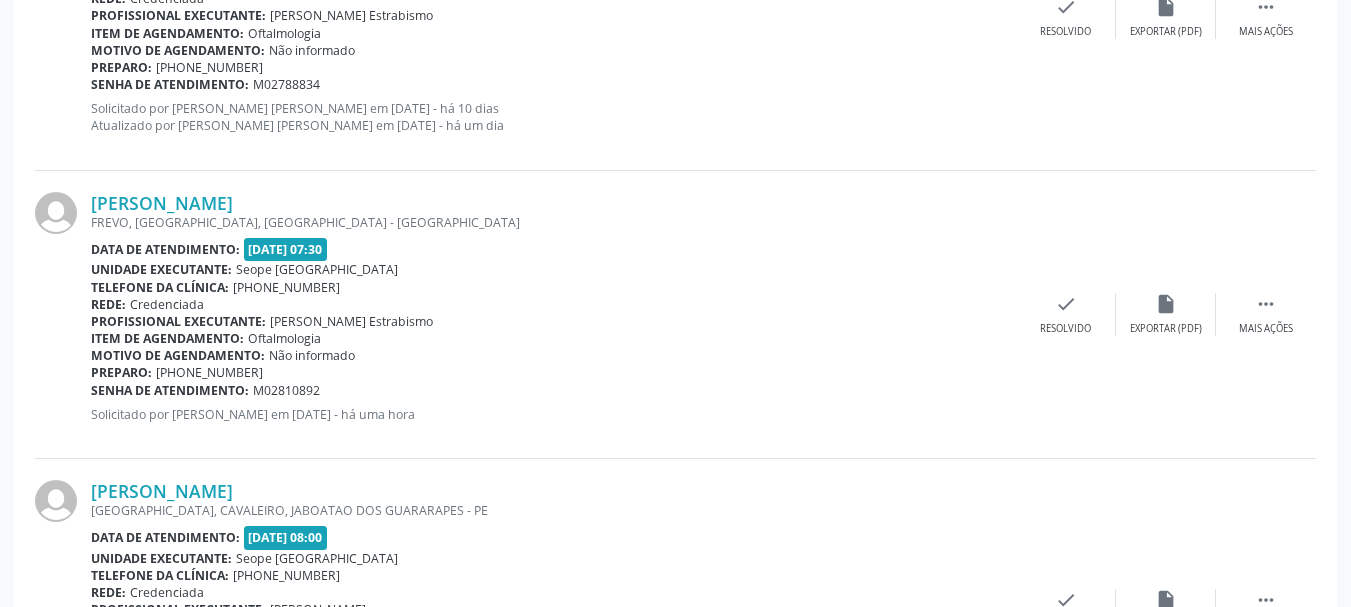 scroll, scrollTop: 700, scrollLeft: 0, axis: vertical 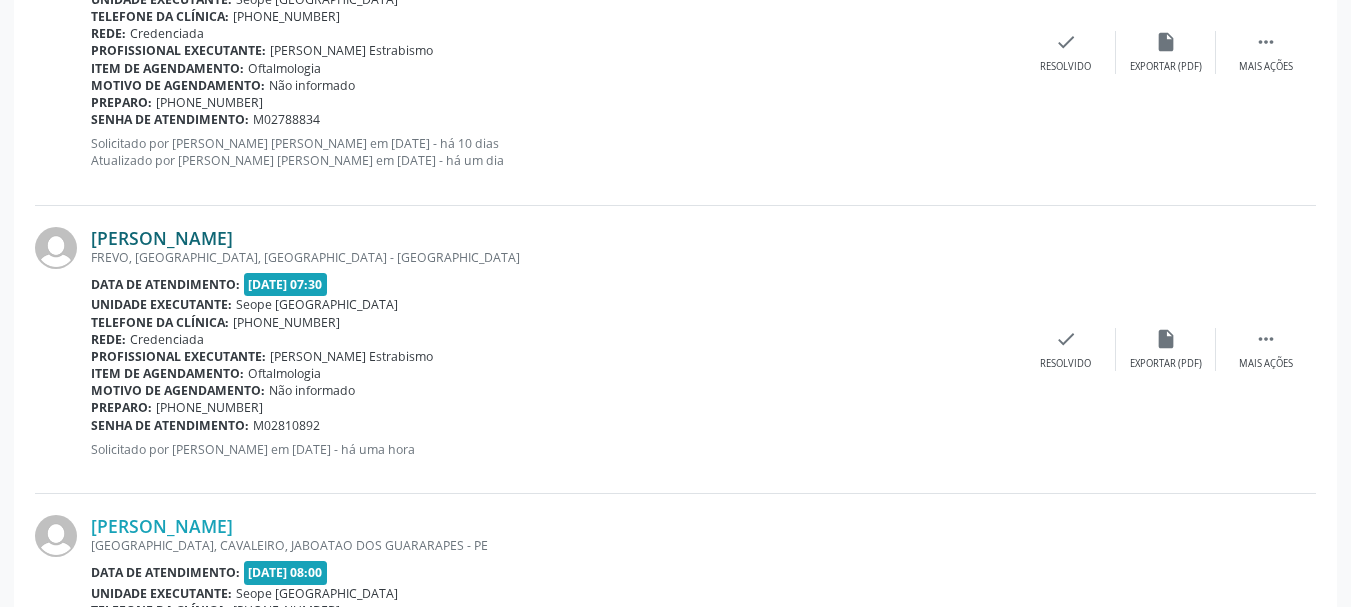 click on "[PERSON_NAME]" at bounding box center [162, 238] 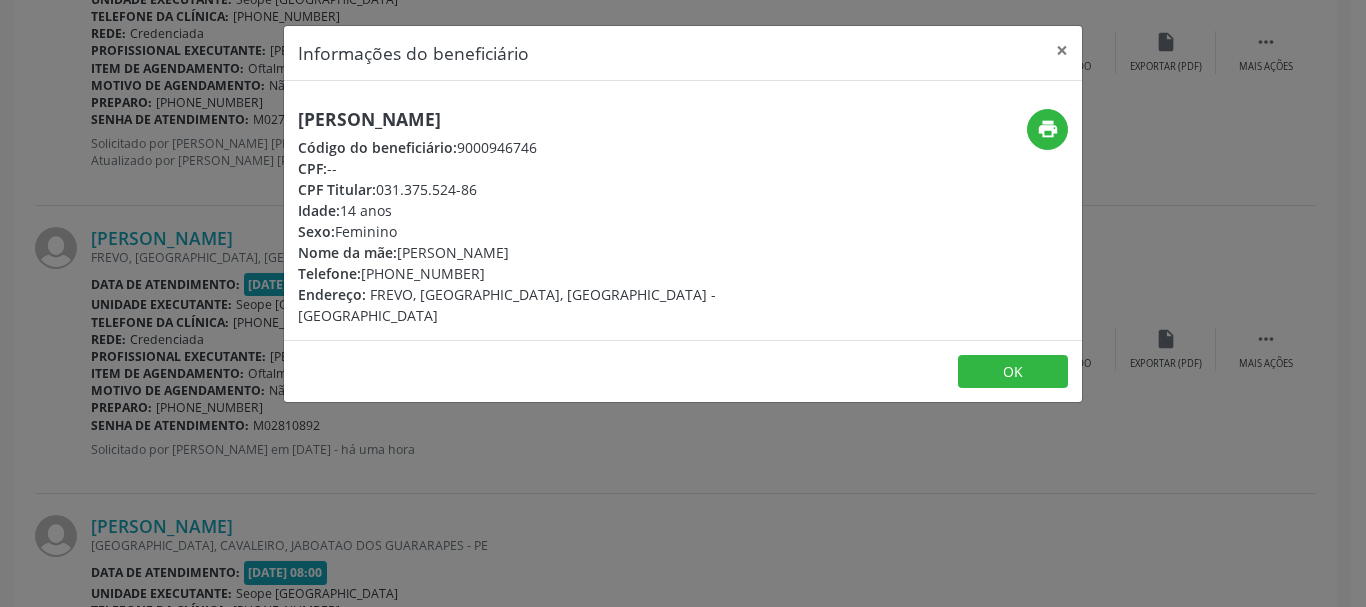 drag, startPoint x: 299, startPoint y: 116, endPoint x: 511, endPoint y: 120, distance: 212.03773 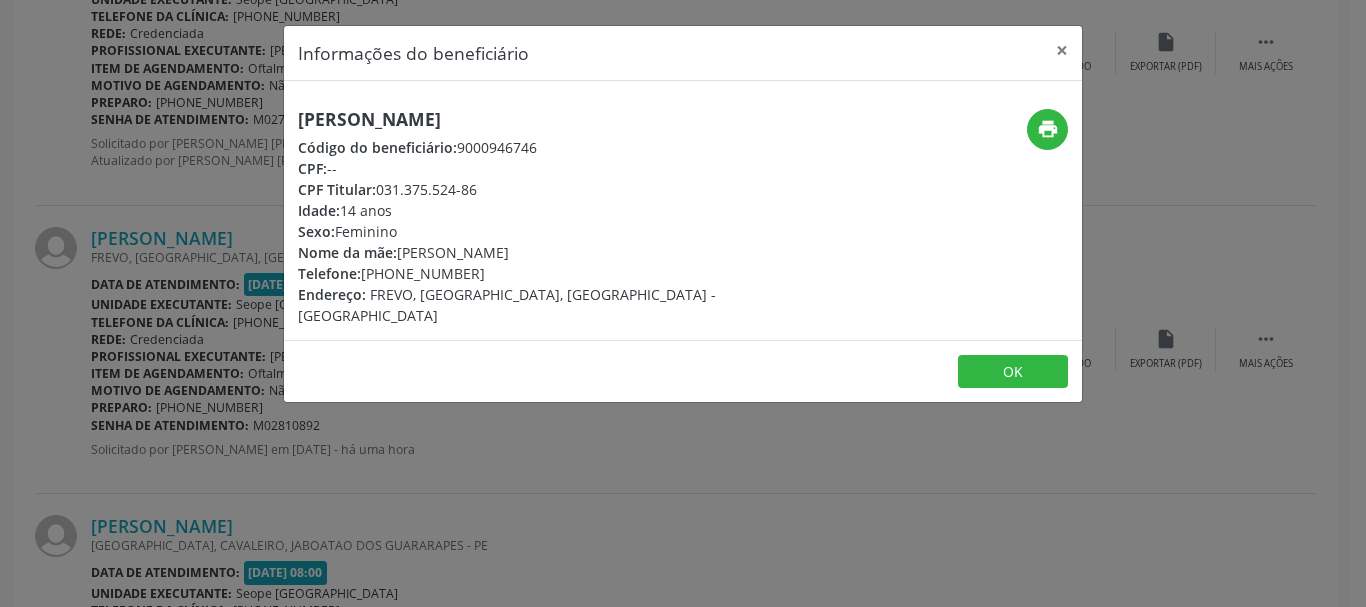 drag, startPoint x: 299, startPoint y: 191, endPoint x: 479, endPoint y: 193, distance: 180.01111 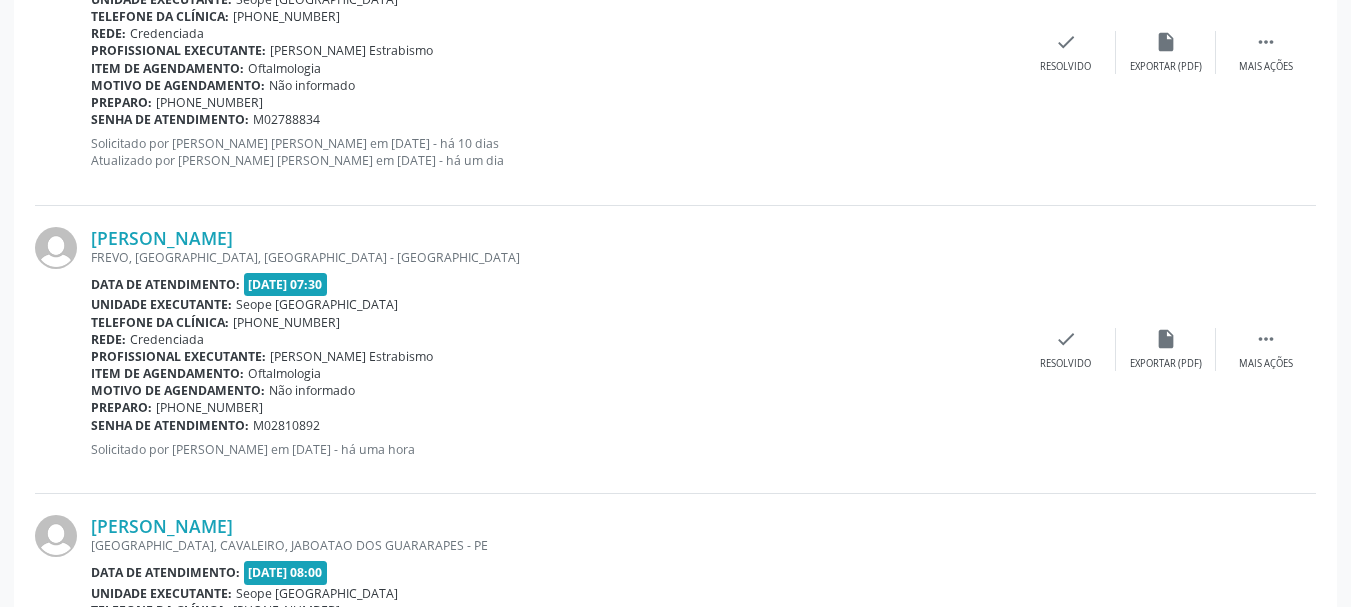 drag, startPoint x: 91, startPoint y: 410, endPoint x: 346, endPoint y: 417, distance: 255.09605 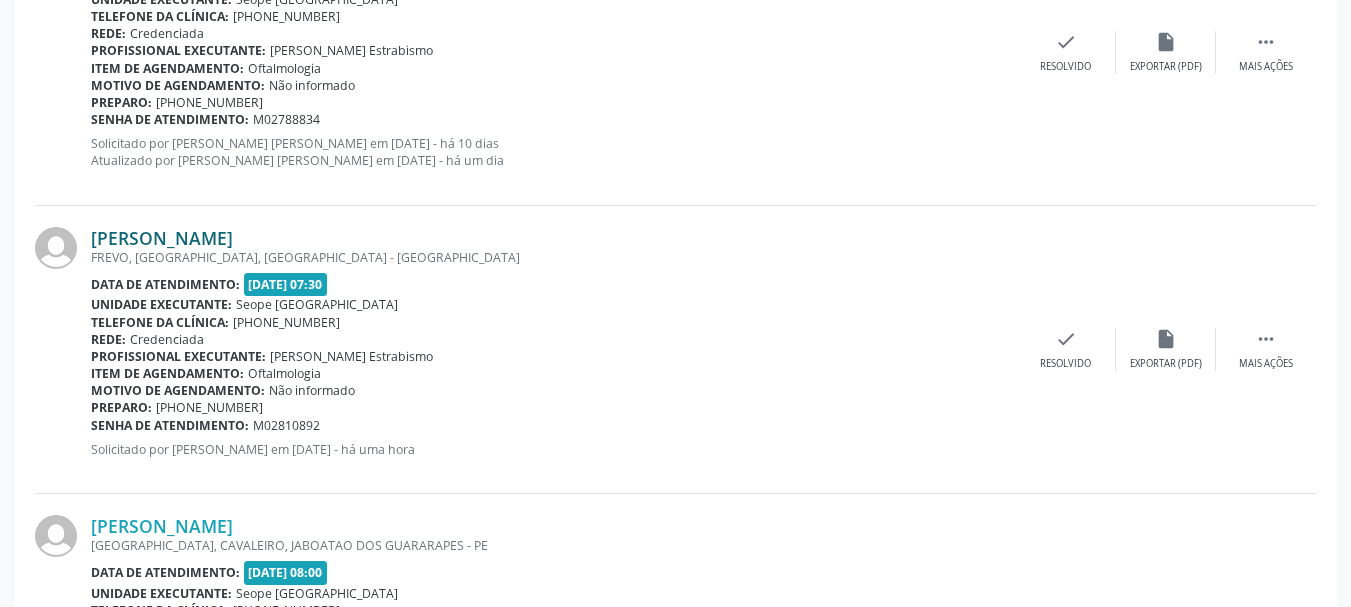 click on "[PERSON_NAME]" at bounding box center (162, 238) 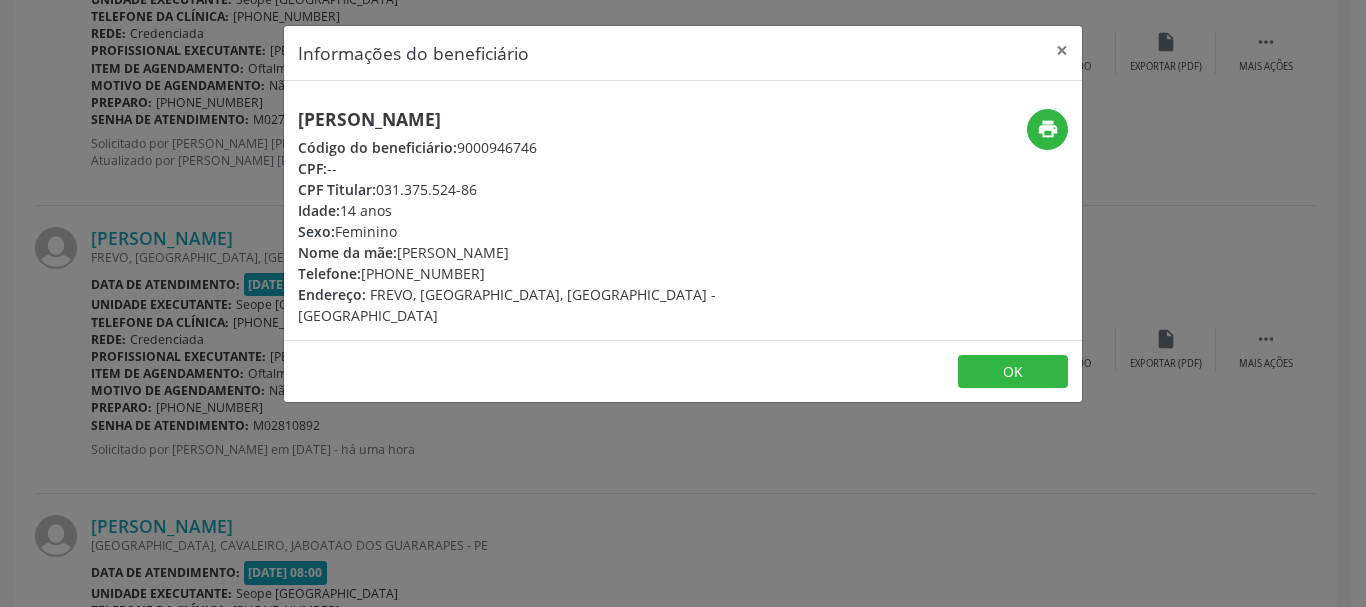 drag, startPoint x: 363, startPoint y: 277, endPoint x: 479, endPoint y: 275, distance: 116.01724 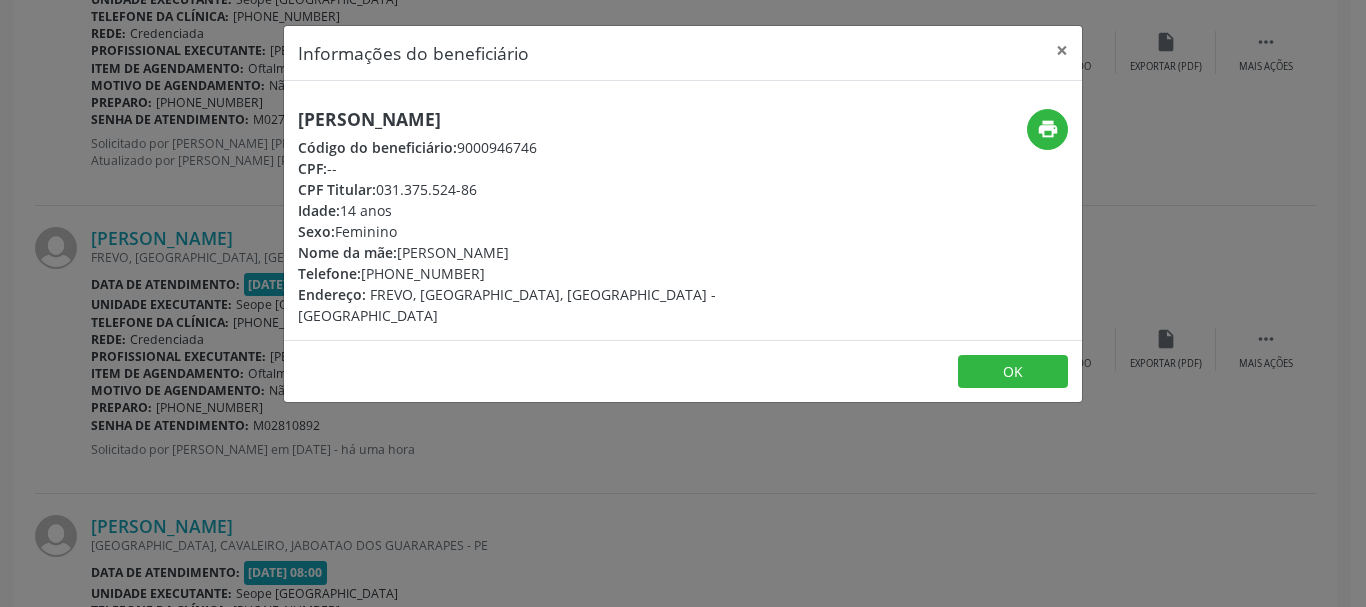 click on "Informações do beneficiário ×
[PERSON_NAME]
Código do beneficiário:
9000946746
CPF:
--
CPF Titular:
031.375.524-86
Idade:
14 anos
Sexo:
[GEOGRAPHIC_DATA]
Nome da mãe:
[PERSON_NAME]
Telefone:
[PHONE_NUMBER]
Endereço:
FREVO, [GEOGRAPHIC_DATA], [GEOGRAPHIC_DATA] - PE
print OK" at bounding box center (683, 303) 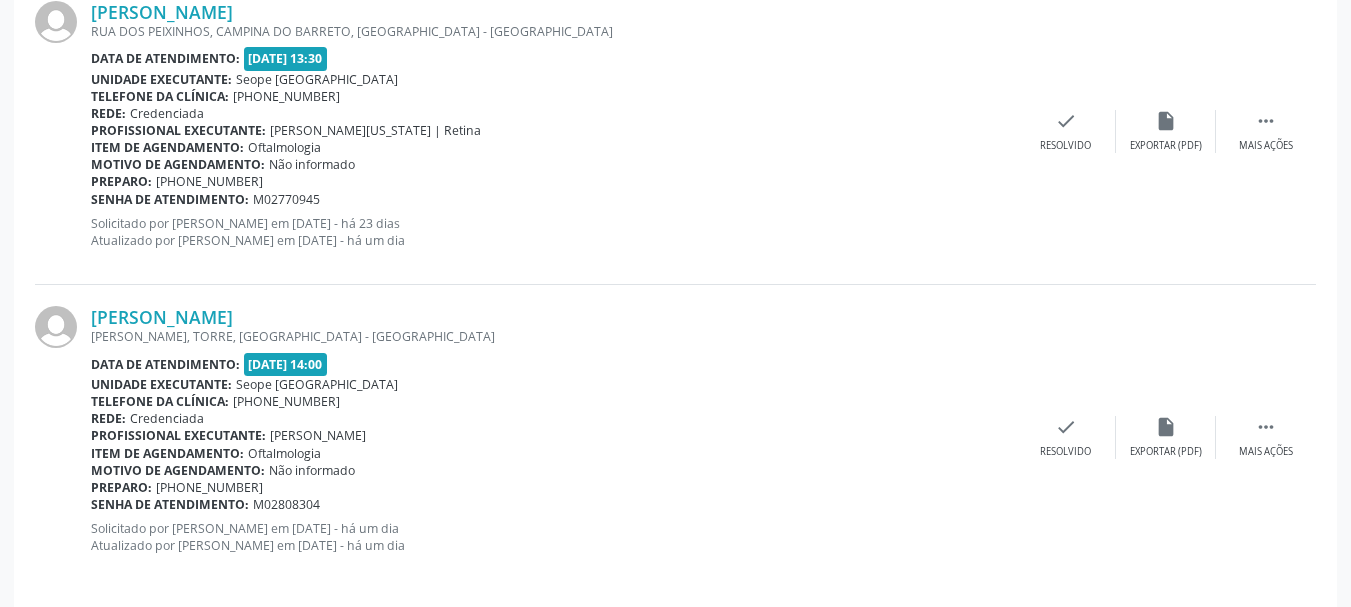 scroll, scrollTop: 3369, scrollLeft: 0, axis: vertical 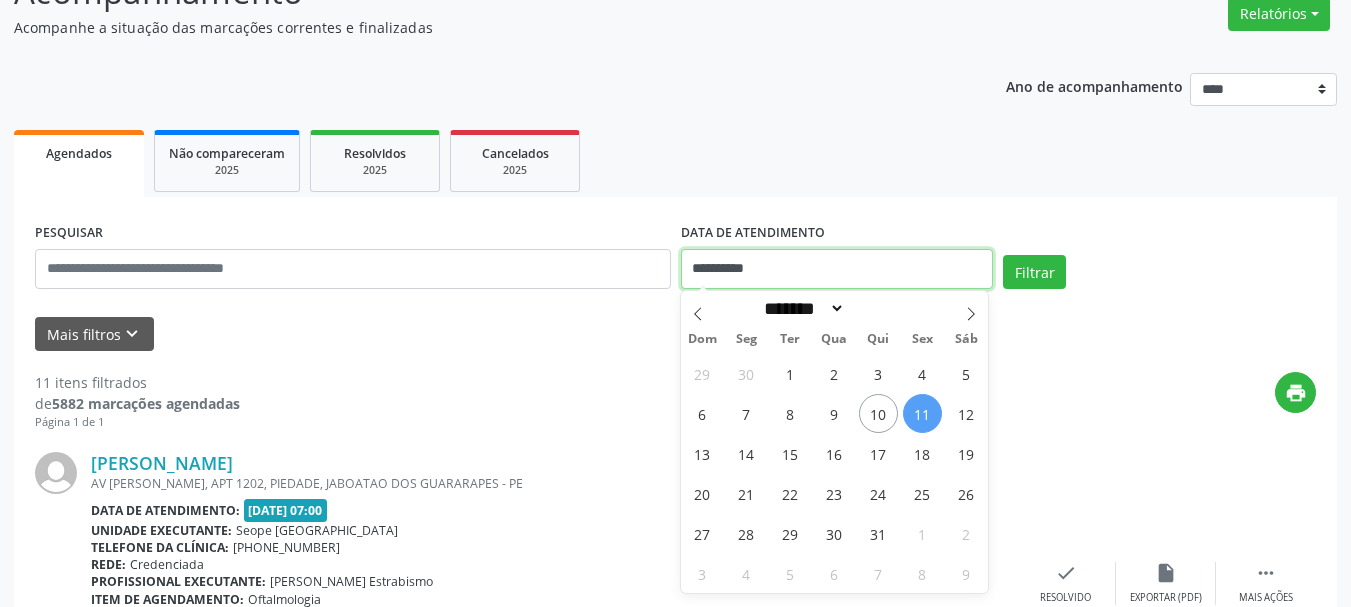 click on "**********" at bounding box center (837, 269) 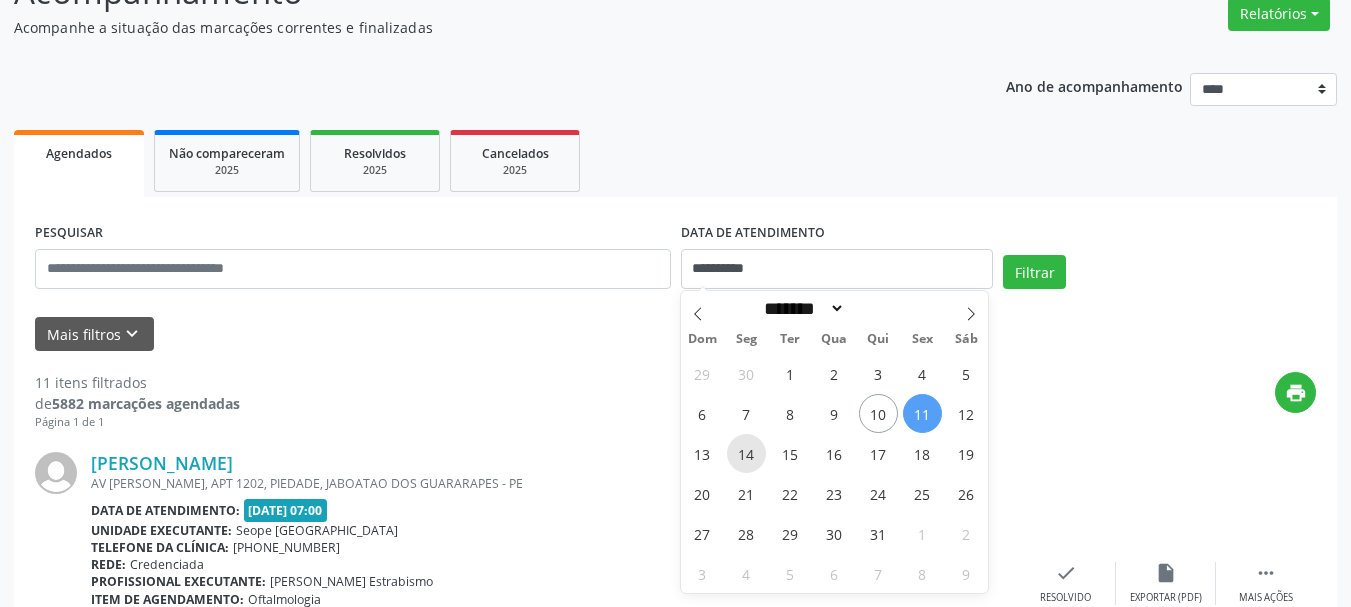 click on "14" at bounding box center (746, 453) 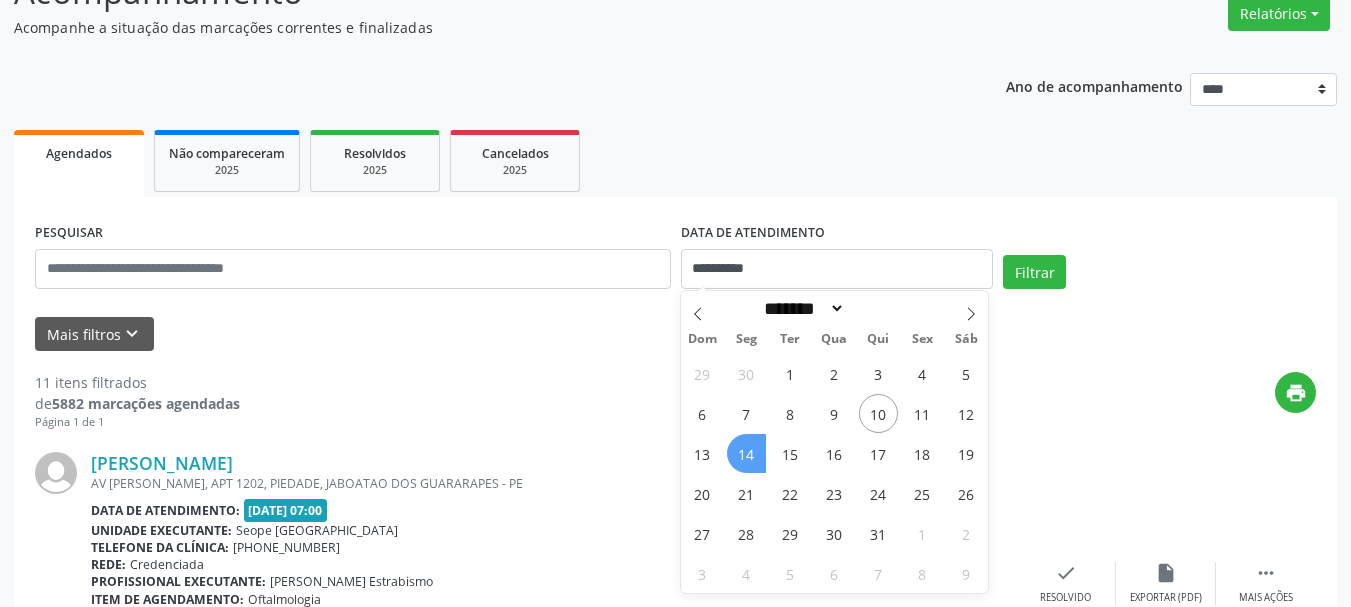 click on "14" at bounding box center (746, 453) 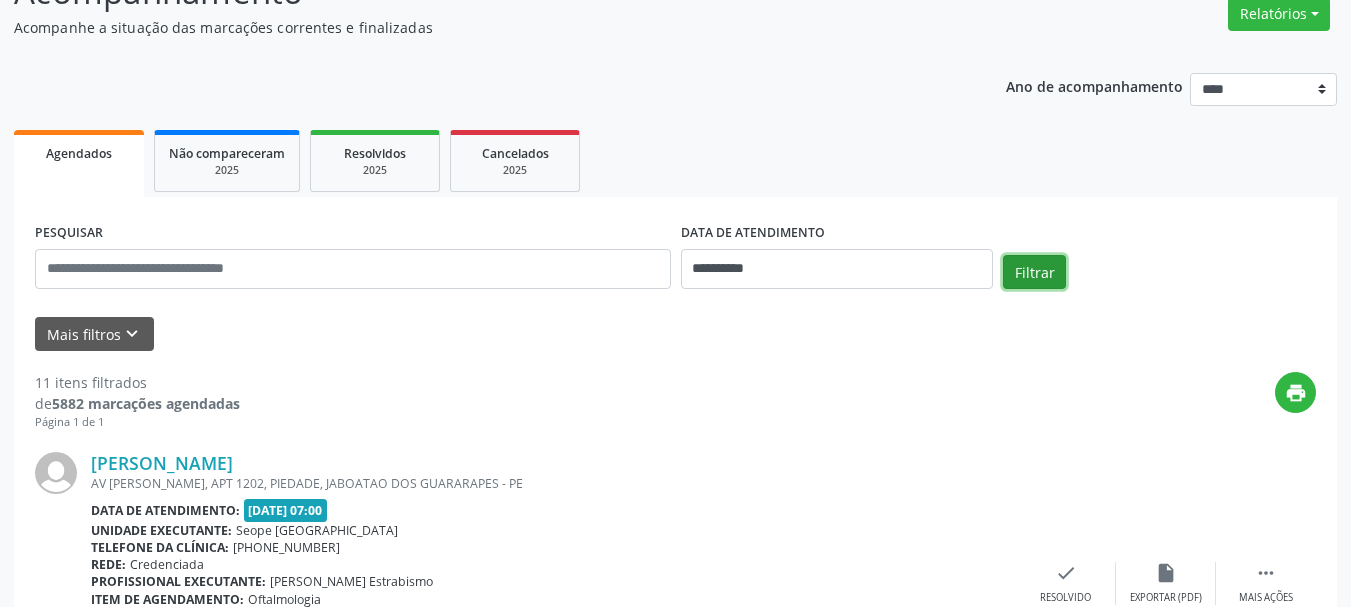click on "Filtrar" at bounding box center [1034, 272] 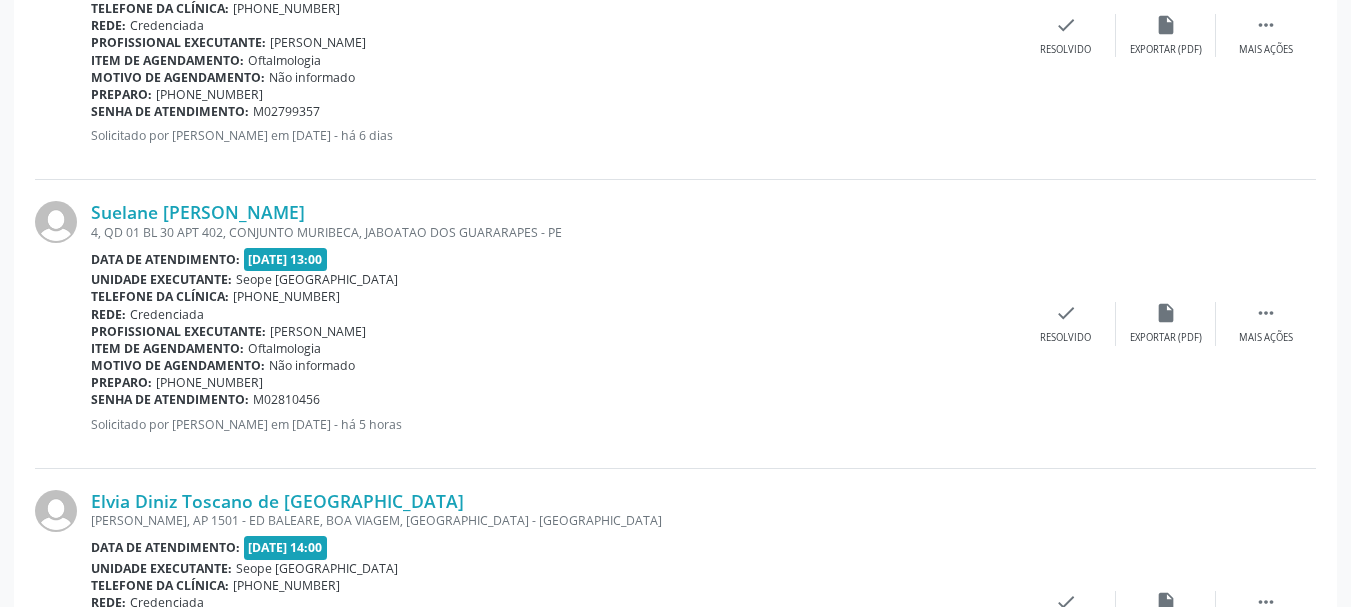 scroll, scrollTop: 1869, scrollLeft: 0, axis: vertical 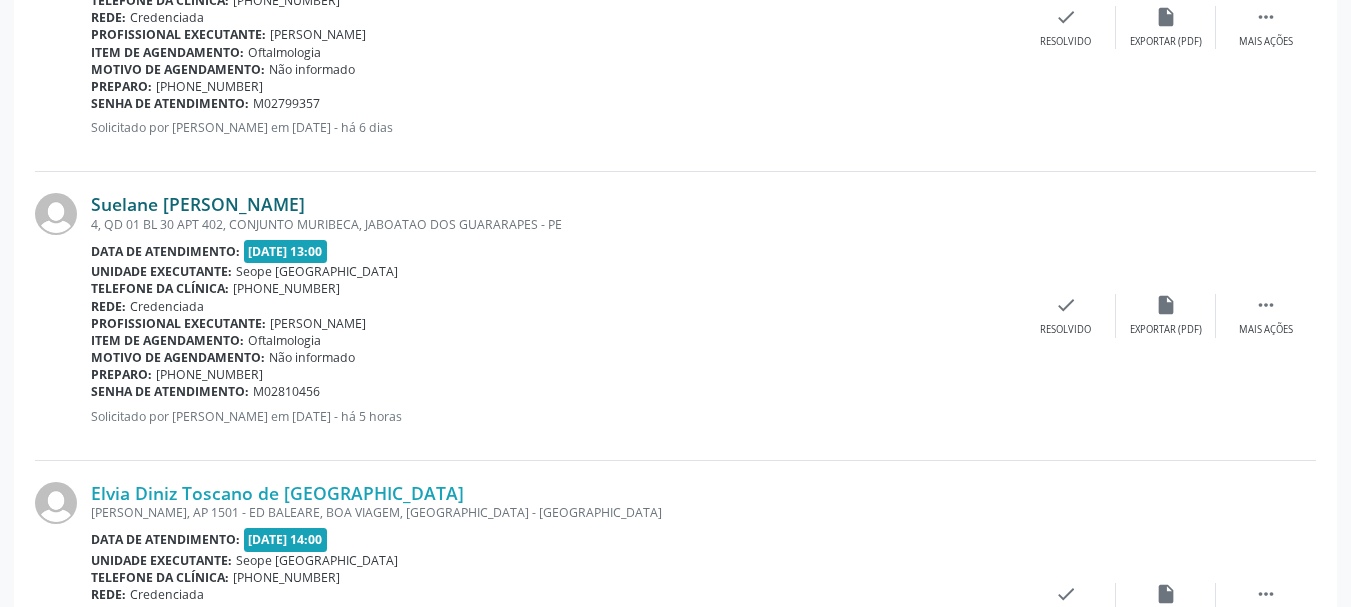 click on "Suelane [PERSON_NAME]" at bounding box center [198, 204] 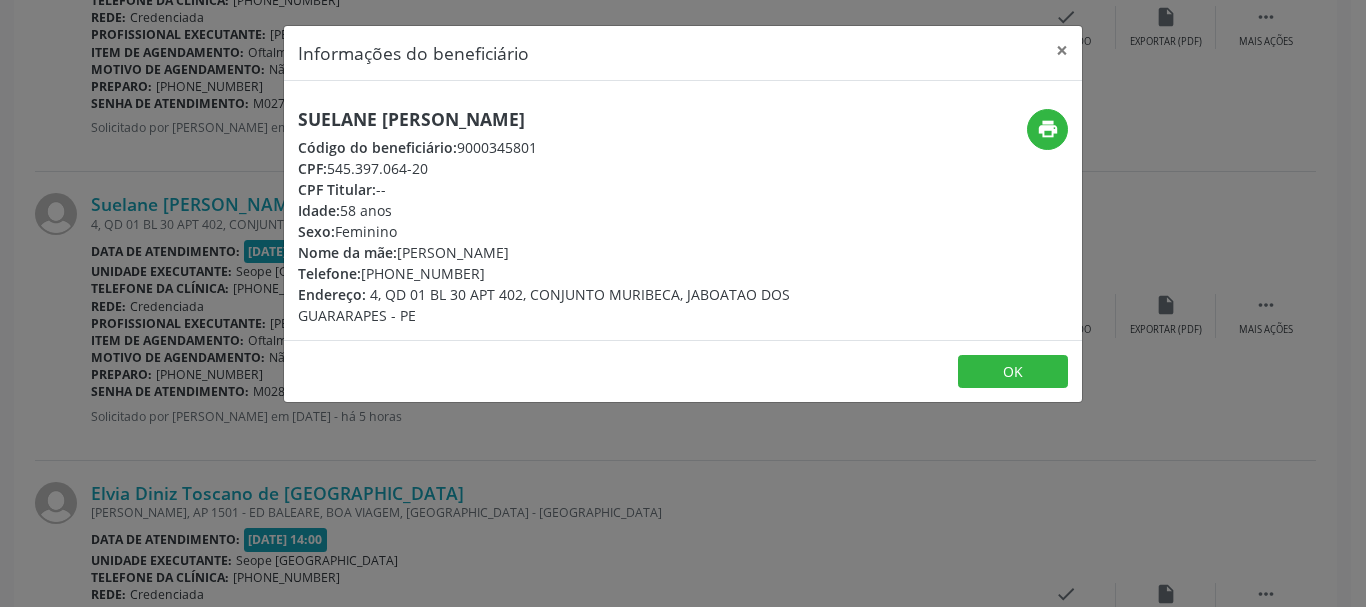 drag, startPoint x: 294, startPoint y: 114, endPoint x: 627, endPoint y: 128, distance: 333.29416 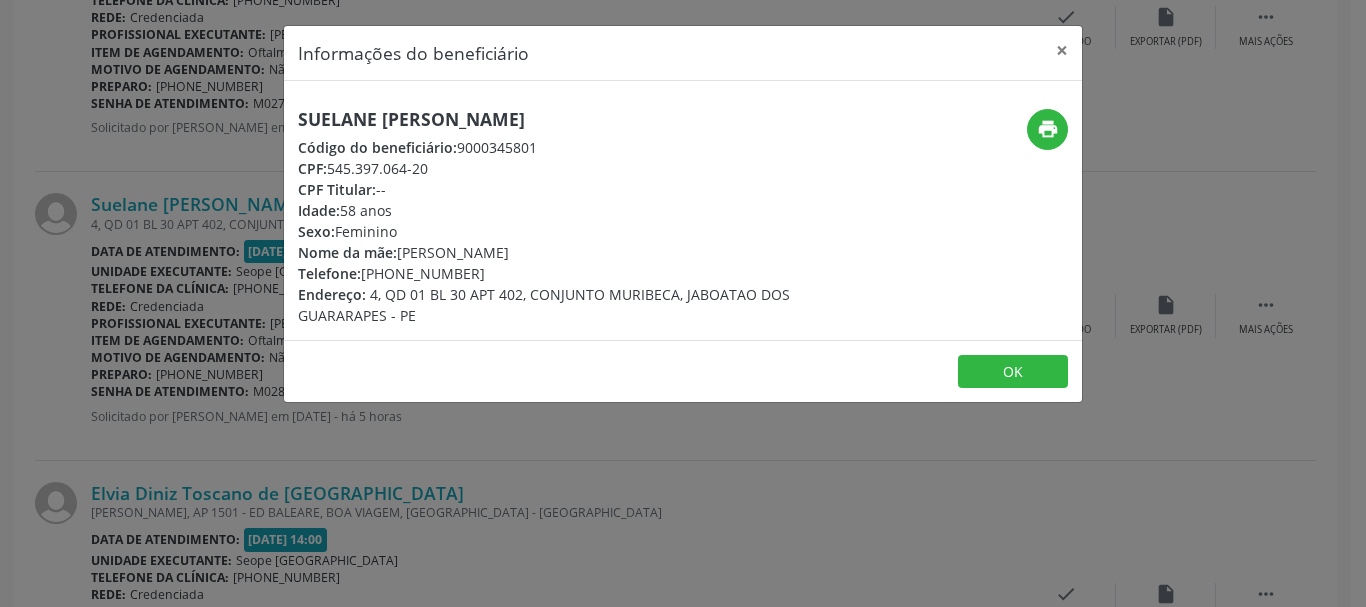 click on "Informações do beneficiário ×
[PERSON_NAME]
Código do beneficiário:
9000345801
CPF:
545.397.064-20
CPF Titular:
--
Idade:
58 anos
Sexo:
[GEOGRAPHIC_DATA]
Nome da mãe:
[PERSON_NAME]
Telefone:
[PHONE_NUMBER]
Endereço:
4, QD 01 BL 30 APT 402, CONJUNTO MURIBECA, JABOATAO DOS GUARARAPES - PE
print OK" at bounding box center [683, 303] 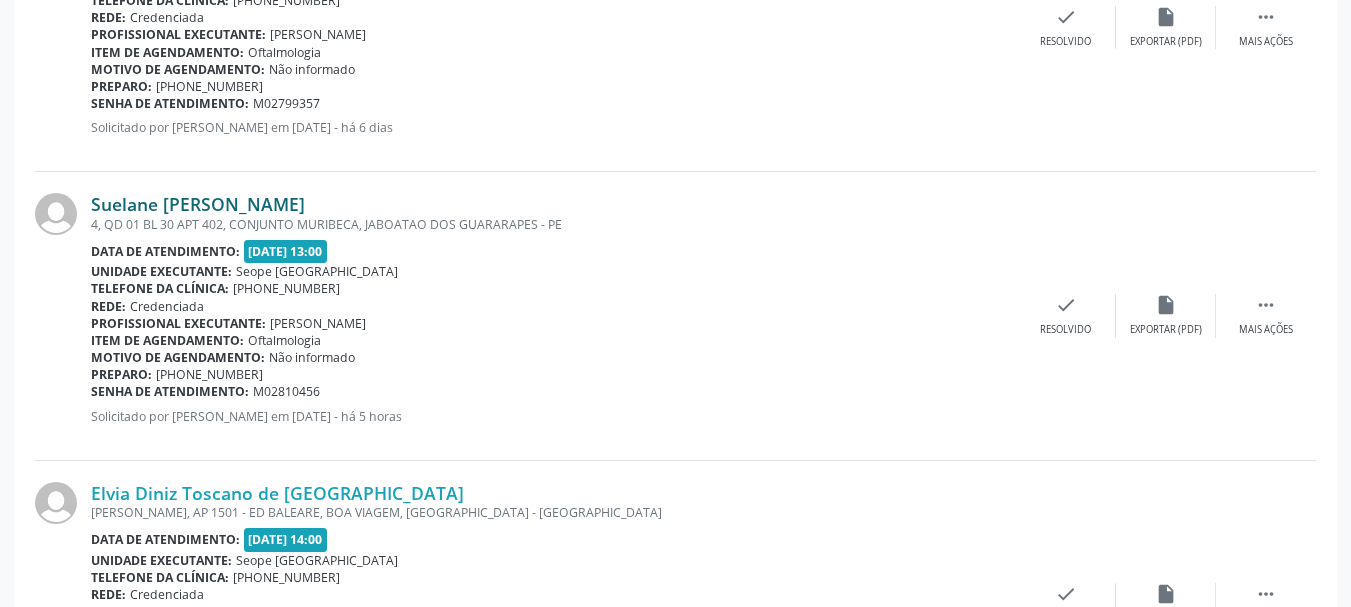 click on "Suelane [PERSON_NAME]" at bounding box center (198, 204) 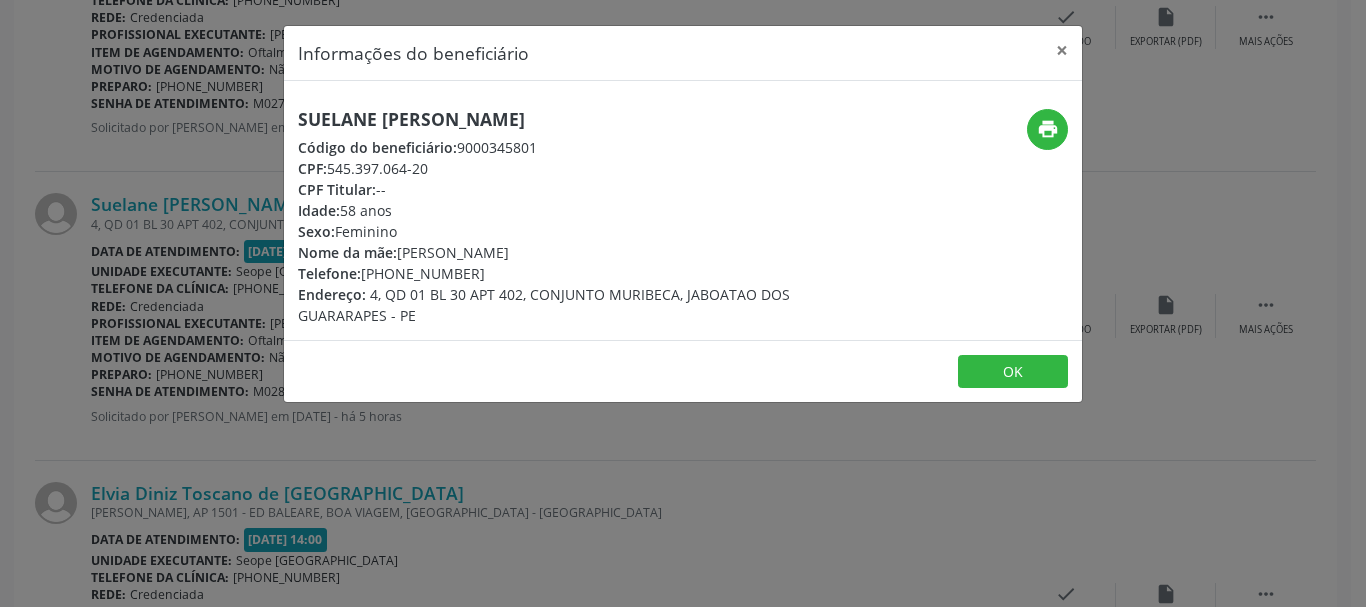 drag, startPoint x: 297, startPoint y: 116, endPoint x: 630, endPoint y: 108, distance: 333.09607 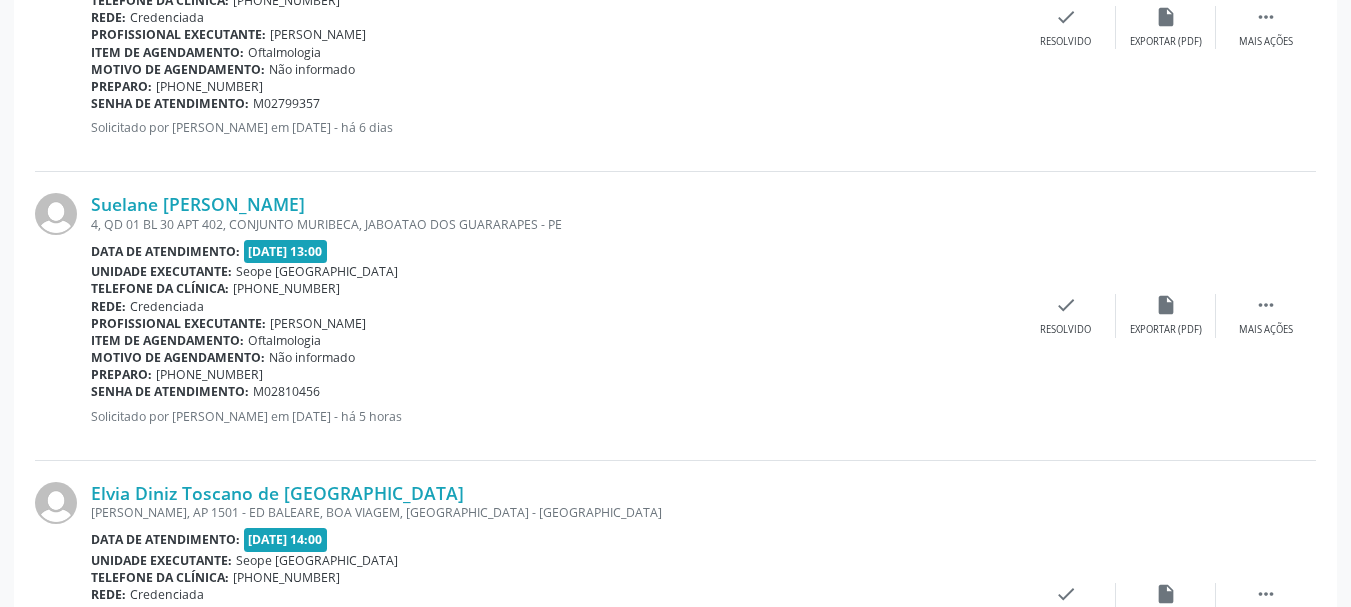 drag, startPoint x: 91, startPoint y: 376, endPoint x: 352, endPoint y: 392, distance: 261.48996 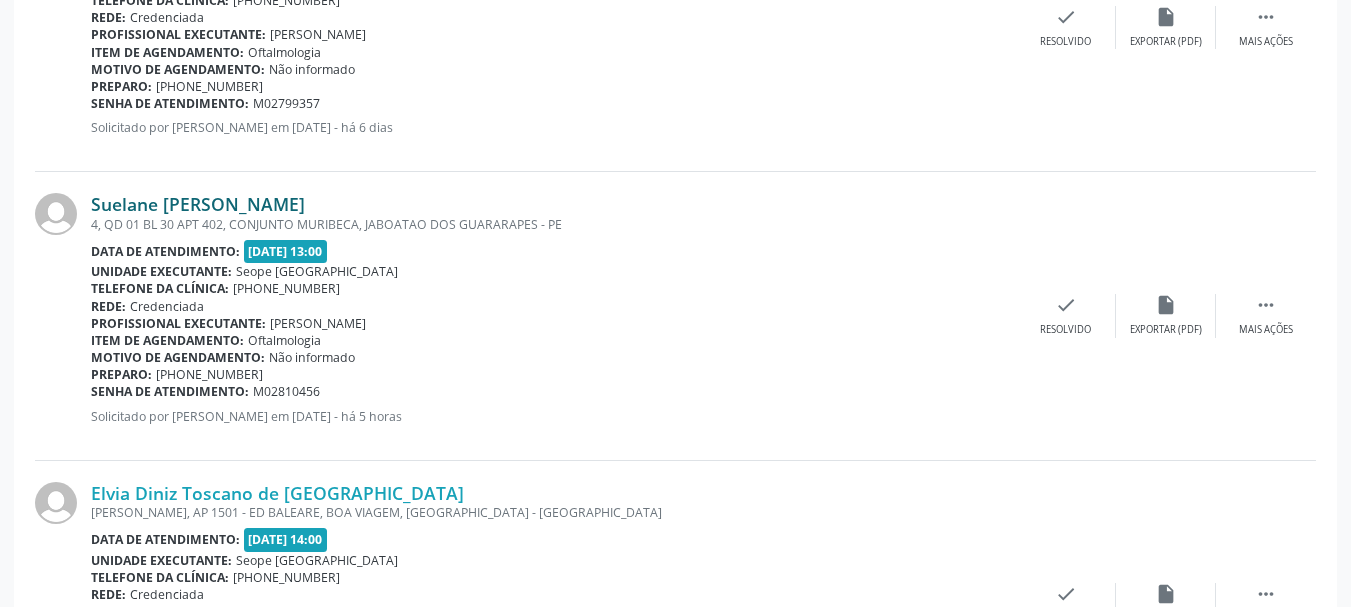 click on "Suelane [PERSON_NAME]" at bounding box center [198, 204] 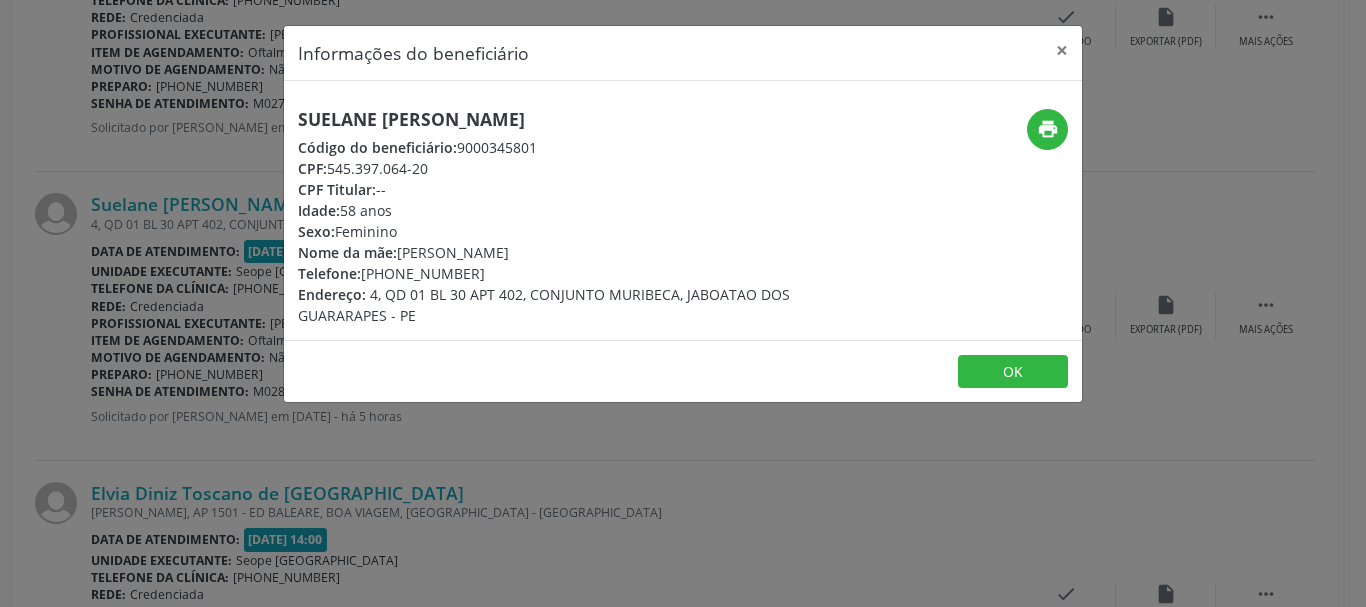 drag, startPoint x: 295, startPoint y: 276, endPoint x: 502, endPoint y: 267, distance: 207.19556 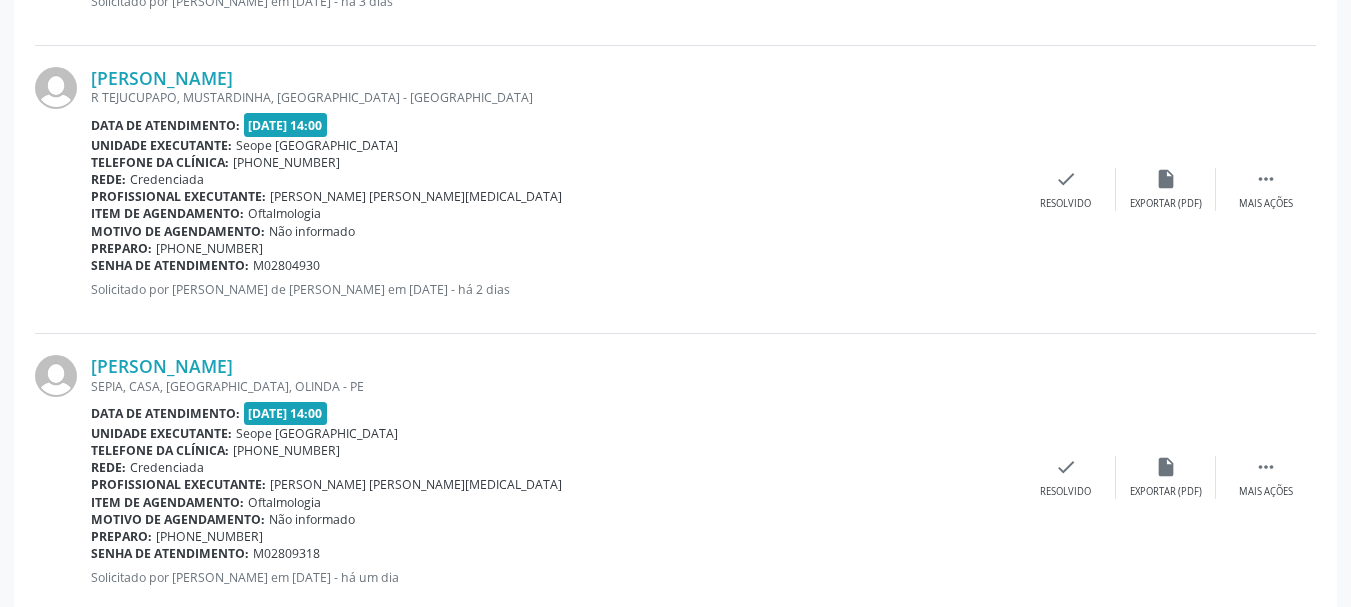 scroll, scrollTop: 2621, scrollLeft: 0, axis: vertical 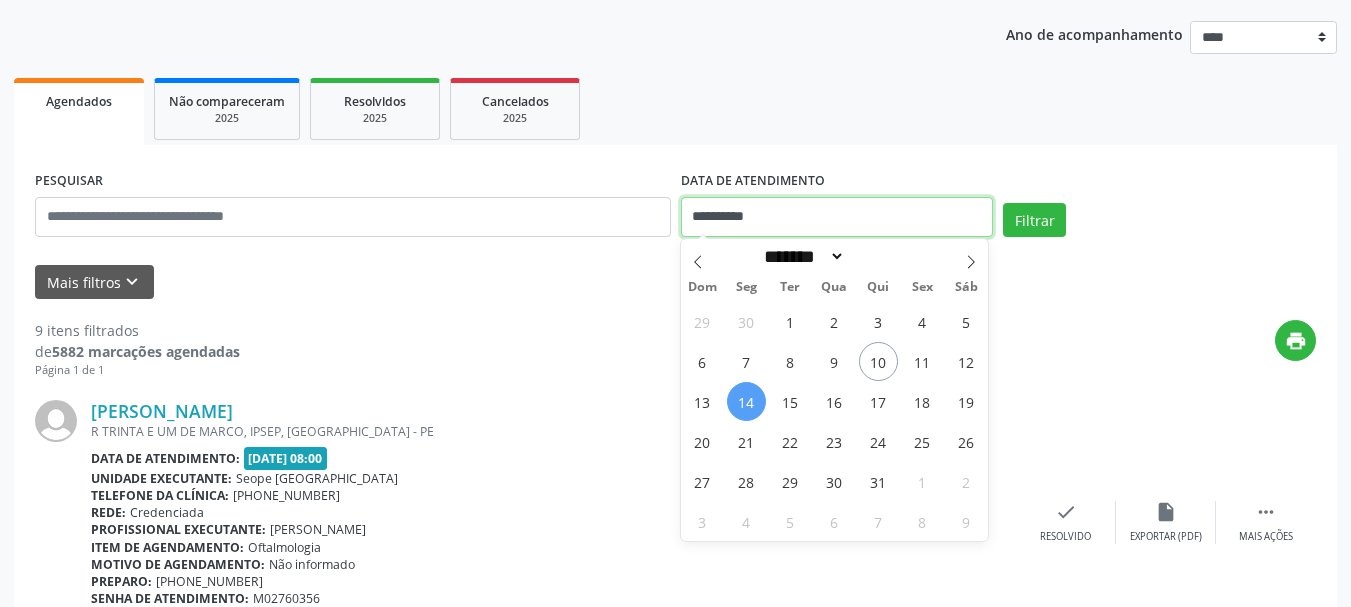 click on "**********" at bounding box center [837, 217] 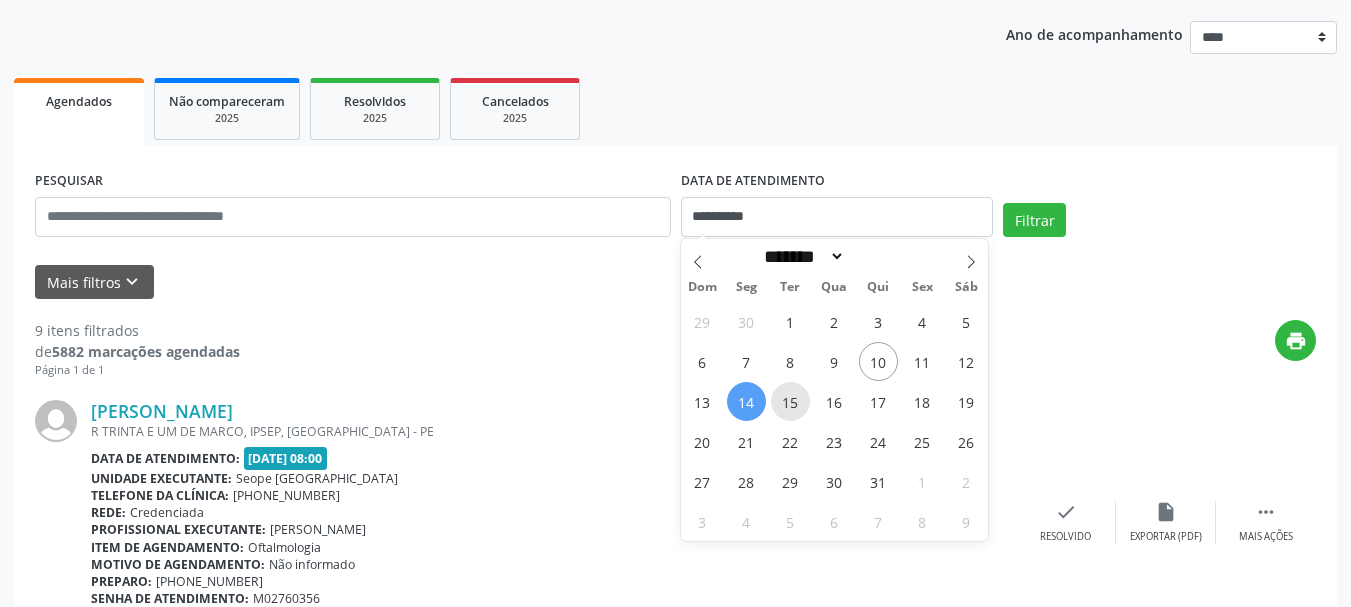 click on "15" at bounding box center (790, 401) 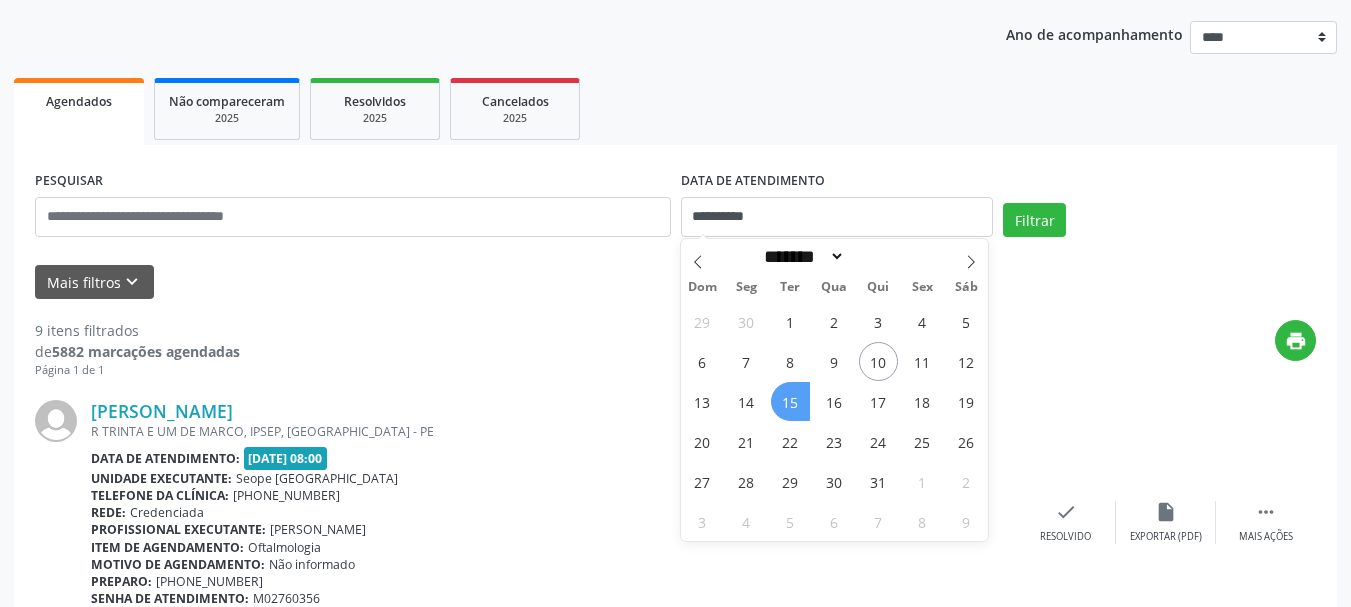 click on "15" at bounding box center [790, 401] 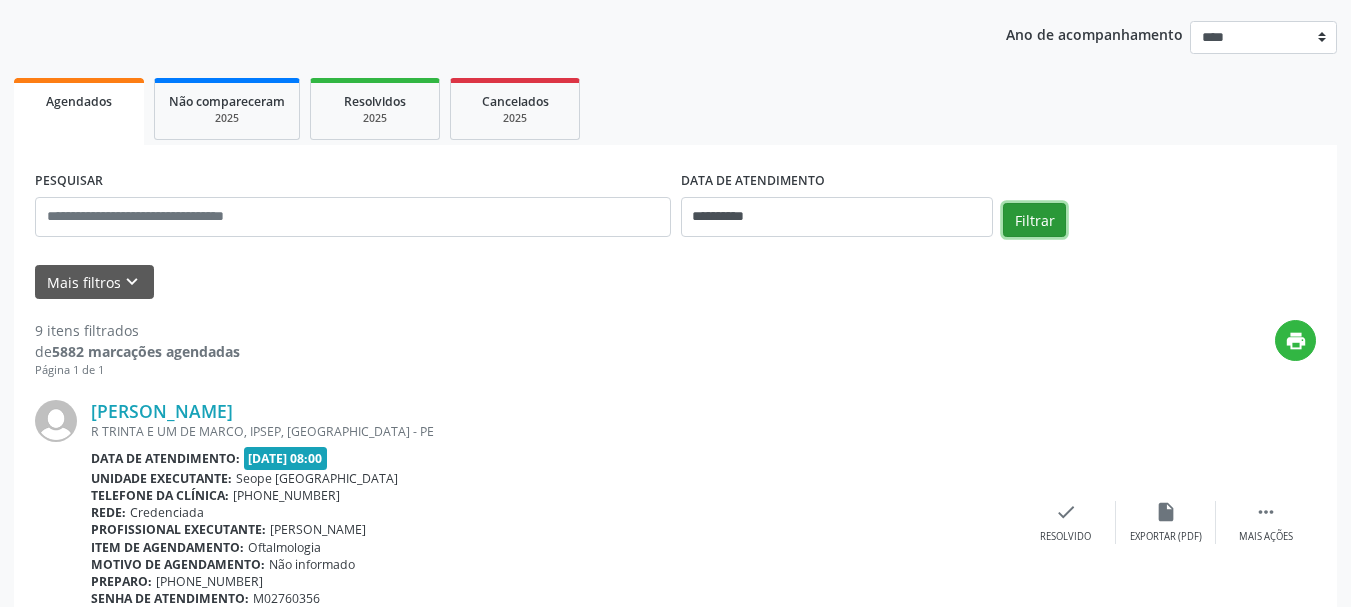 click on "Filtrar" at bounding box center [1034, 220] 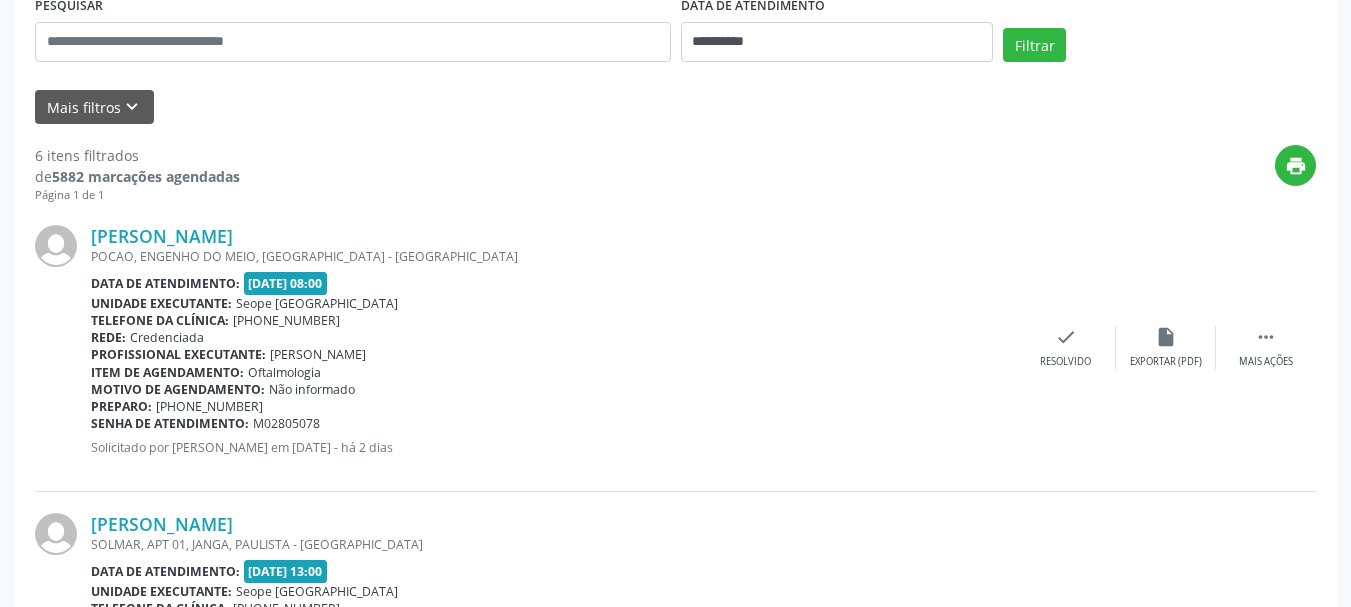 scroll, scrollTop: 421, scrollLeft: 0, axis: vertical 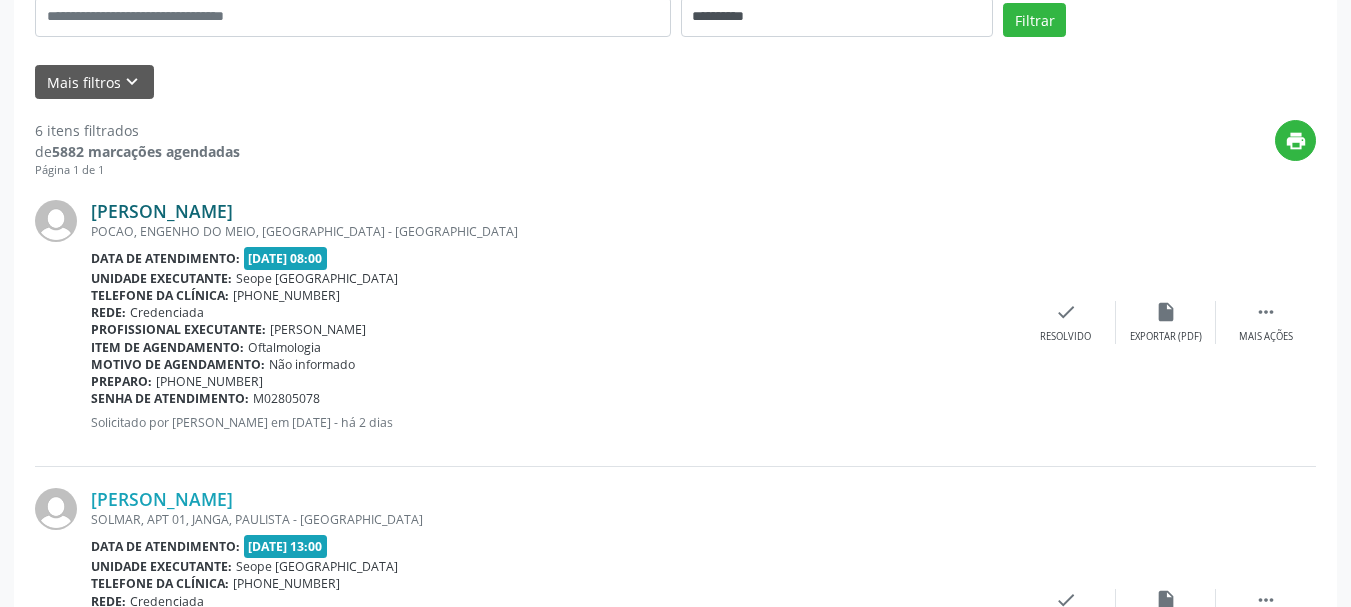 click on "[PERSON_NAME]" at bounding box center (162, 211) 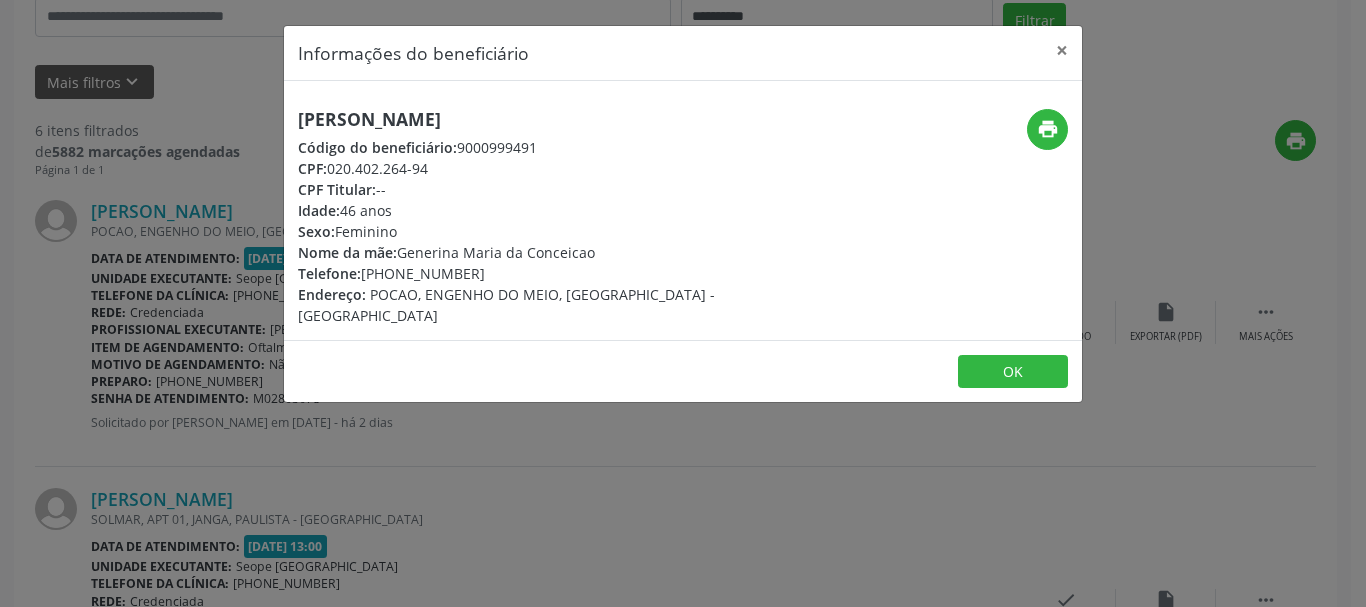 drag, startPoint x: 299, startPoint y: 120, endPoint x: 598, endPoint y: 115, distance: 299.0418 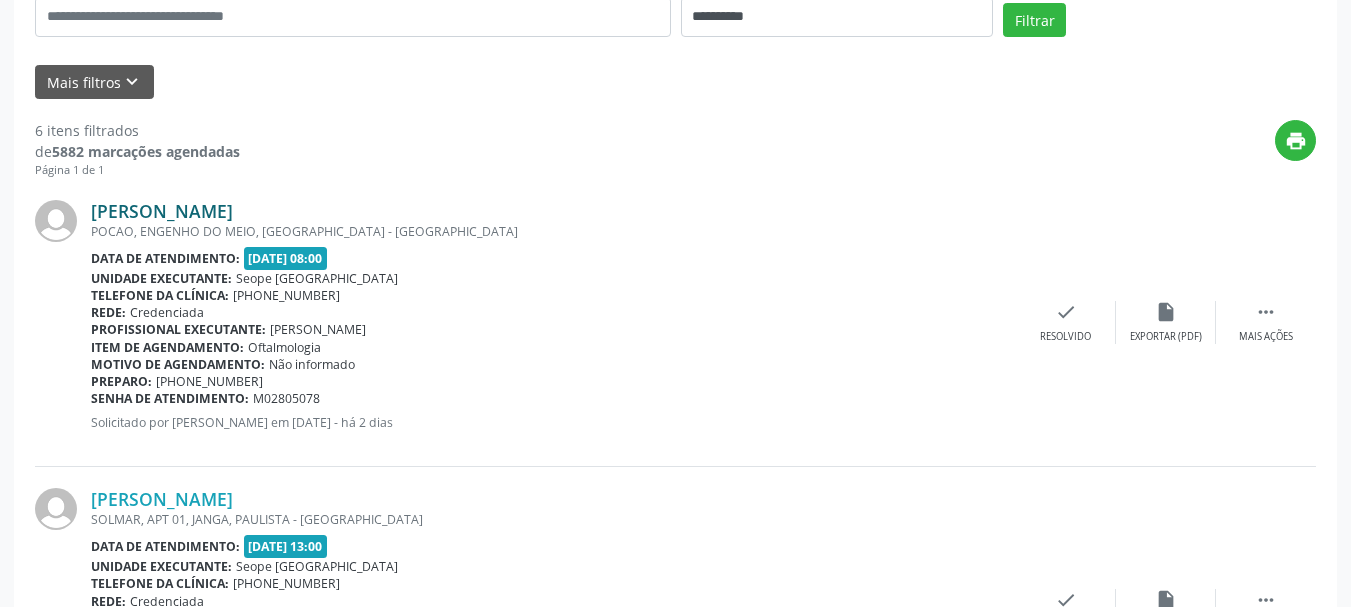 click on "[PERSON_NAME]" at bounding box center (162, 211) 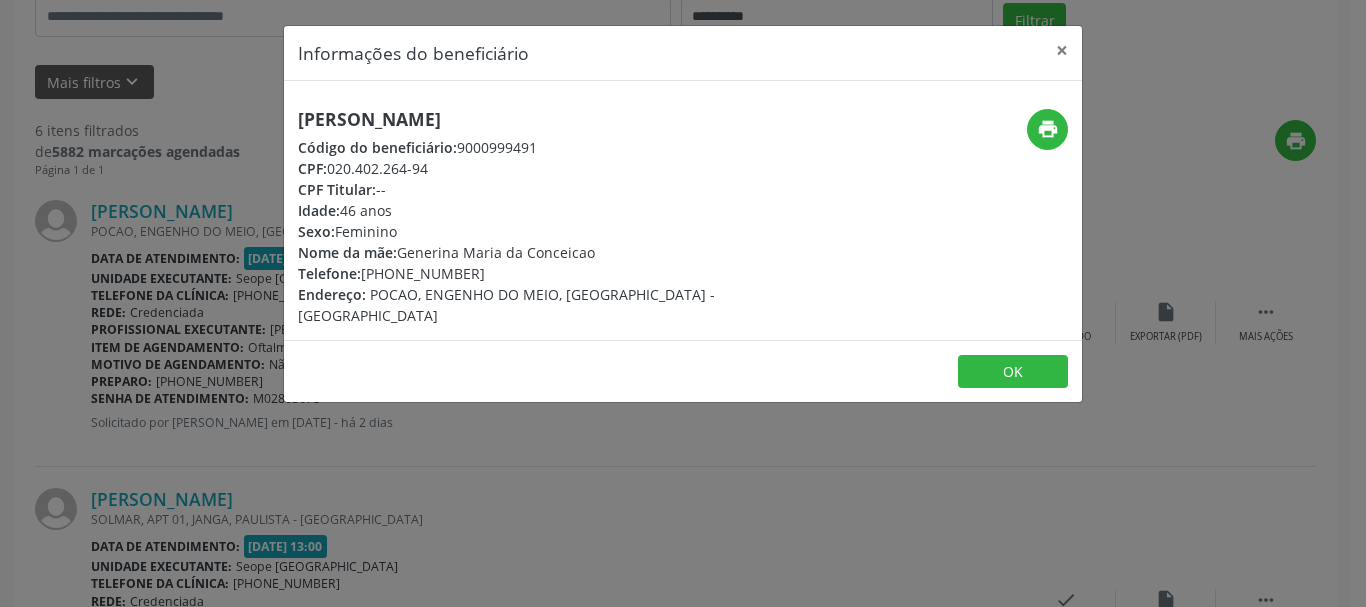drag, startPoint x: 299, startPoint y: 118, endPoint x: 616, endPoint y: 120, distance: 317.00632 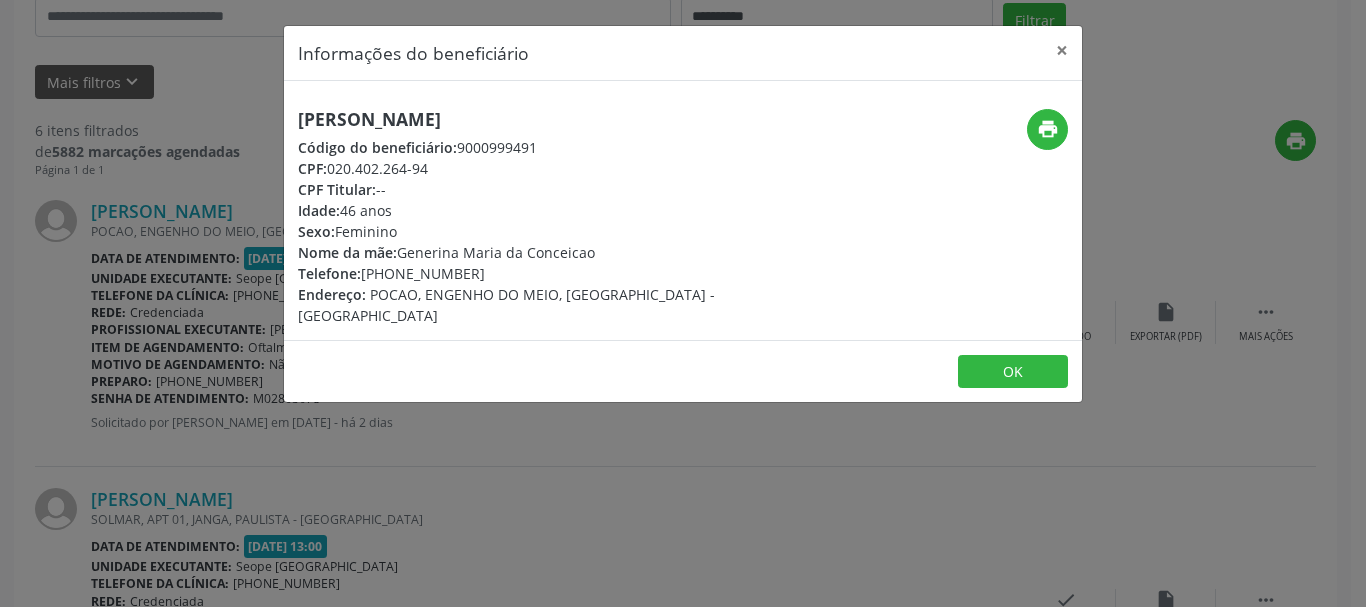 drag, startPoint x: 299, startPoint y: 165, endPoint x: 434, endPoint y: 166, distance: 135.00371 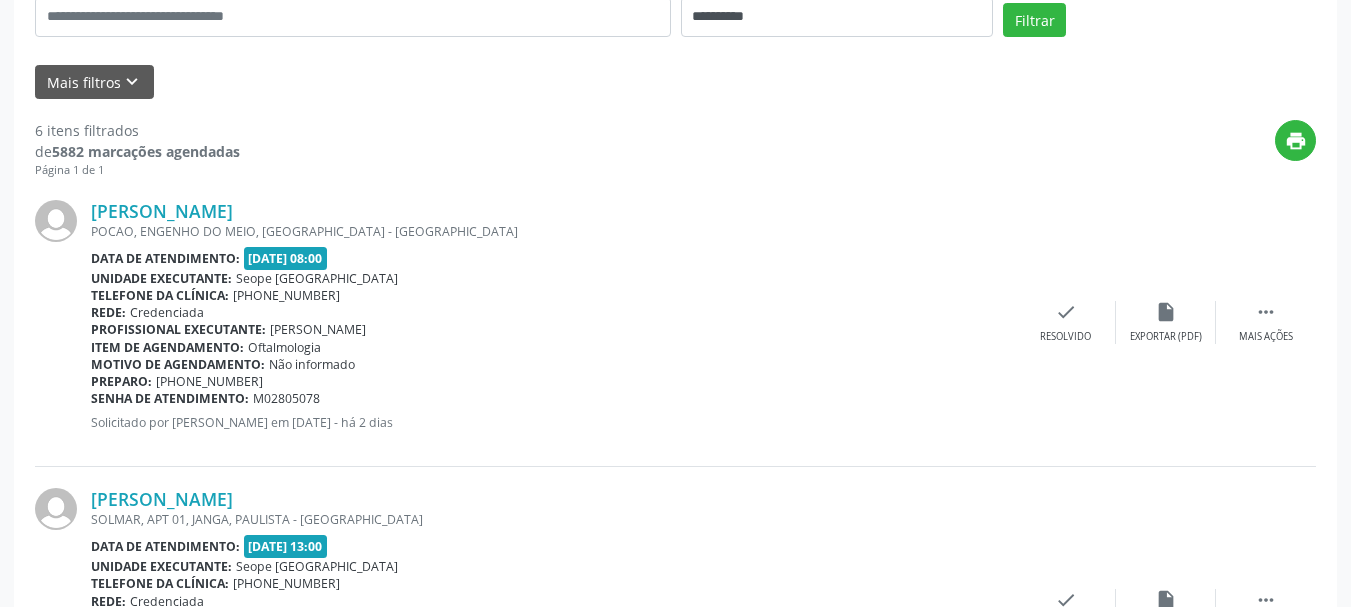 drag, startPoint x: 92, startPoint y: 382, endPoint x: 294, endPoint y: 406, distance: 203.42075 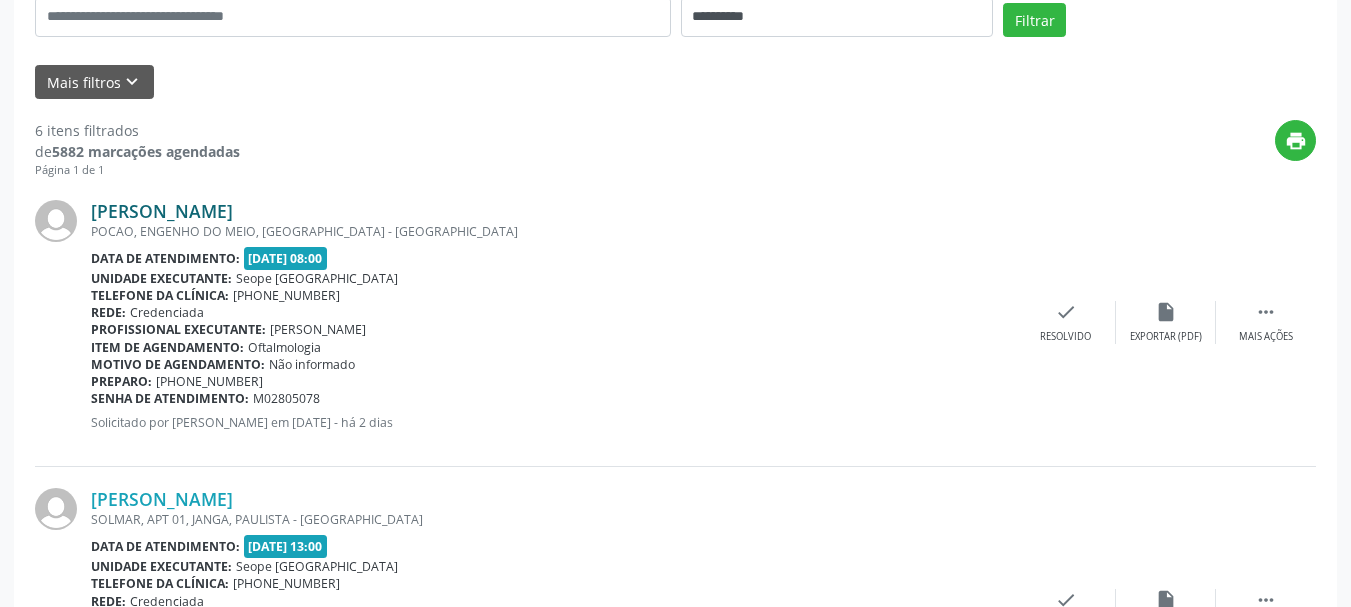 click on "[PERSON_NAME]" at bounding box center [162, 211] 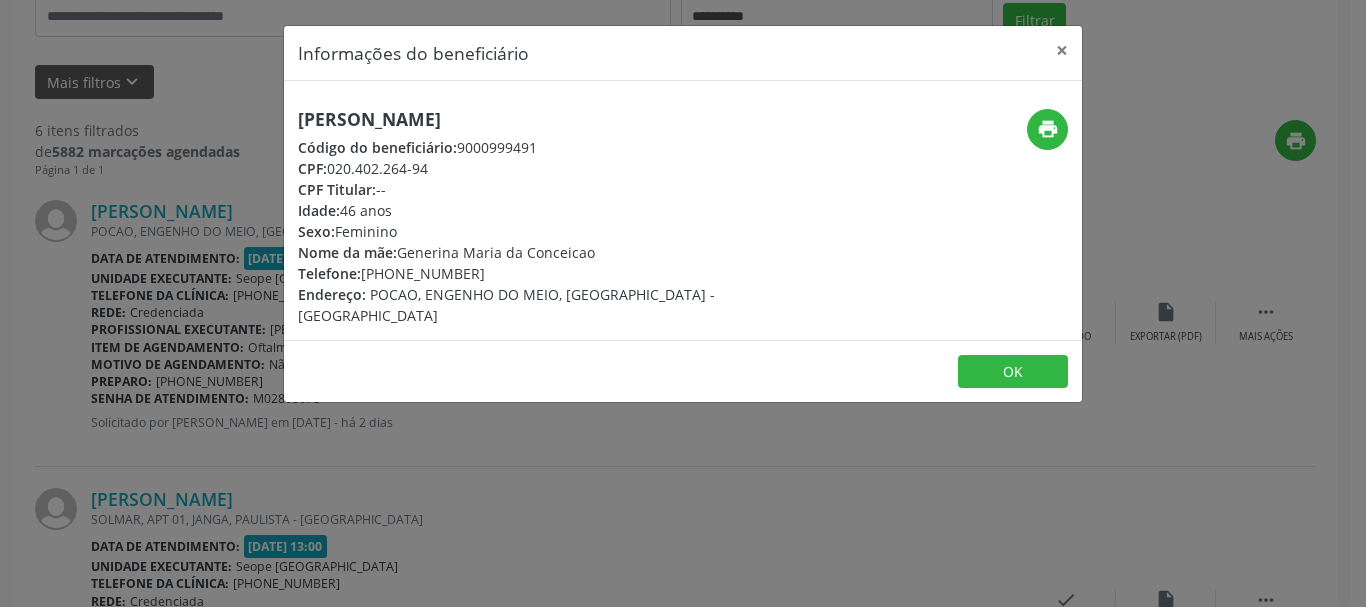 drag, startPoint x: 297, startPoint y: 278, endPoint x: 477, endPoint y: 276, distance: 180.01111 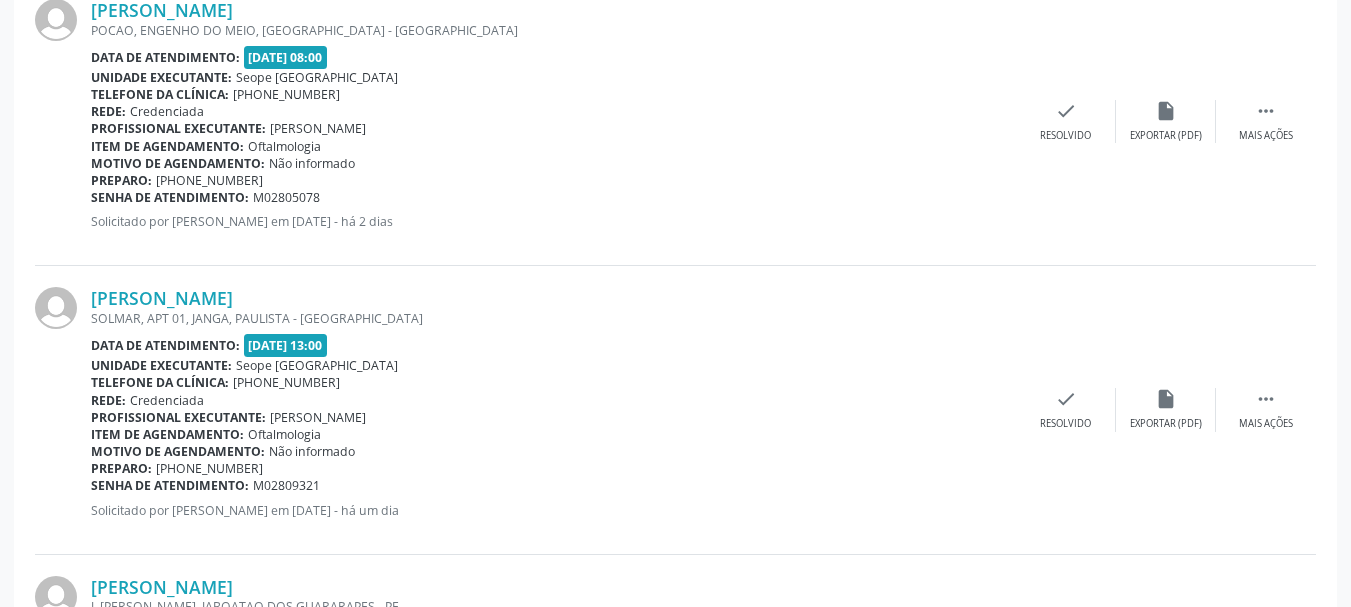 scroll, scrollTop: 657, scrollLeft: 0, axis: vertical 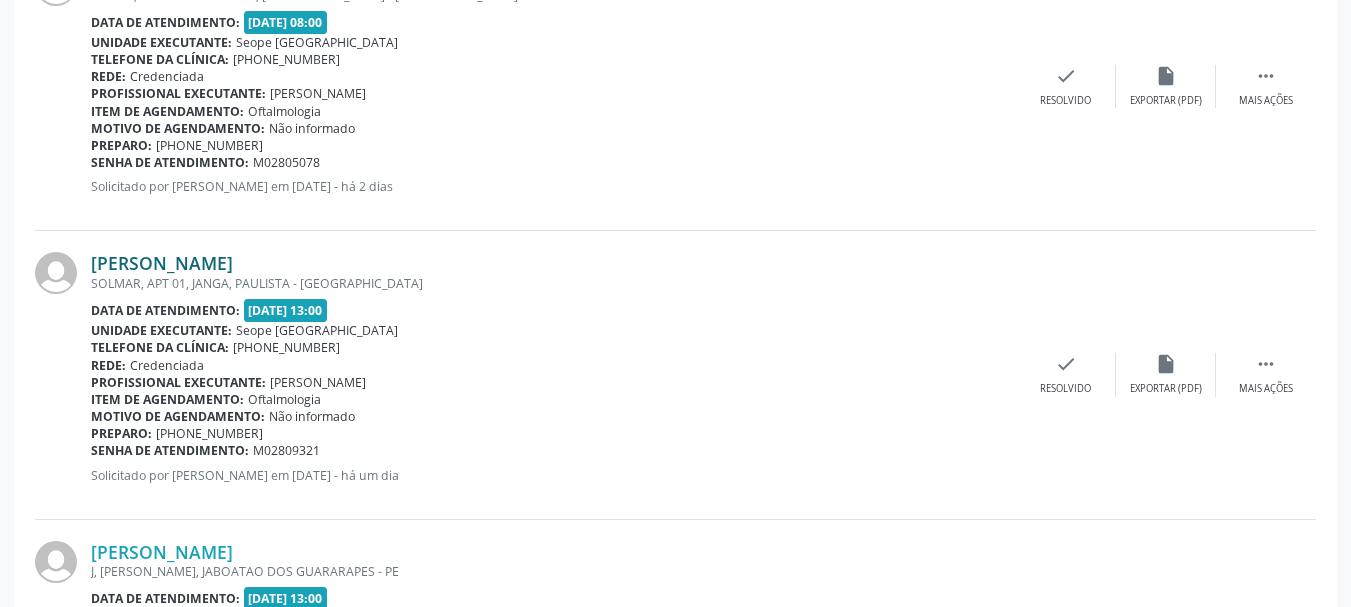 click on "[PERSON_NAME]" at bounding box center (162, 263) 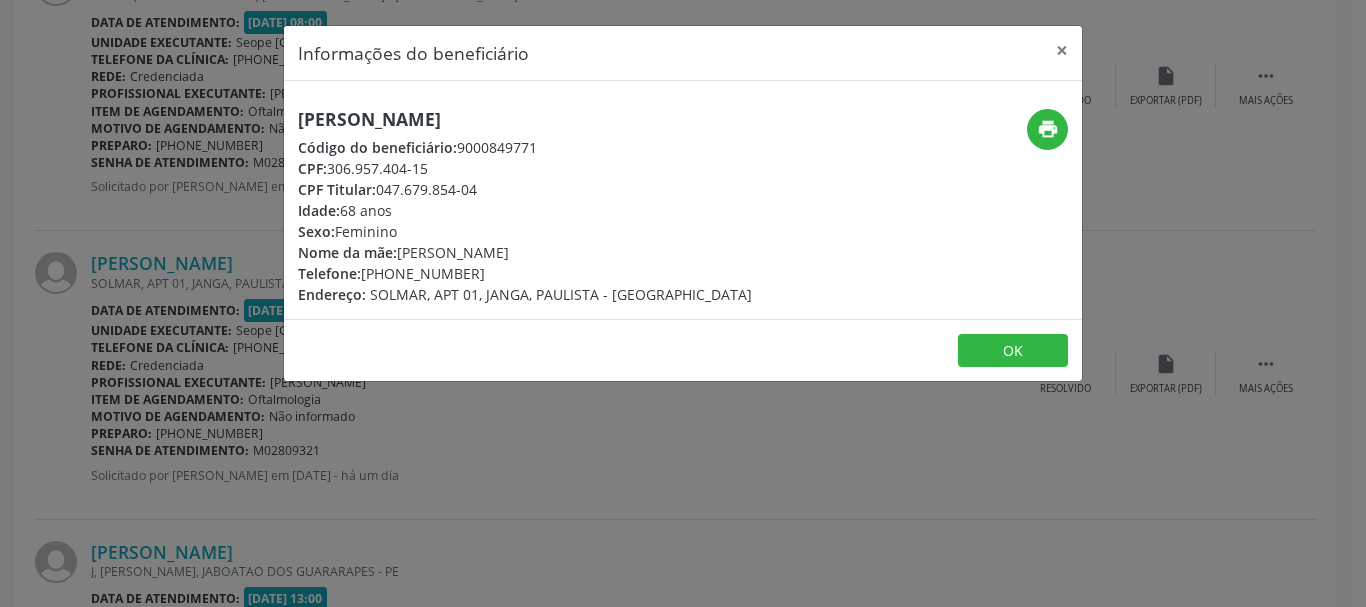 drag, startPoint x: 293, startPoint y: 112, endPoint x: 698, endPoint y: 118, distance: 405.04443 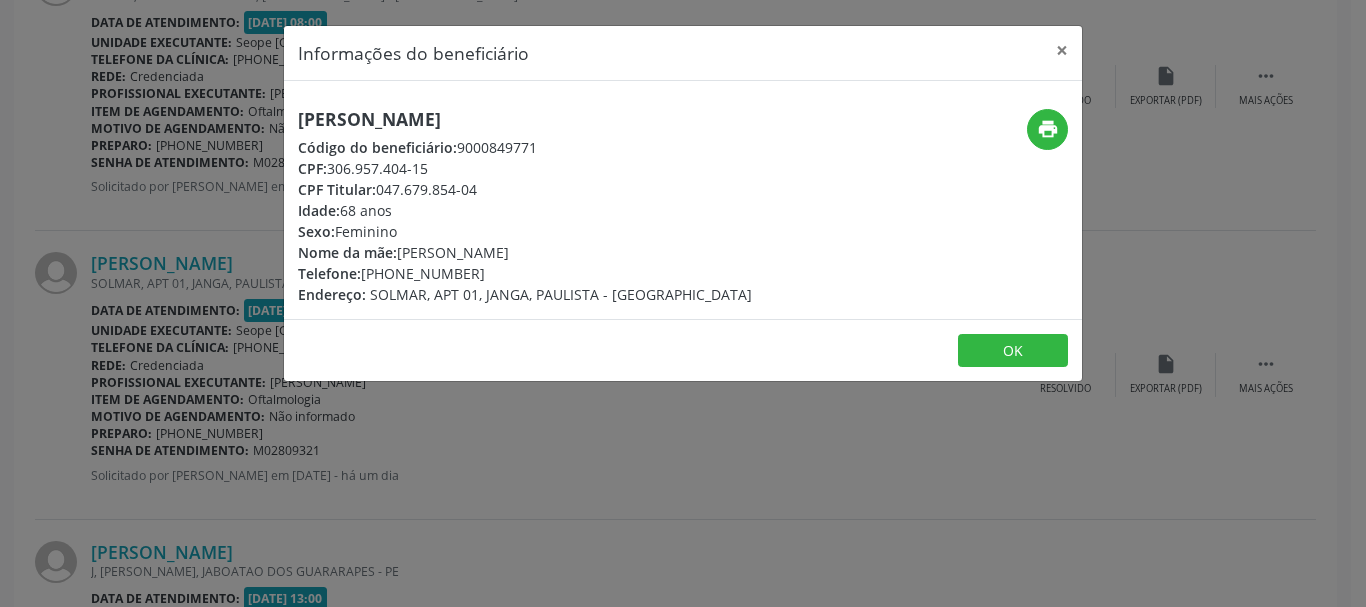 click on "Informações do beneficiário ×
[PERSON_NAME][GEOGRAPHIC_DATA]
Código do beneficiário:
9000849771
CPF:
306.957.404-15
CPF Titular:
047.679.854-04
Idade:
68 anos
Sexo:
[GEOGRAPHIC_DATA]
Nome da mãe:
[PERSON_NAME]
Telefone:
[PHONE_NUMBER]
Endereço:
SOLMAR, APT 01, JANGA, PAULISTA - PE
print OK" at bounding box center [683, 303] 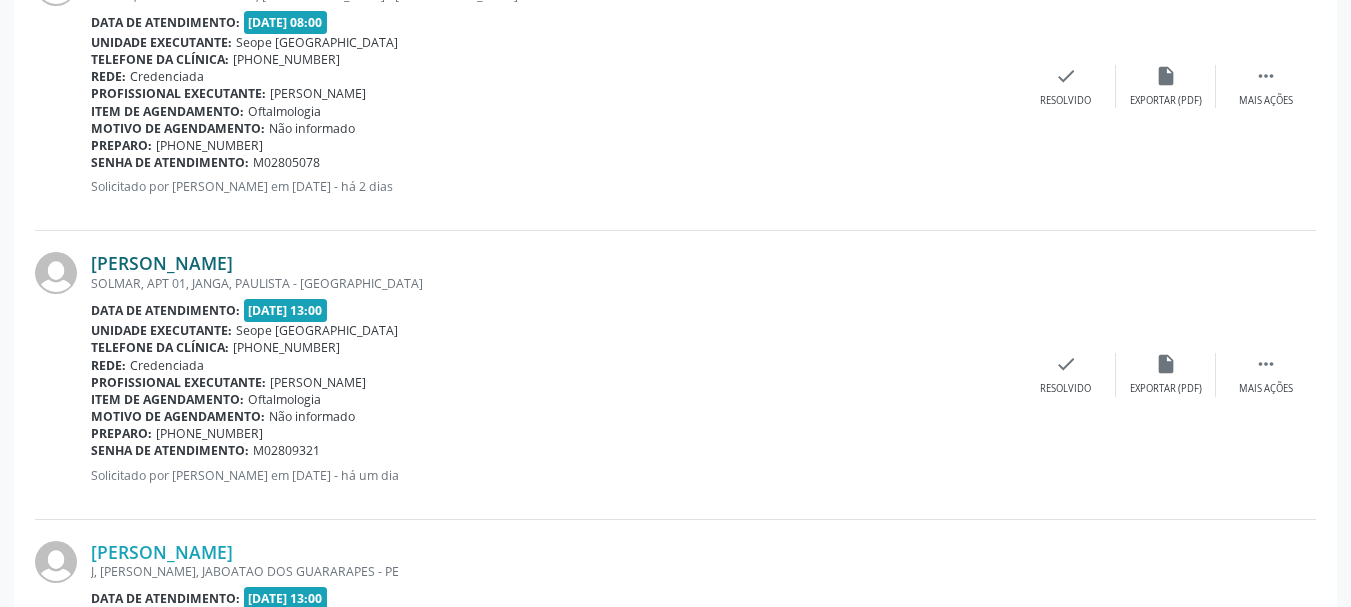 click on "[PERSON_NAME]" at bounding box center (162, 263) 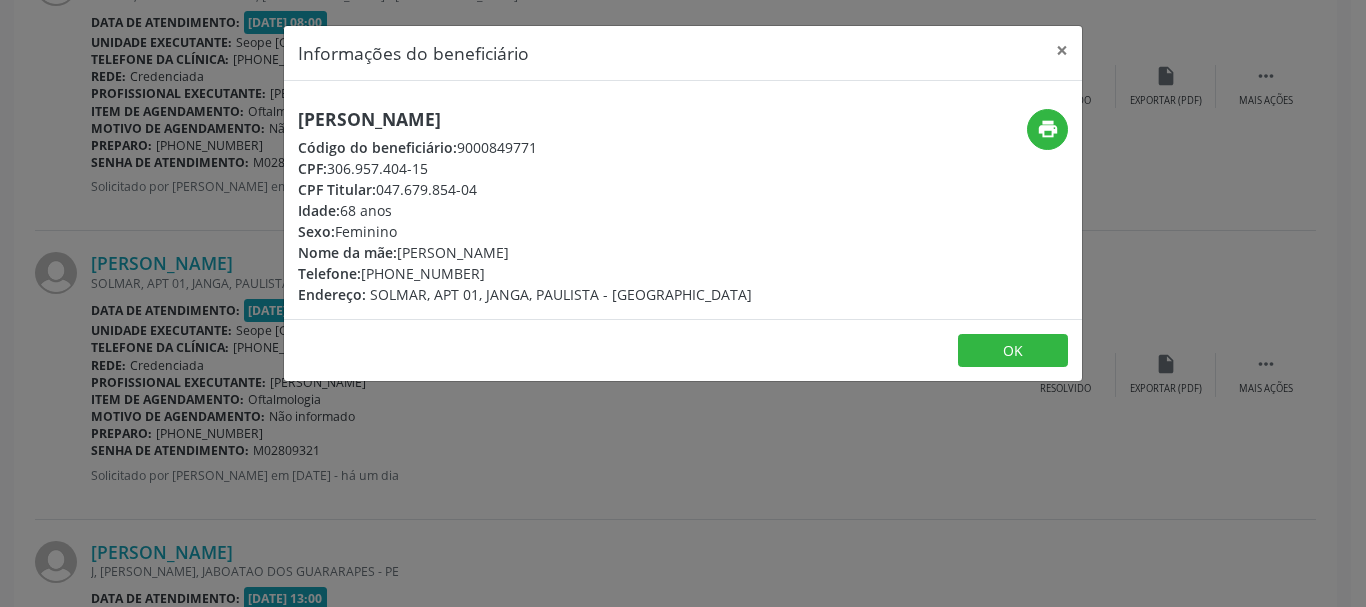drag, startPoint x: 505, startPoint y: 411, endPoint x: 348, endPoint y: 390, distance: 158.39824 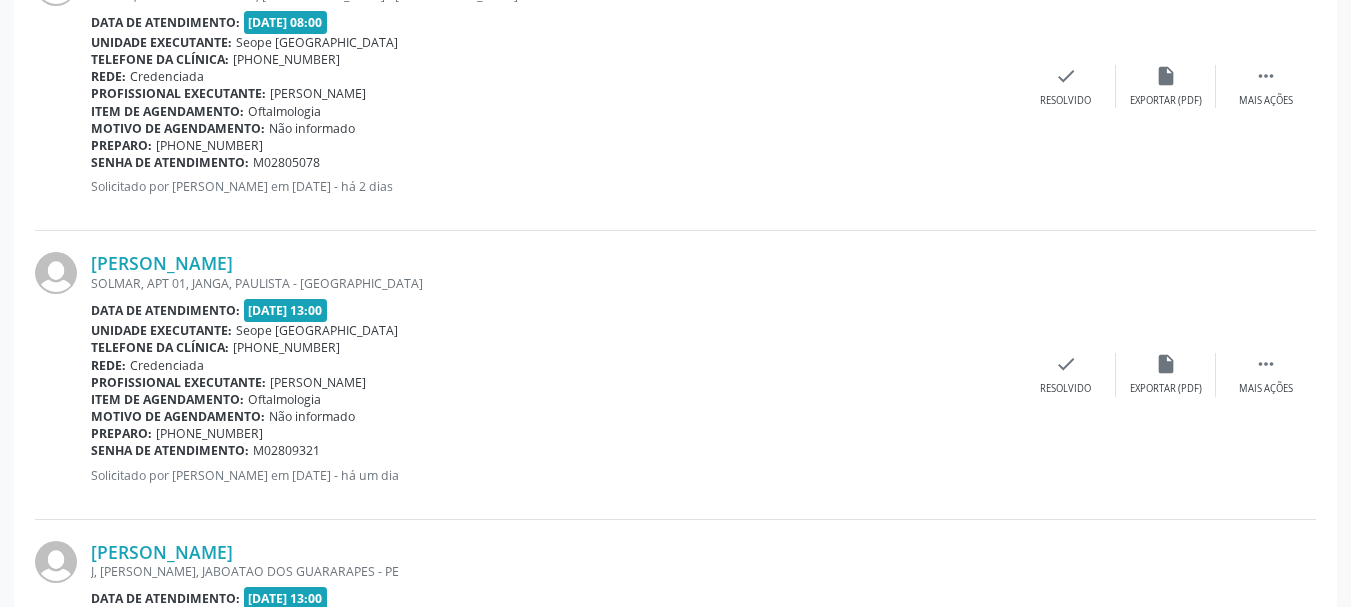 drag, startPoint x: 92, startPoint y: 436, endPoint x: 330, endPoint y: 446, distance: 238.20999 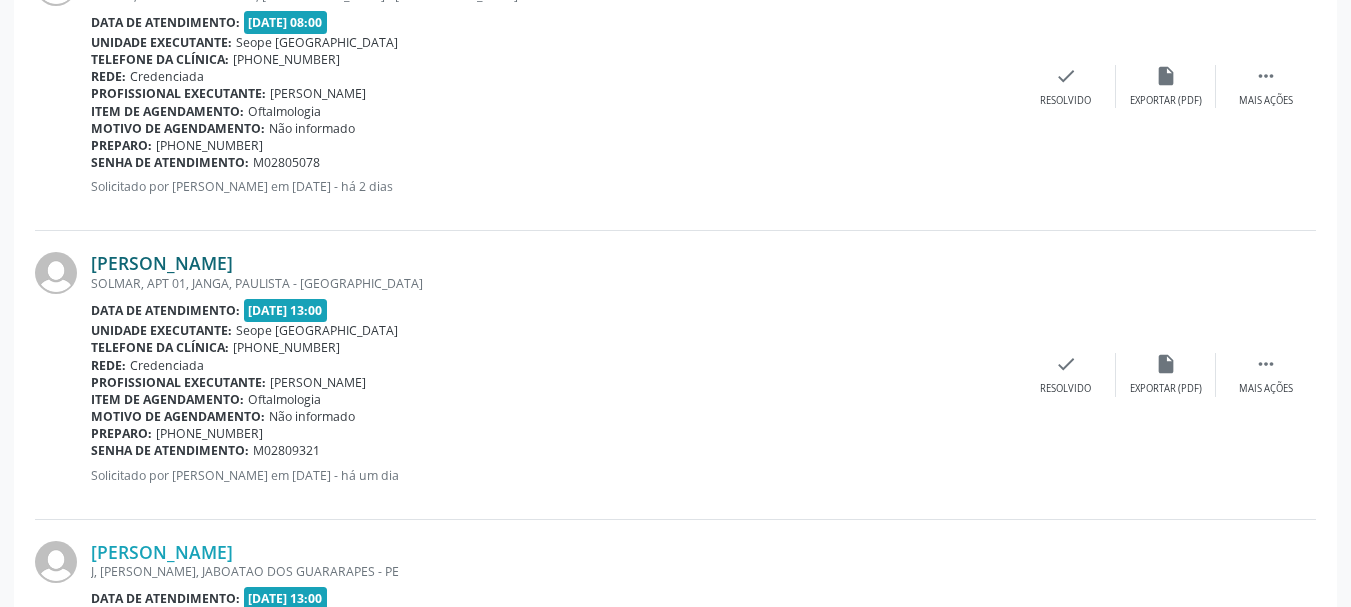 click on "[PERSON_NAME]" at bounding box center (162, 263) 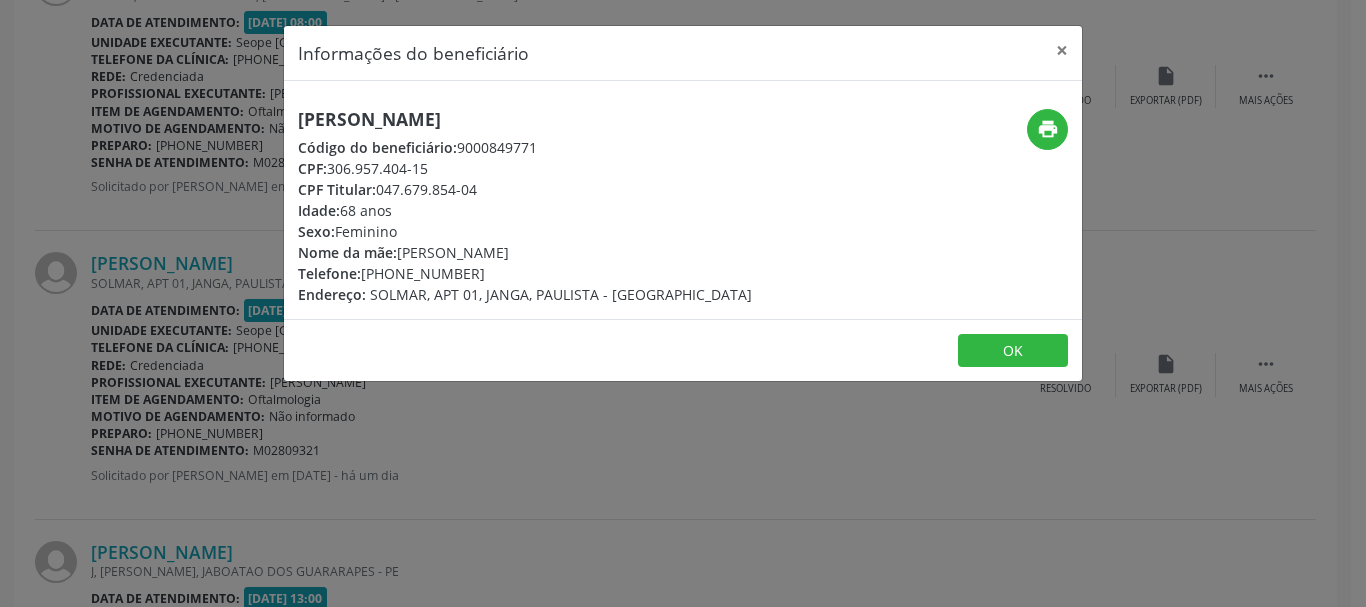 drag, startPoint x: 299, startPoint y: 170, endPoint x: 505, endPoint y: 184, distance: 206.47517 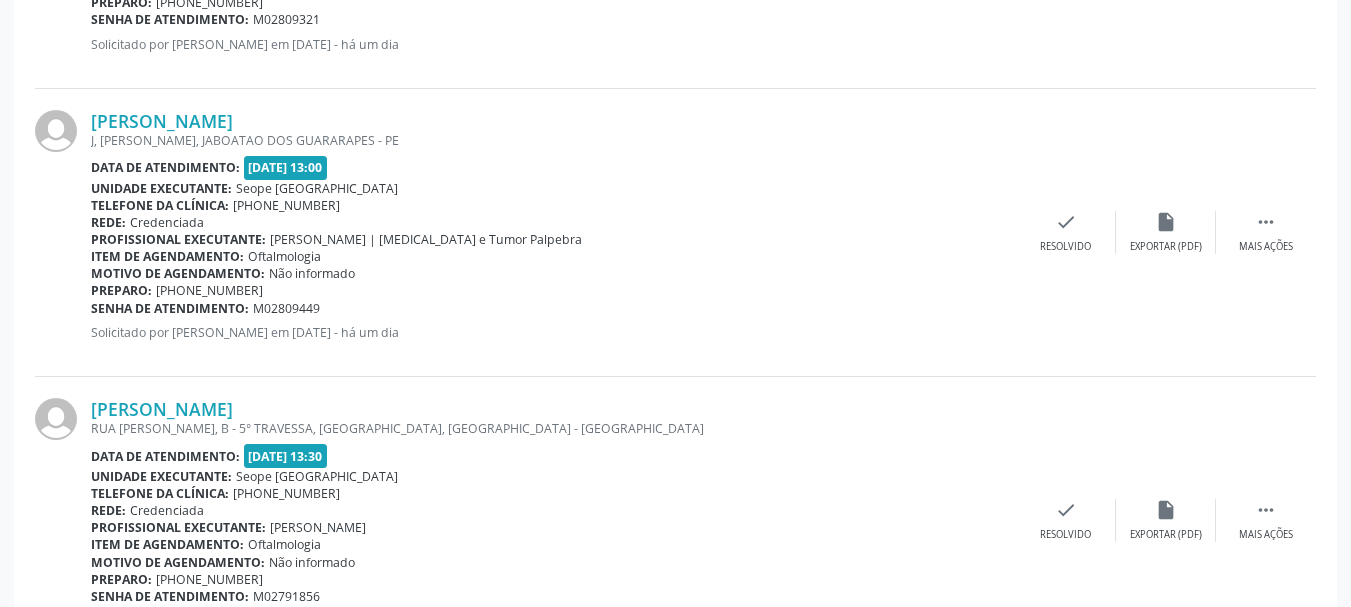 scroll, scrollTop: 1057, scrollLeft: 0, axis: vertical 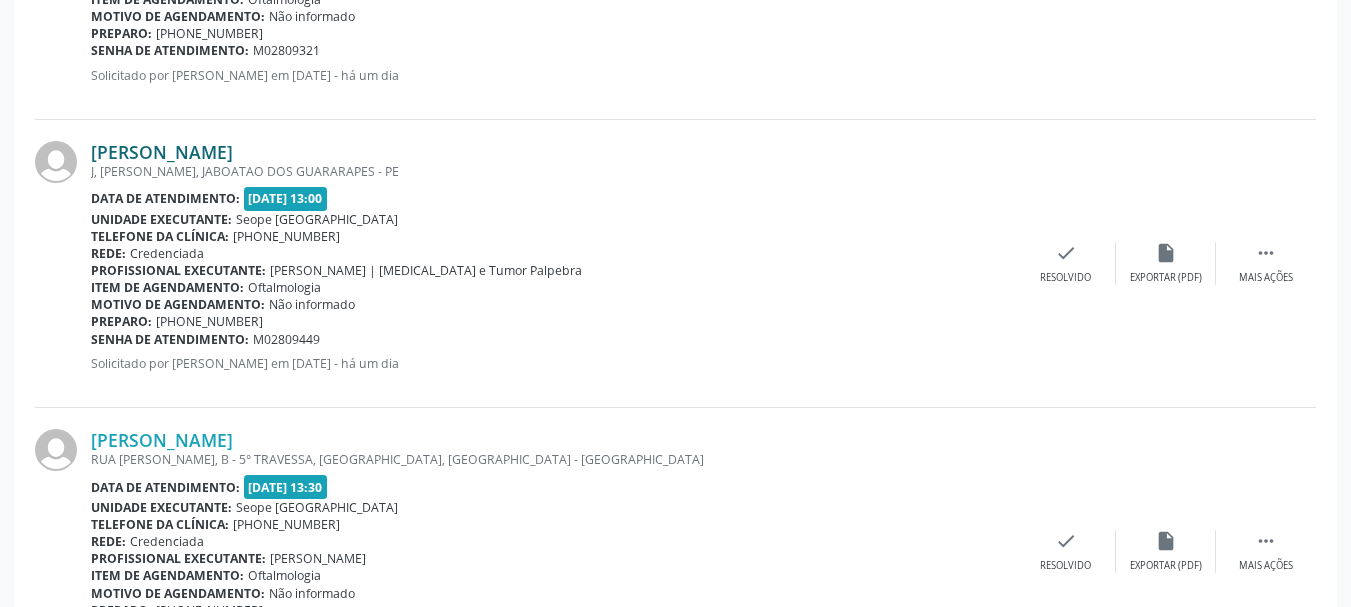 click on "[PERSON_NAME]" at bounding box center (162, 152) 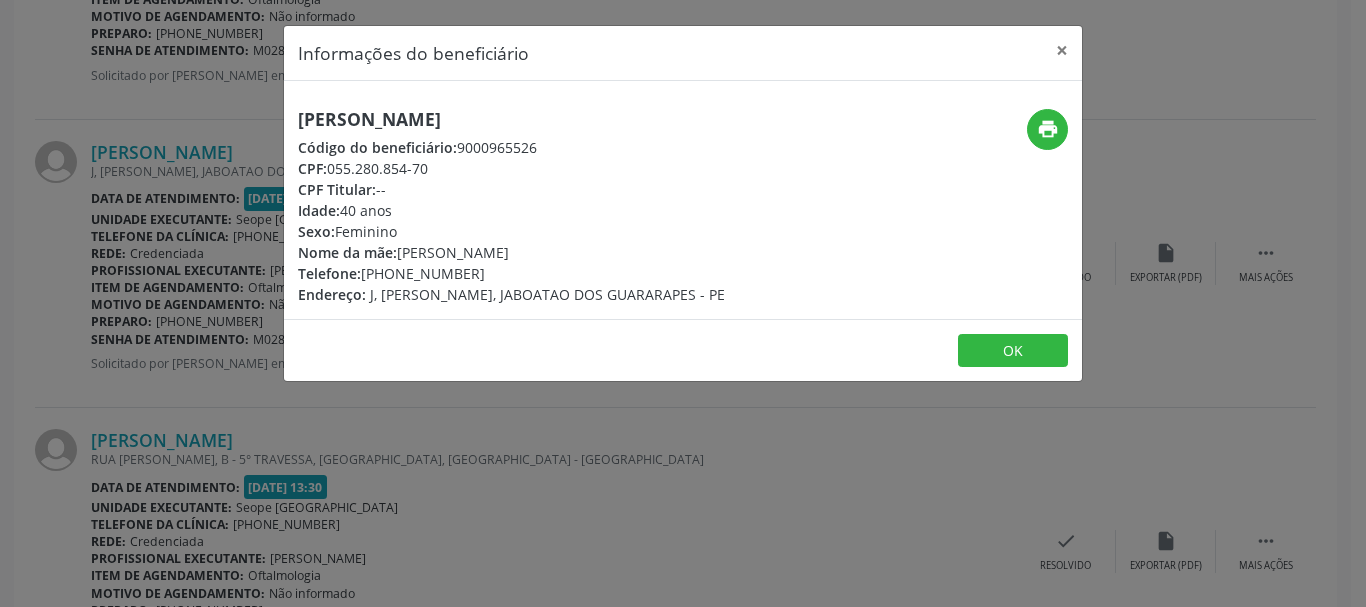 drag, startPoint x: 297, startPoint y: 114, endPoint x: 654, endPoint y: 103, distance: 357.16943 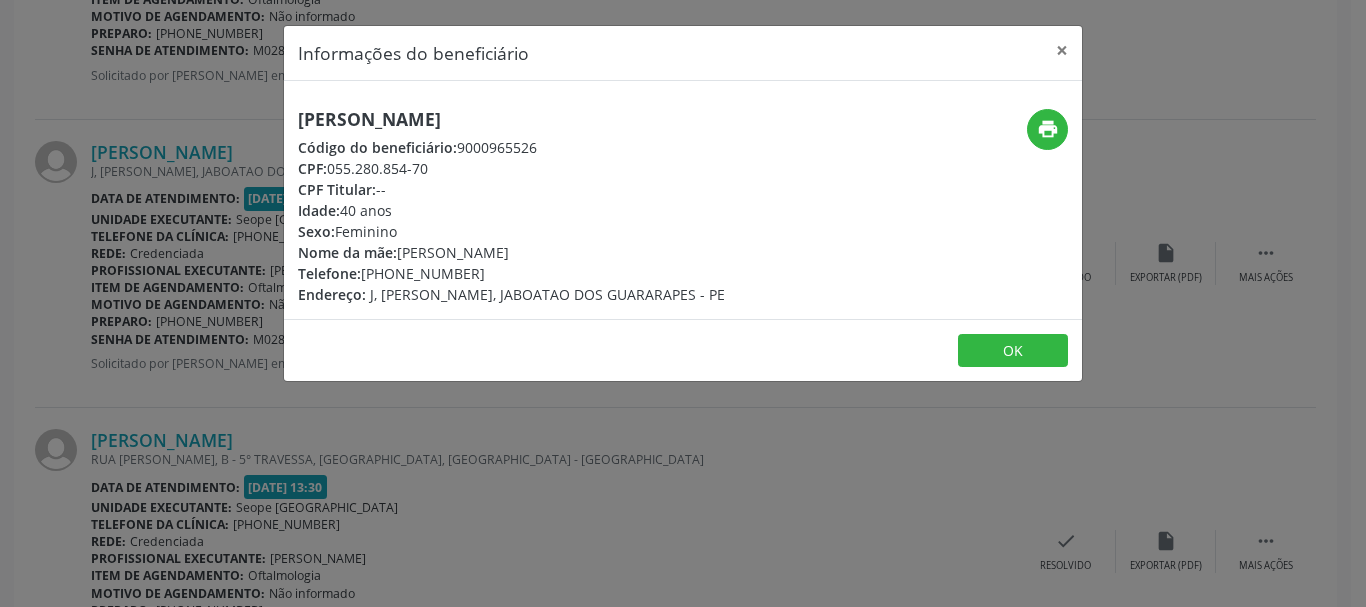 click on "Informações do beneficiário ×
[PERSON_NAME]
Código do beneficiário:
9000965526
CPF:
055.280.854-70
CPF Titular:
--
Idade:
40 anos
Sexo:
[GEOGRAPHIC_DATA]
Nome da mãe:
[PERSON_NAME]
Telefone:
[PHONE_NUMBER]
Endereço:
J, PRAZERES, JABOATAO DOS GUARARAPES - PE
print OK" at bounding box center (683, 303) 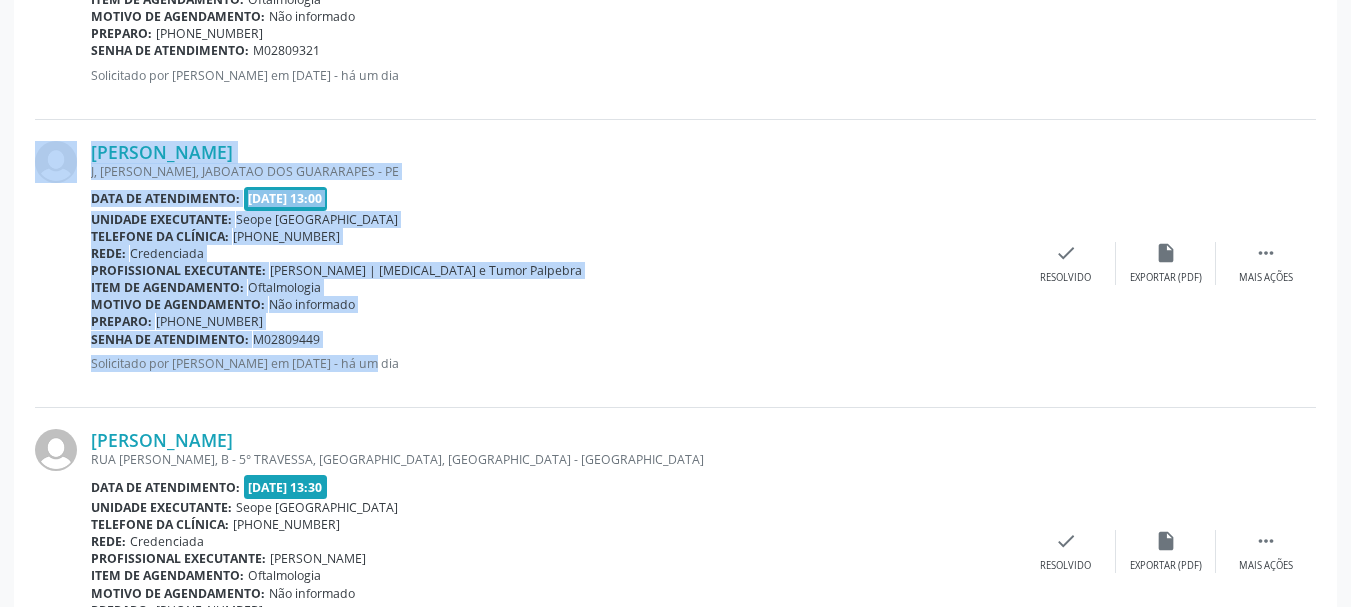 click on "[PERSON_NAME]
J, PRAZERES, JABOATAO DOS GUARARAPES - PE
Data de atendimento:
[DATE] 13:00
Unidade executante:
Seope [GEOGRAPHIC_DATA]
Telefone da clínica:
[PHONE_NUMBER]
Rede:
Credenciada
Profissional executante:
[PERSON_NAME] | [MEDICAL_DATA] e Tumor Palpebra
Item de agendamento:
Oftalmologia
Motivo de agendamento:
Não informado
Preparo:
[PHONE_NUMBER]
Senha de atendimento:
M02809449
Solicitado por [PERSON_NAME] em [DATE] - há um dia

Mais ações
insert_drive_file
Exportar (PDF)
check
Resolvido" at bounding box center [675, 264] 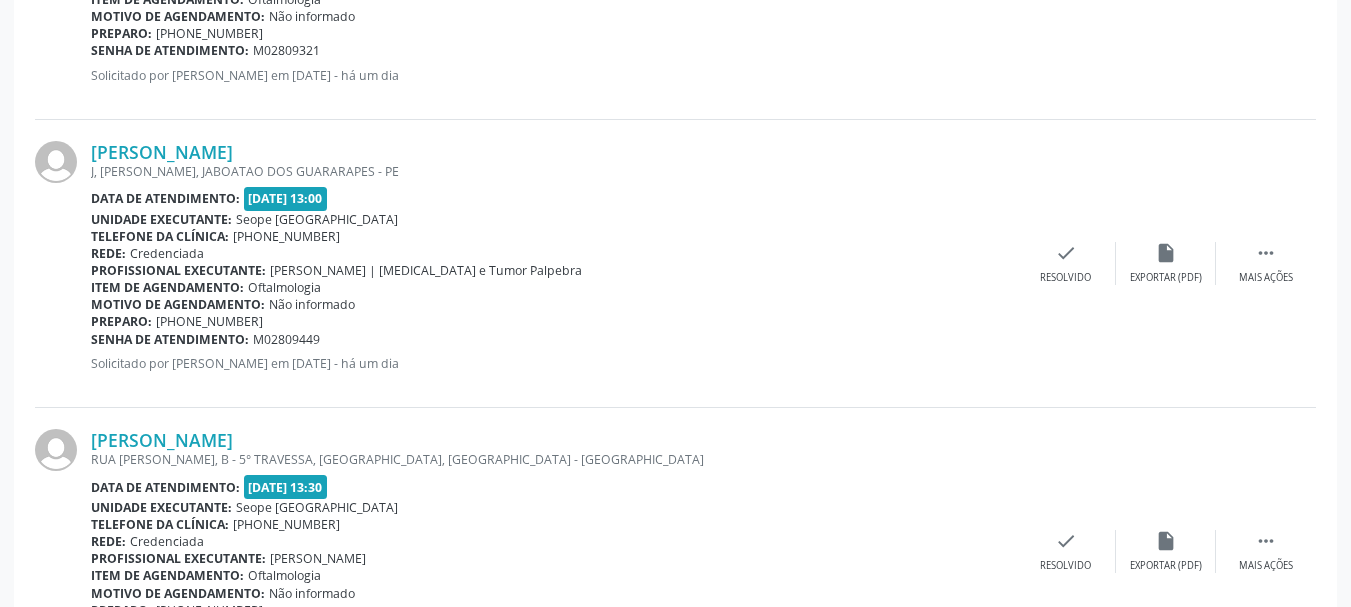 drag, startPoint x: 369, startPoint y: 401, endPoint x: 352, endPoint y: 383, distance: 24.758837 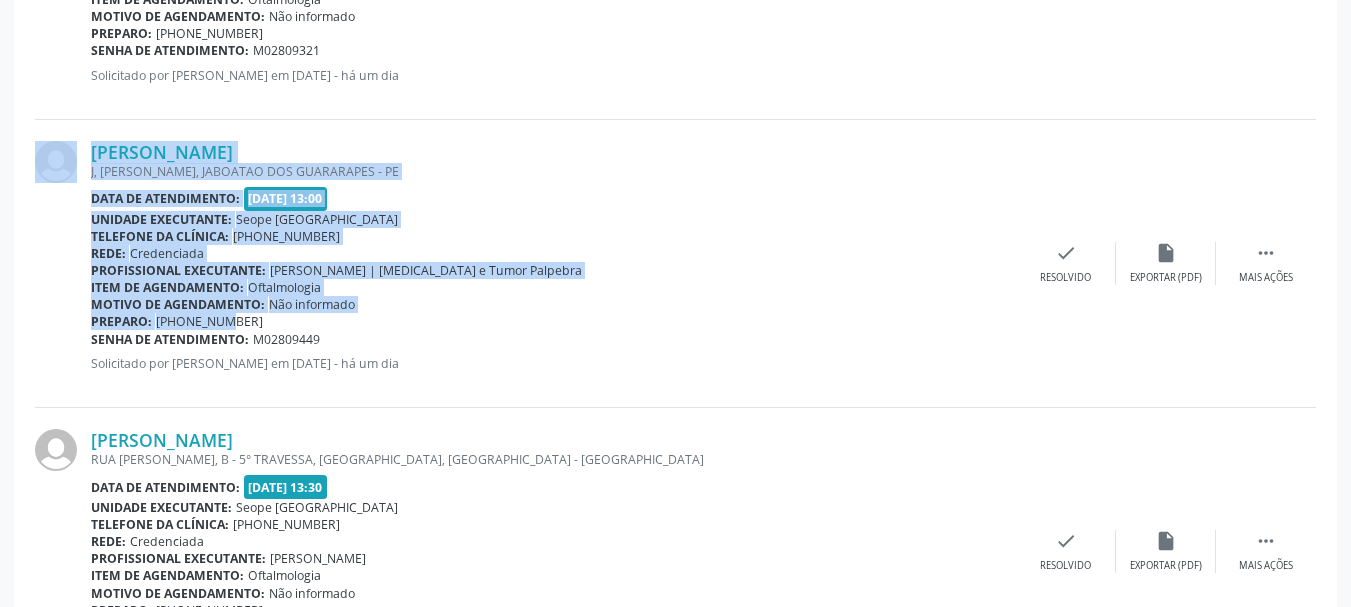 drag, startPoint x: 90, startPoint y: 322, endPoint x: 218, endPoint y: 351, distance: 131.24405 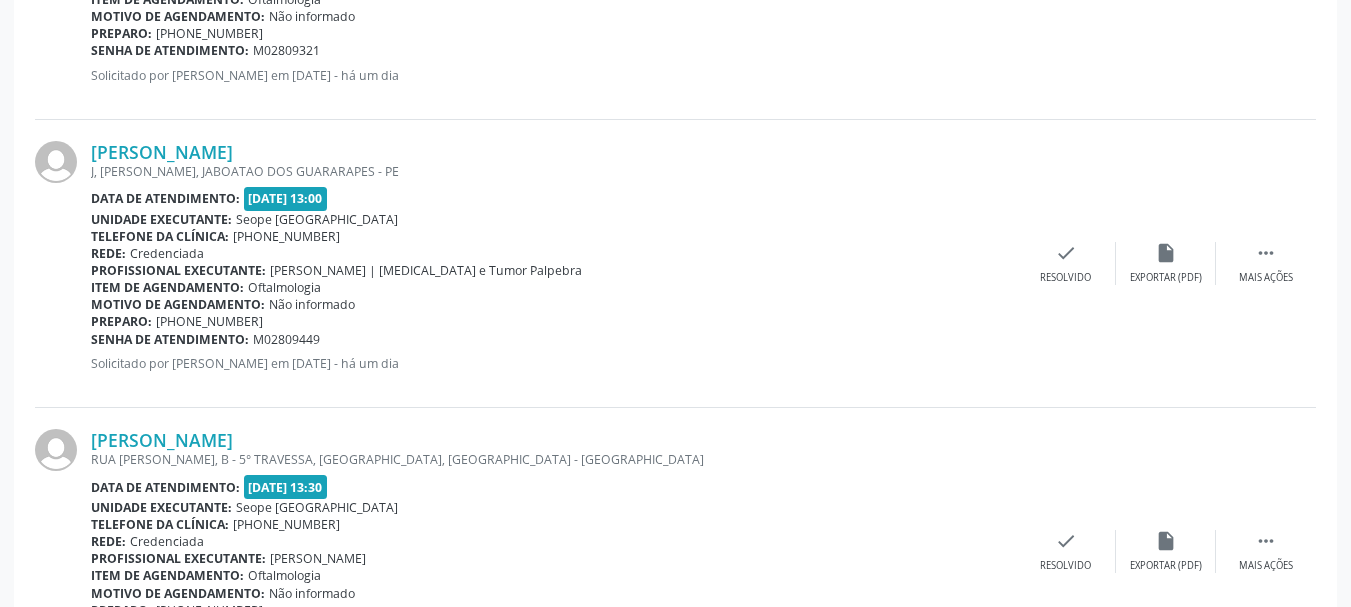 drag, startPoint x: 228, startPoint y: 359, endPoint x: 144, endPoint y: 317, distance: 93.914856 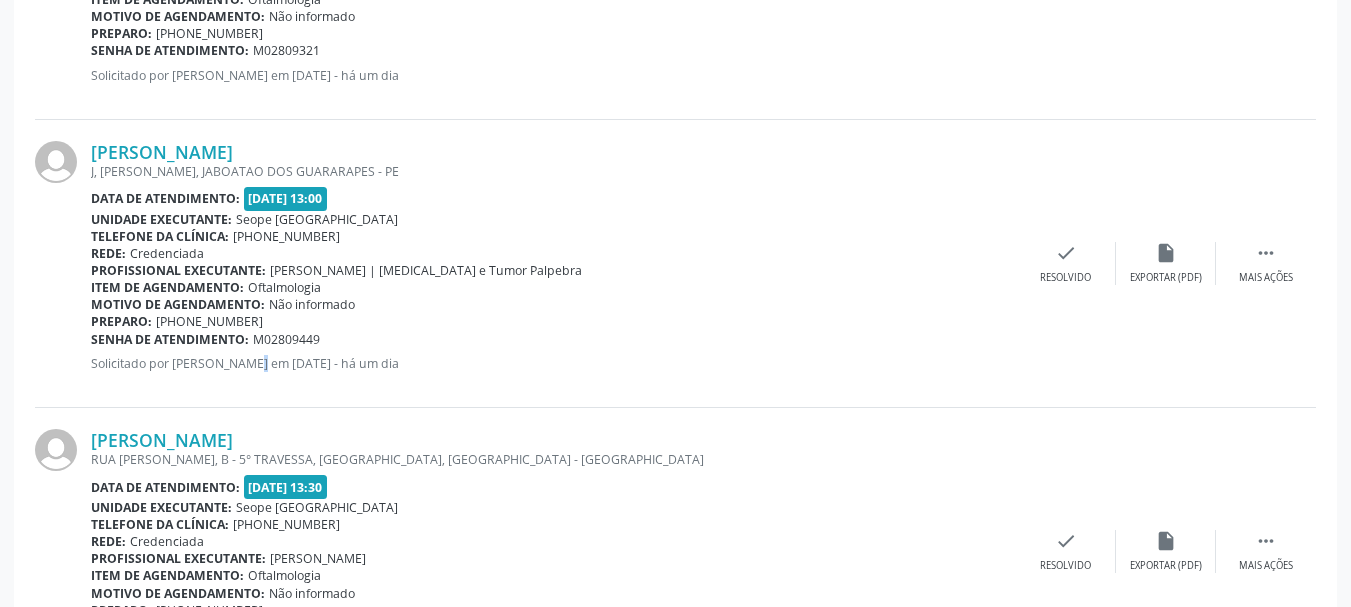 drag, startPoint x: 95, startPoint y: 324, endPoint x: 210, endPoint y: 319, distance: 115.10864 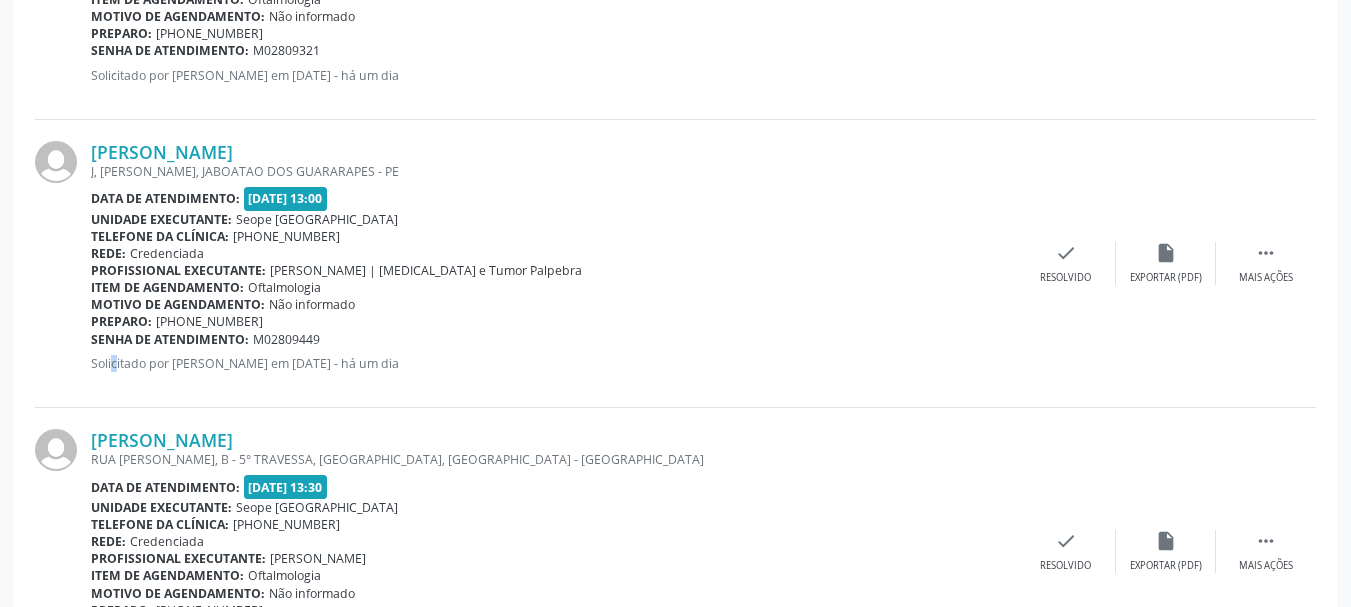 click on "Solicitado por [PERSON_NAME] em [DATE] - há um dia" at bounding box center (553, 363) 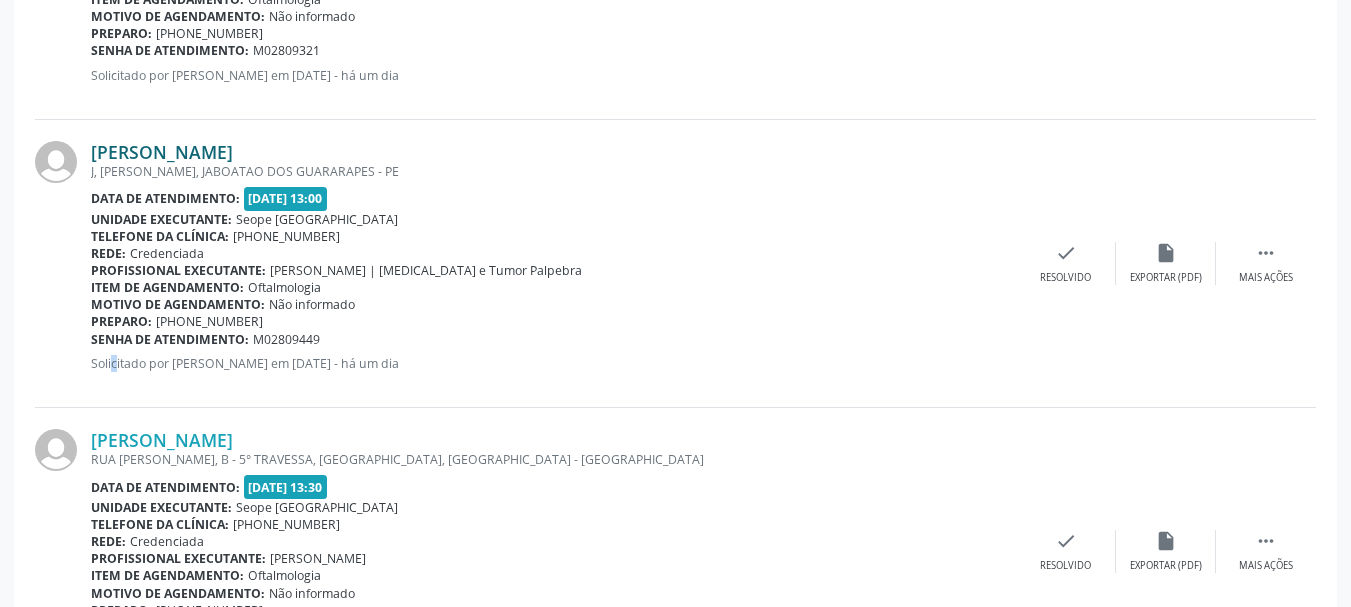 click on "[PERSON_NAME]" at bounding box center [162, 152] 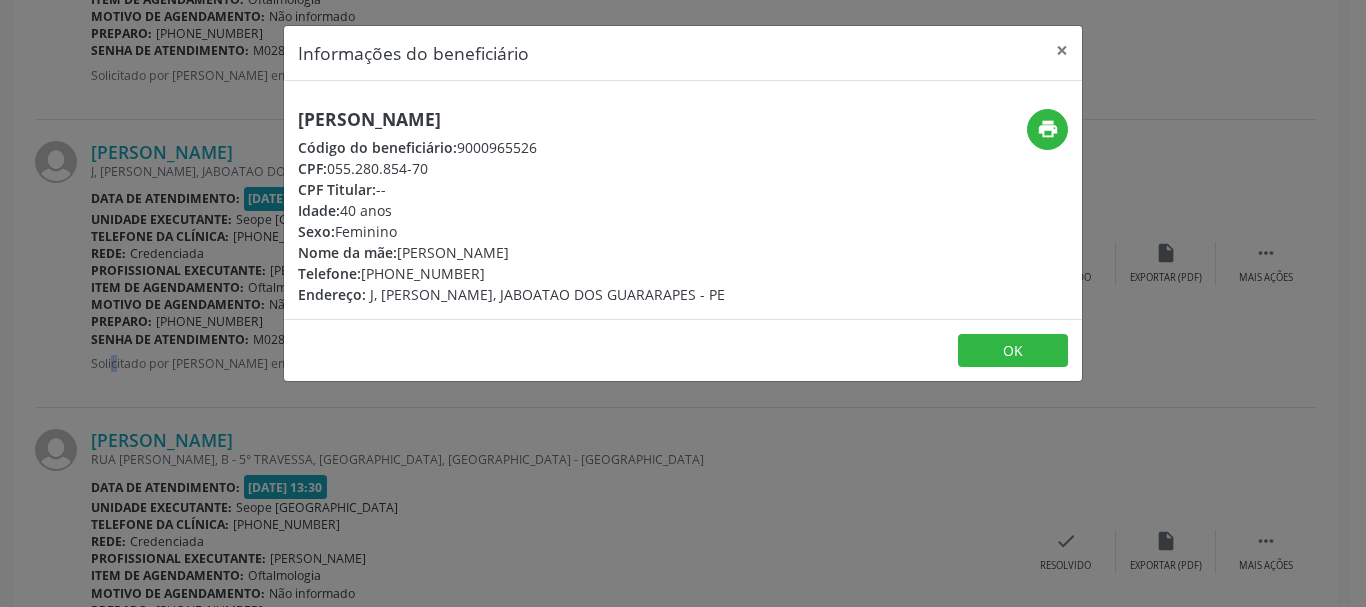 drag, startPoint x: 302, startPoint y: 275, endPoint x: 422, endPoint y: 280, distance: 120.10412 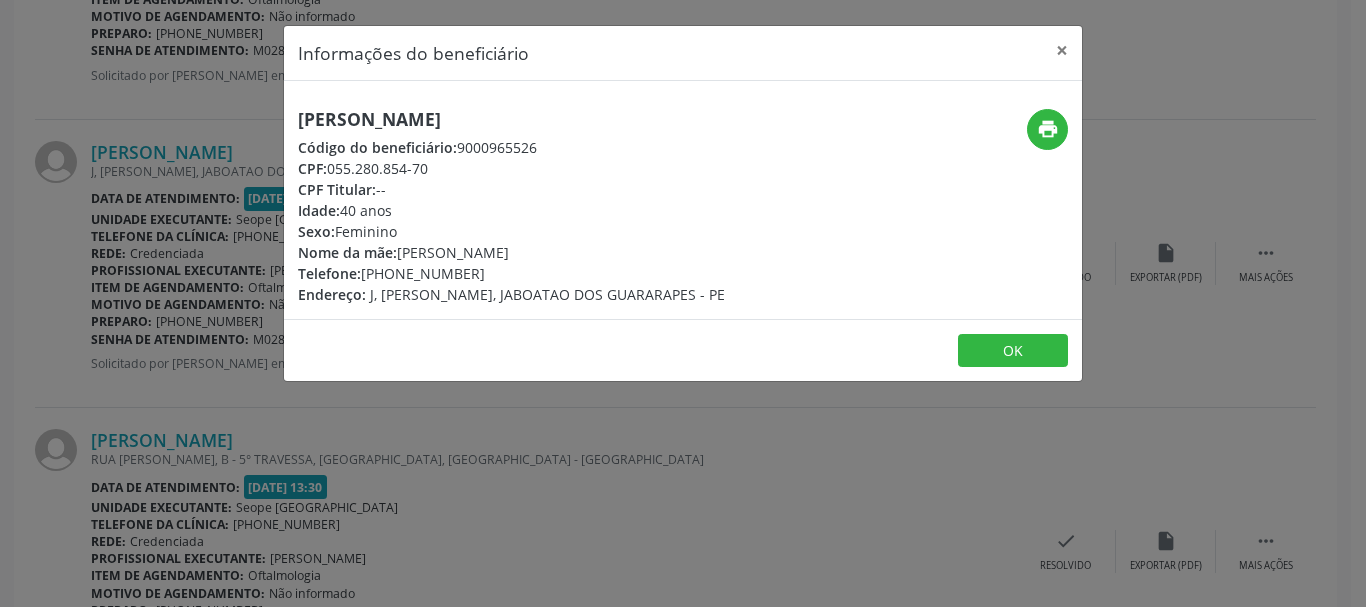 drag, startPoint x: 451, startPoint y: 427, endPoint x: 381, endPoint y: 347, distance: 106.30146 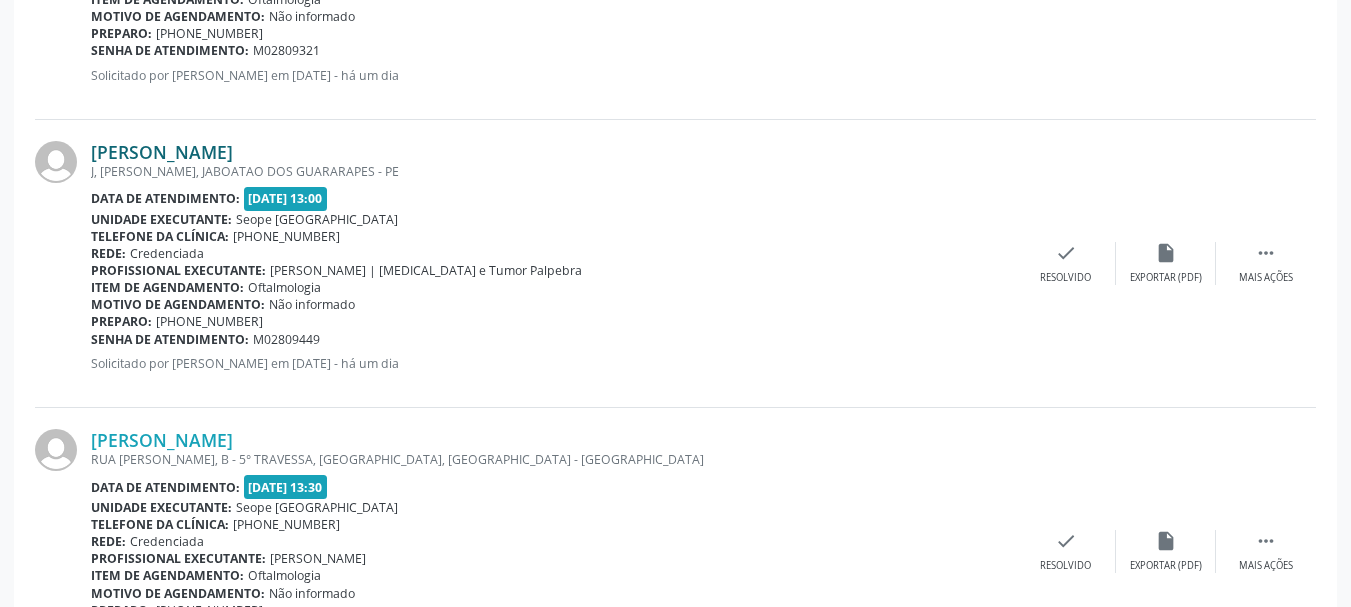click on "[PERSON_NAME]" at bounding box center (162, 152) 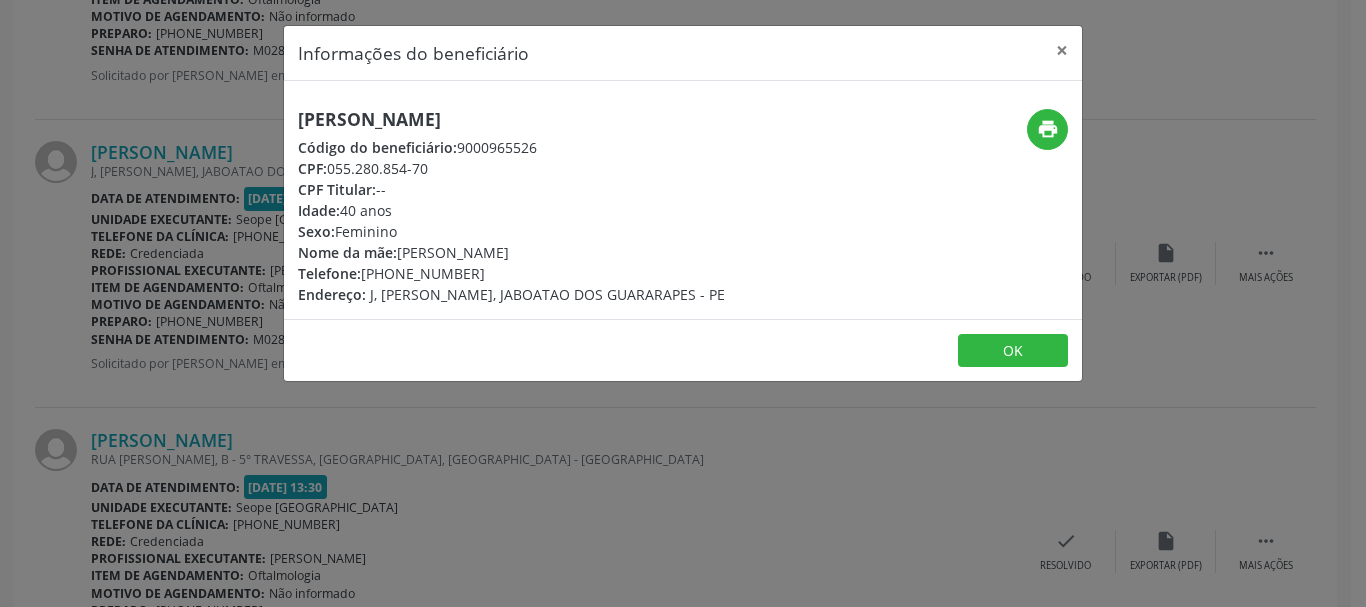 drag, startPoint x: 554, startPoint y: 492, endPoint x: 560, endPoint y: 482, distance: 11.661903 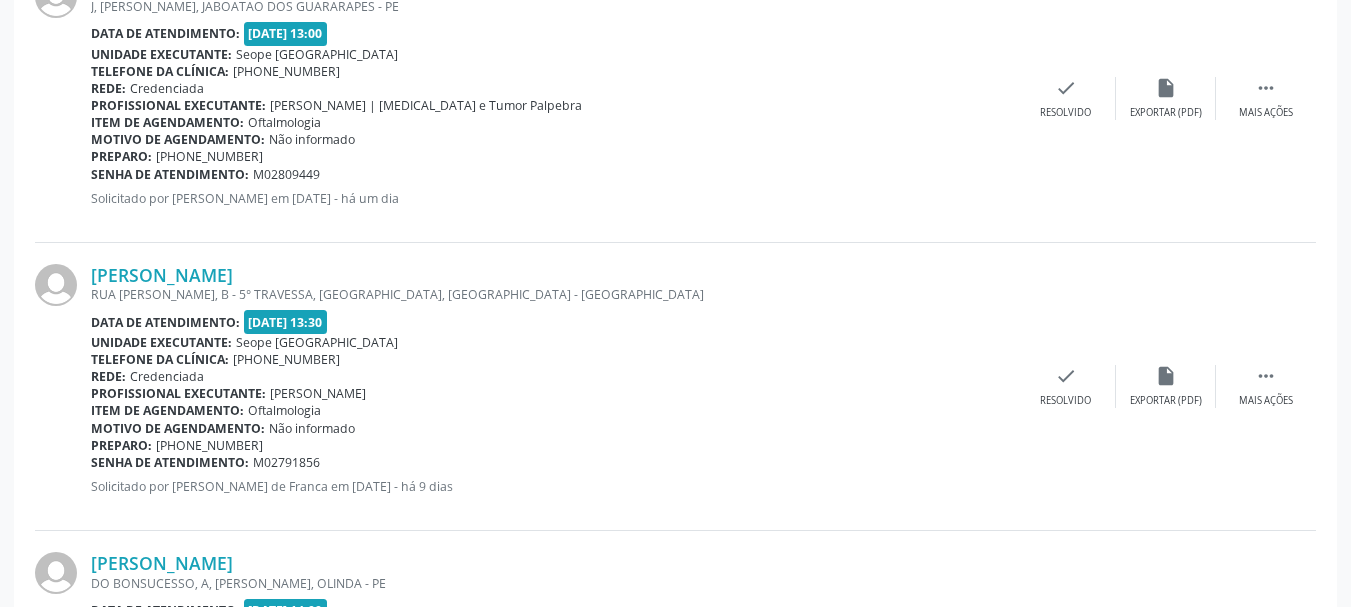 scroll, scrollTop: 1257, scrollLeft: 0, axis: vertical 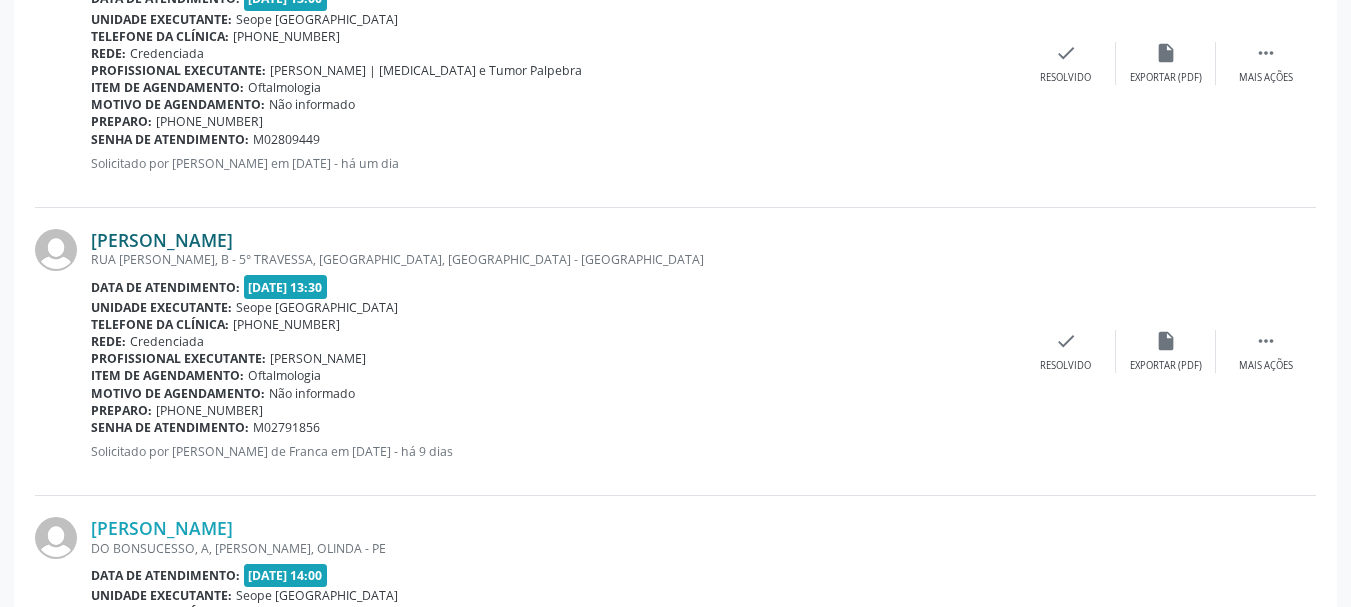 click on "[PERSON_NAME]" at bounding box center (162, 240) 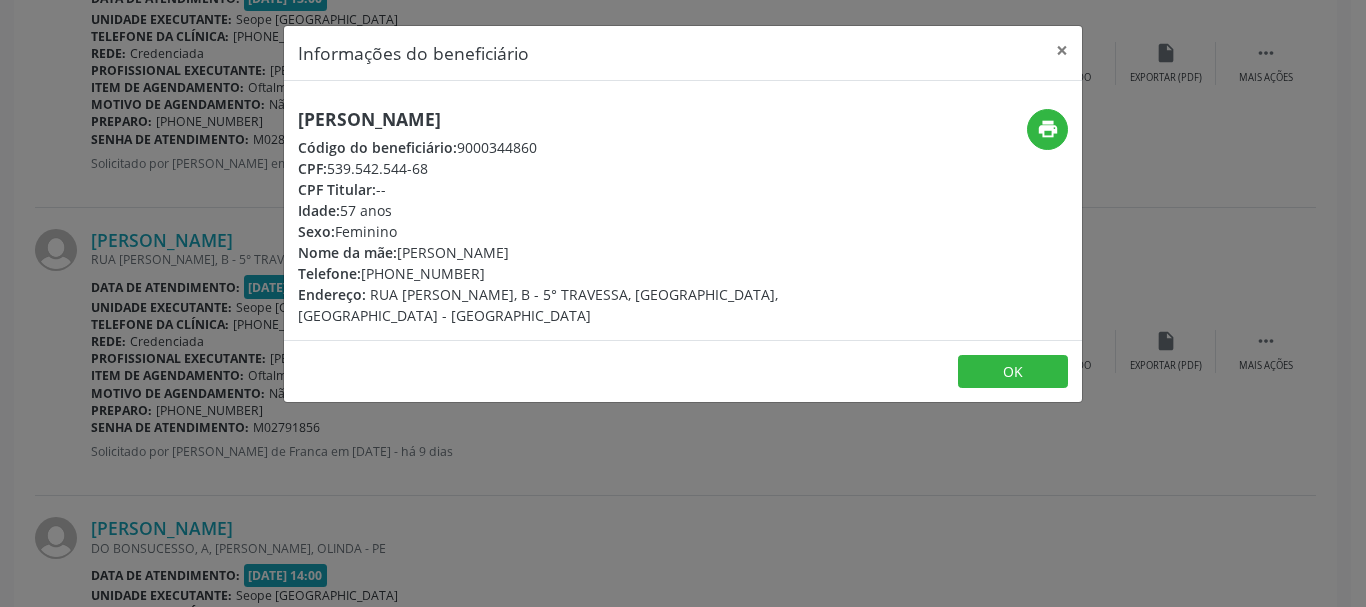 drag, startPoint x: 295, startPoint y: 114, endPoint x: 581, endPoint y: 112, distance: 286.007 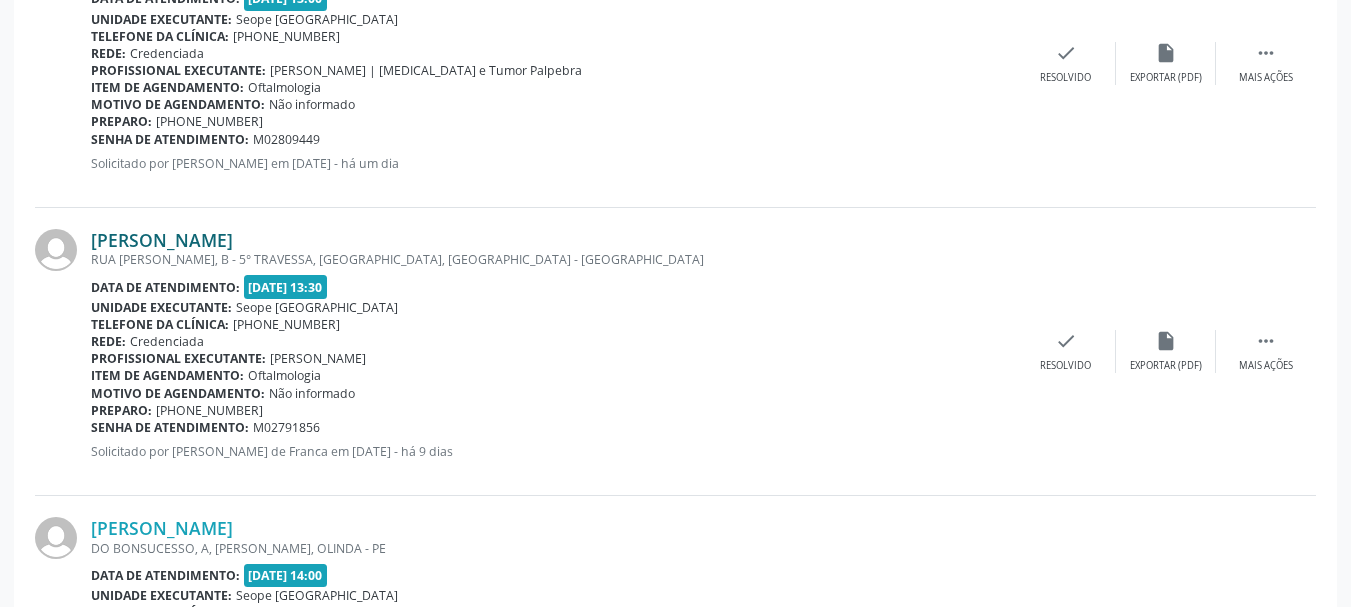 click on "[PERSON_NAME]" at bounding box center (162, 240) 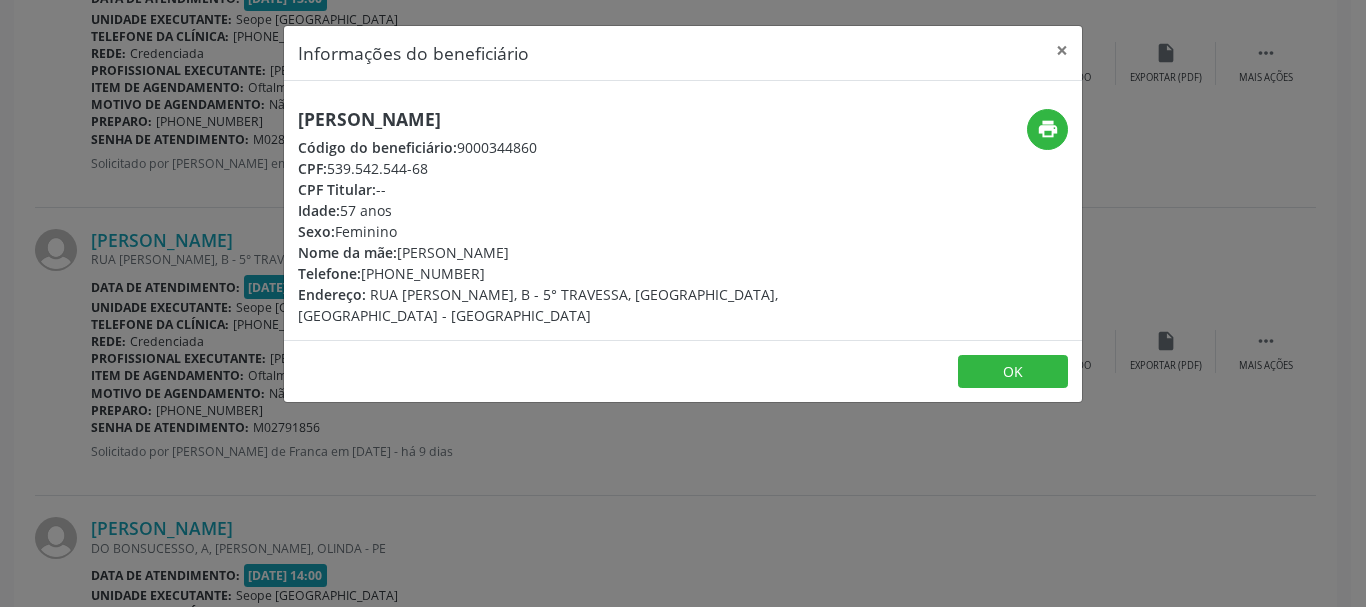 click on "Informações do beneficiário ×
[PERSON_NAME]
Código do beneficiário:
9000344860
CPF:
539.542.544-68
CPF Titular:
--
Idade:
57 anos
Sexo:
[GEOGRAPHIC_DATA]
Nome da mãe:
[PERSON_NAME]
Telefone:
[PHONE_NUMBER]
Endereço:
[GEOGRAPHIC_DATA][PERSON_NAME], B - 5° TRAVESSA, [GEOGRAPHIC_DATA], [GEOGRAPHIC_DATA] - PE
print OK" at bounding box center (683, 303) 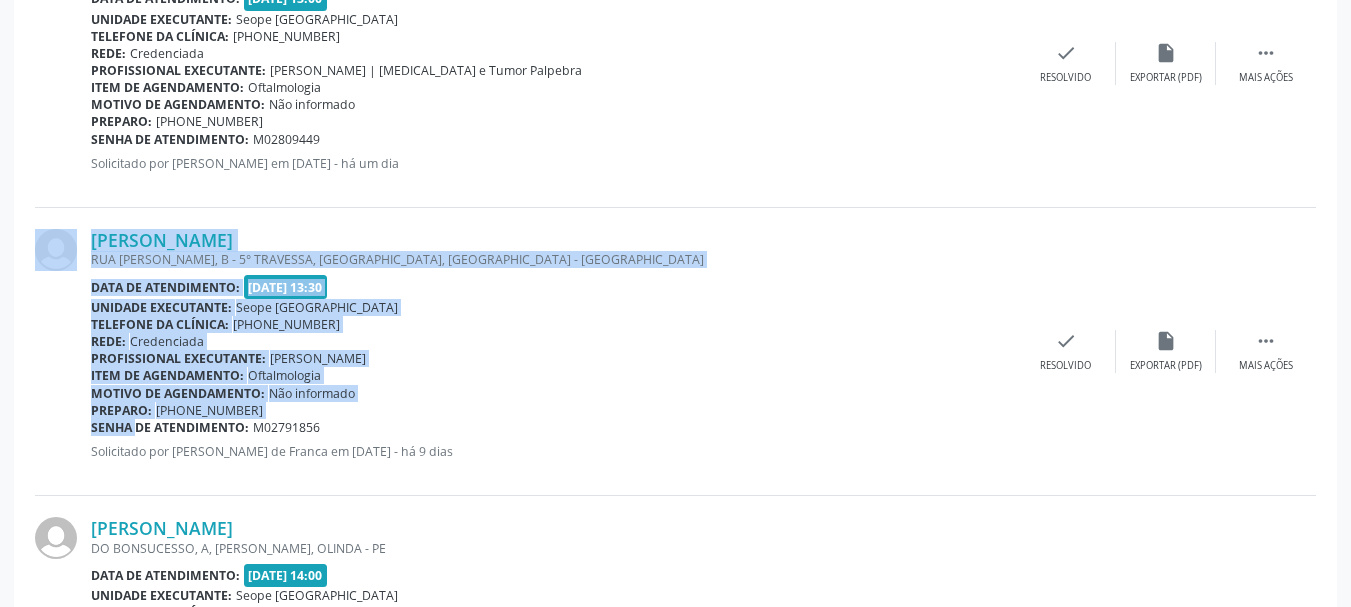 drag, startPoint x: 90, startPoint y: 412, endPoint x: 114, endPoint y: 423, distance: 26.400757 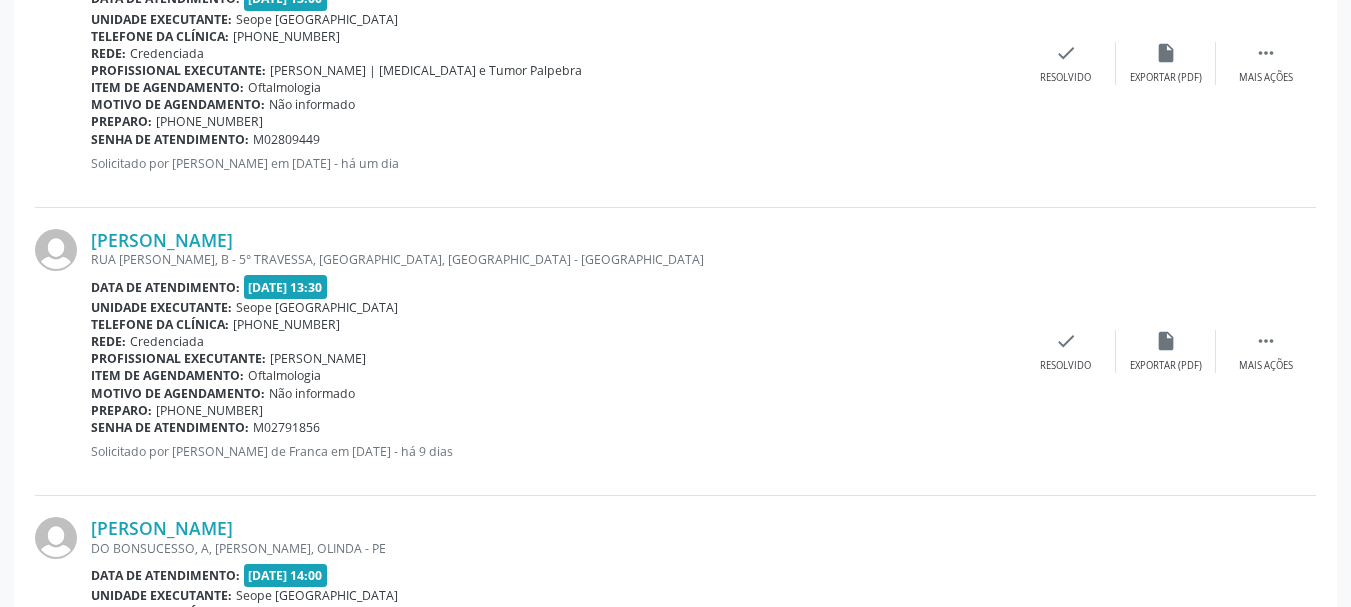drag, startPoint x: 136, startPoint y: 446, endPoint x: 124, endPoint y: 433, distance: 17.691807 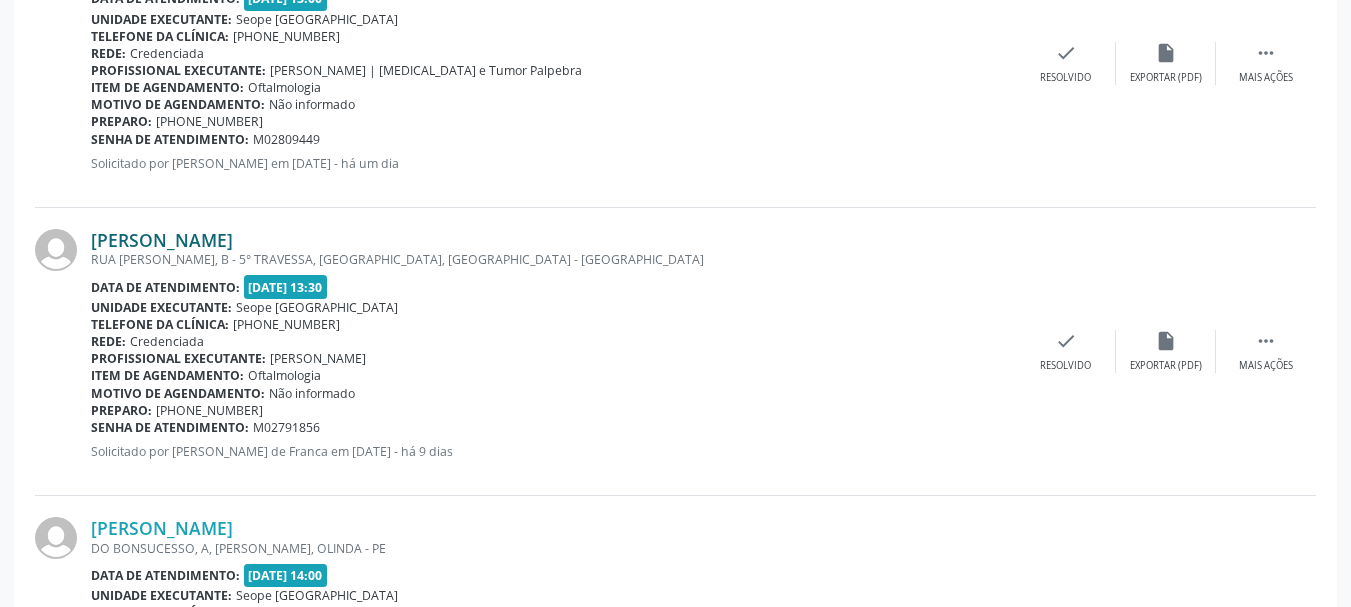 click on "[PERSON_NAME]" at bounding box center [162, 240] 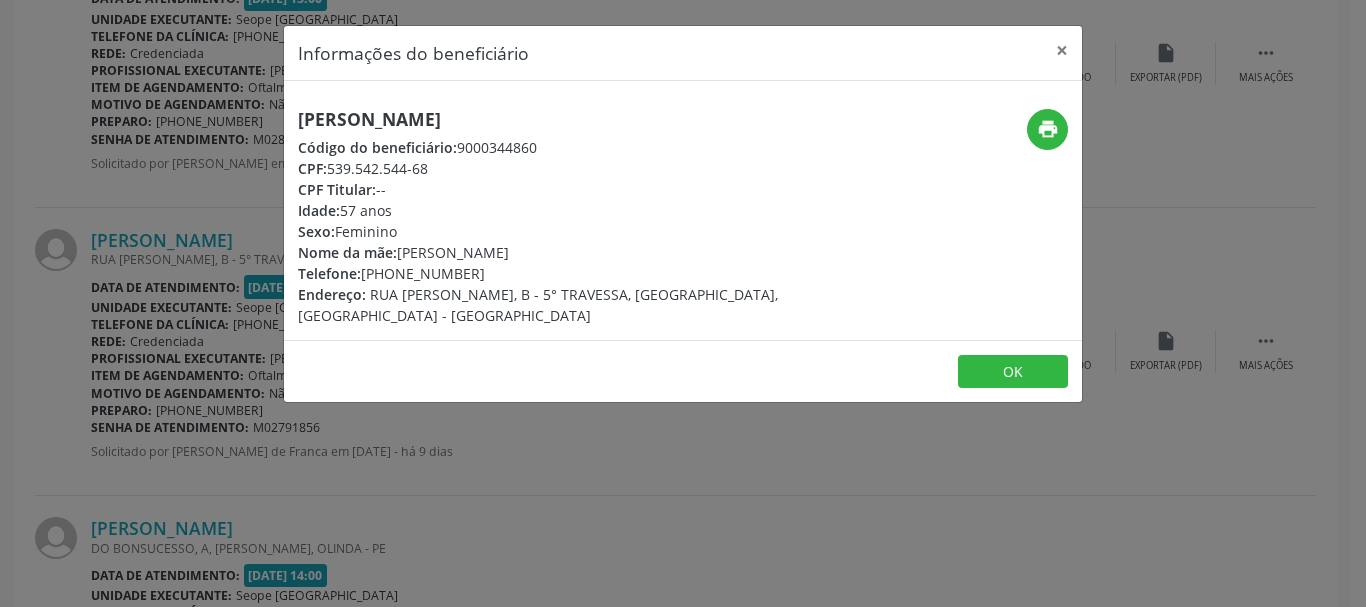 drag, startPoint x: 410, startPoint y: 513, endPoint x: 403, endPoint y: 505, distance: 10.630146 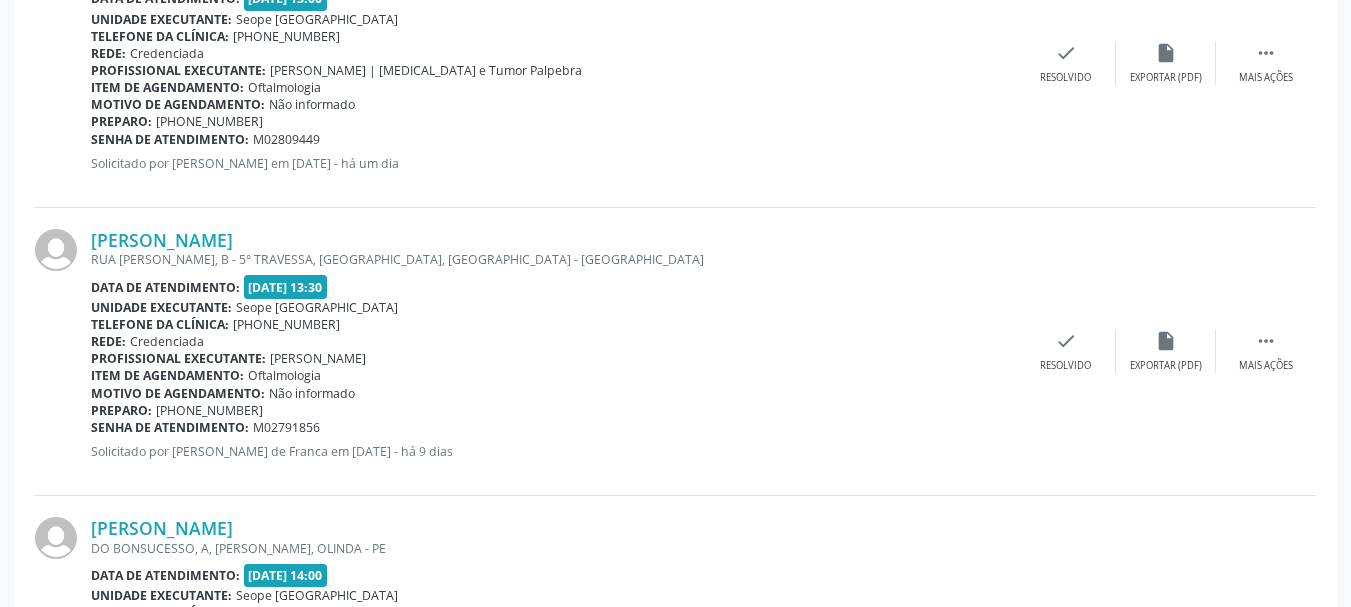 scroll, scrollTop: 1357, scrollLeft: 0, axis: vertical 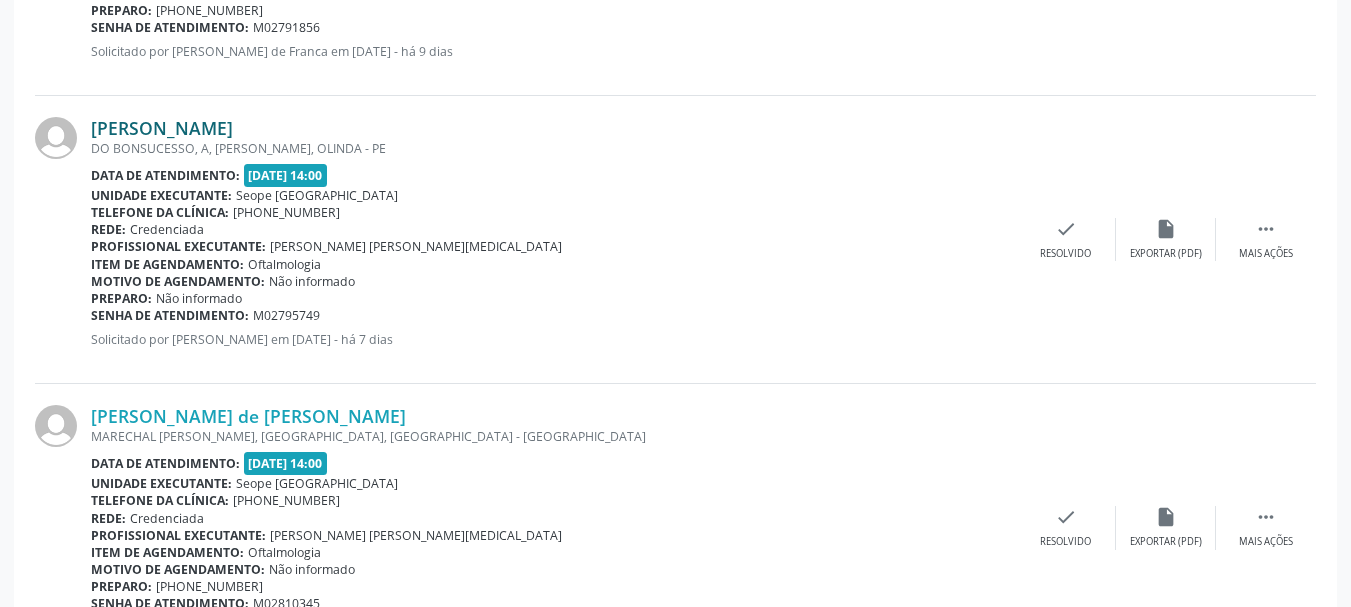 click on "[PERSON_NAME]" at bounding box center (162, 128) 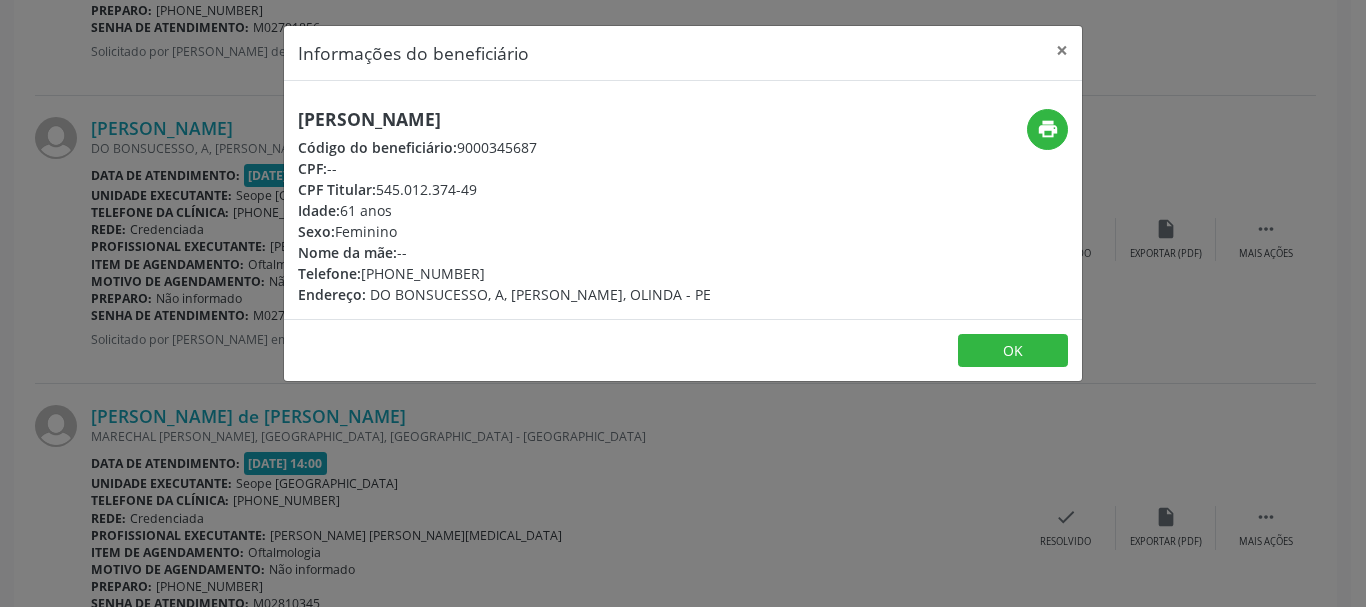 drag, startPoint x: 297, startPoint y: 115, endPoint x: 543, endPoint y: 119, distance: 246.03252 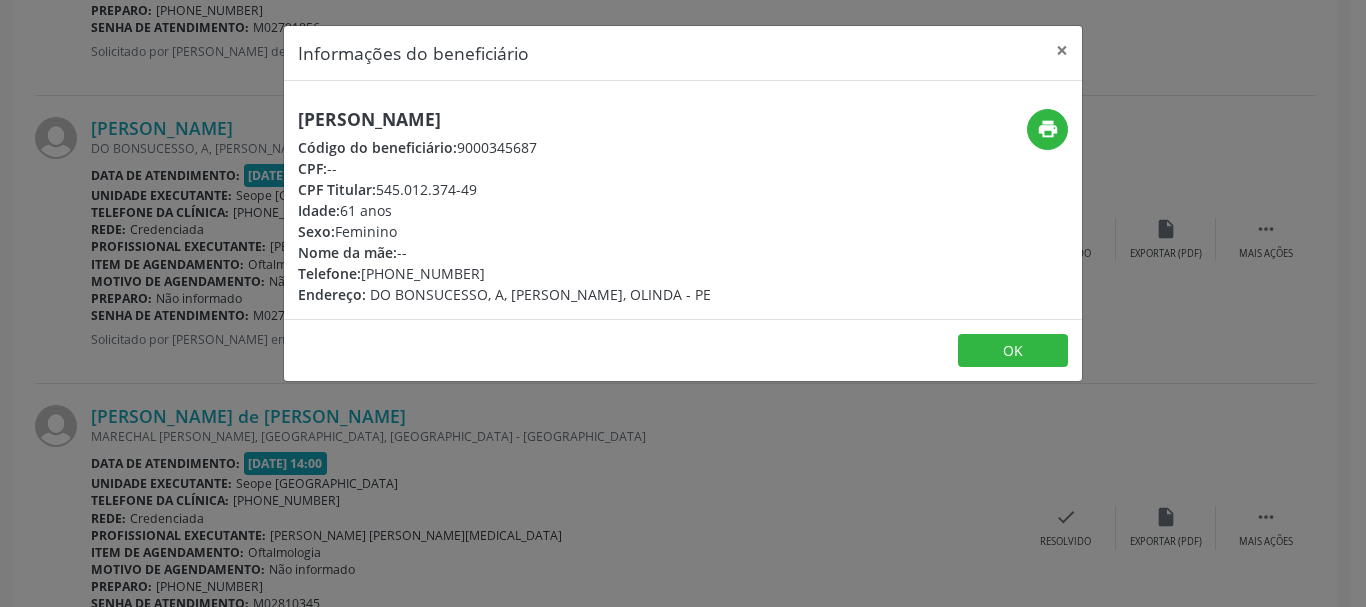 drag, startPoint x: 299, startPoint y: 272, endPoint x: 483, endPoint y: 271, distance: 184.00272 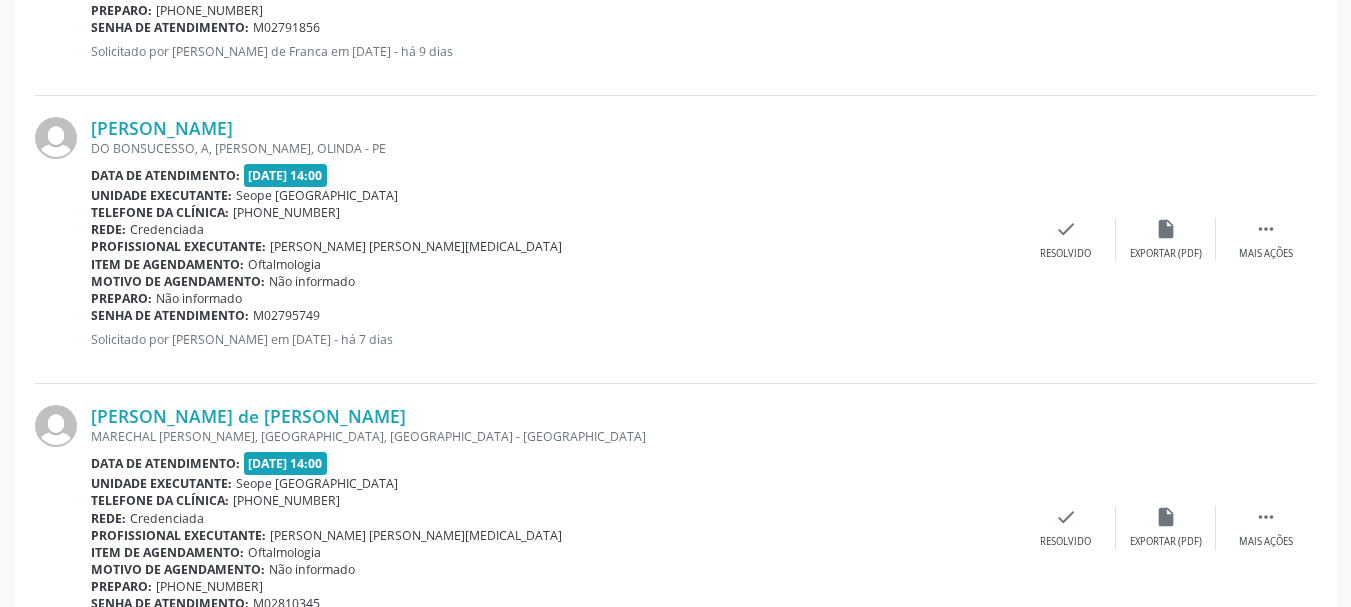 drag, startPoint x: 93, startPoint y: 315, endPoint x: 330, endPoint y: 321, distance: 237.07594 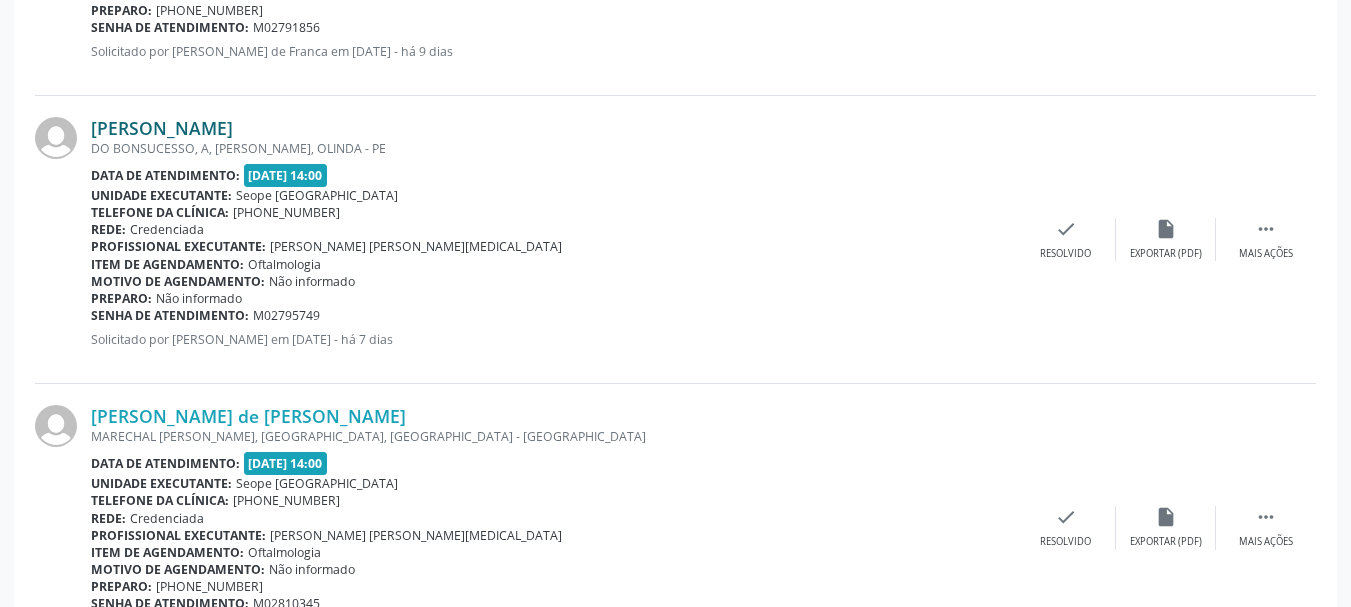 click on "[PERSON_NAME]" at bounding box center [162, 128] 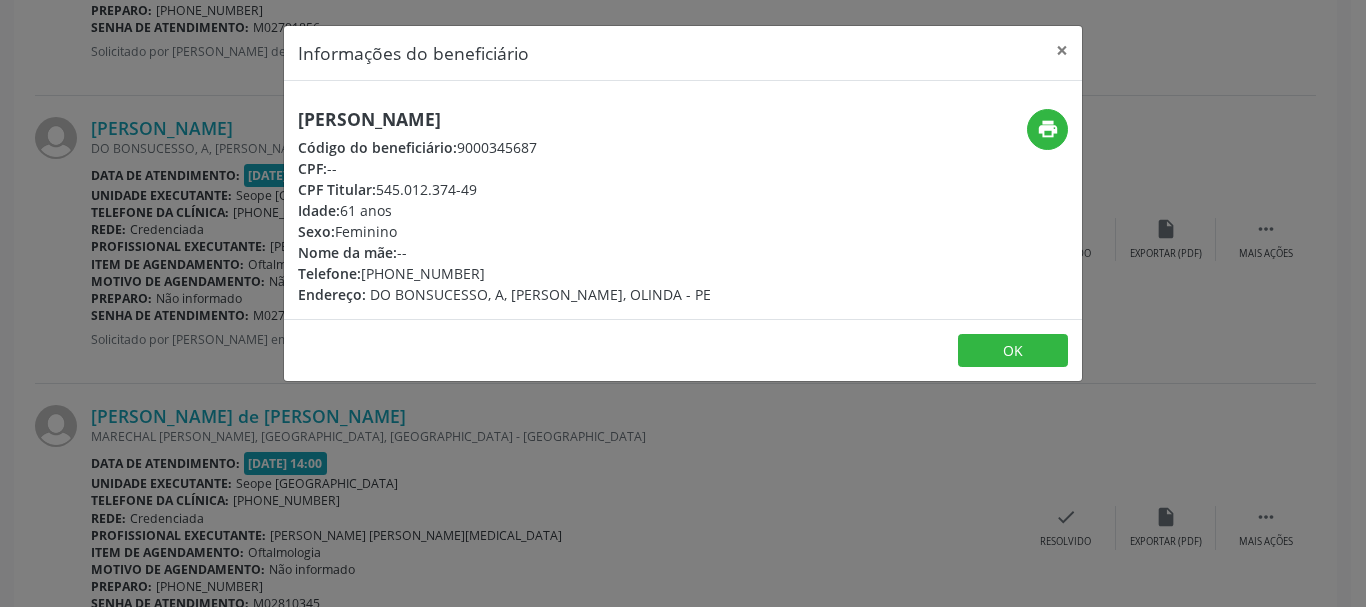 drag, startPoint x: 296, startPoint y: 187, endPoint x: 478, endPoint y: 193, distance: 182.09888 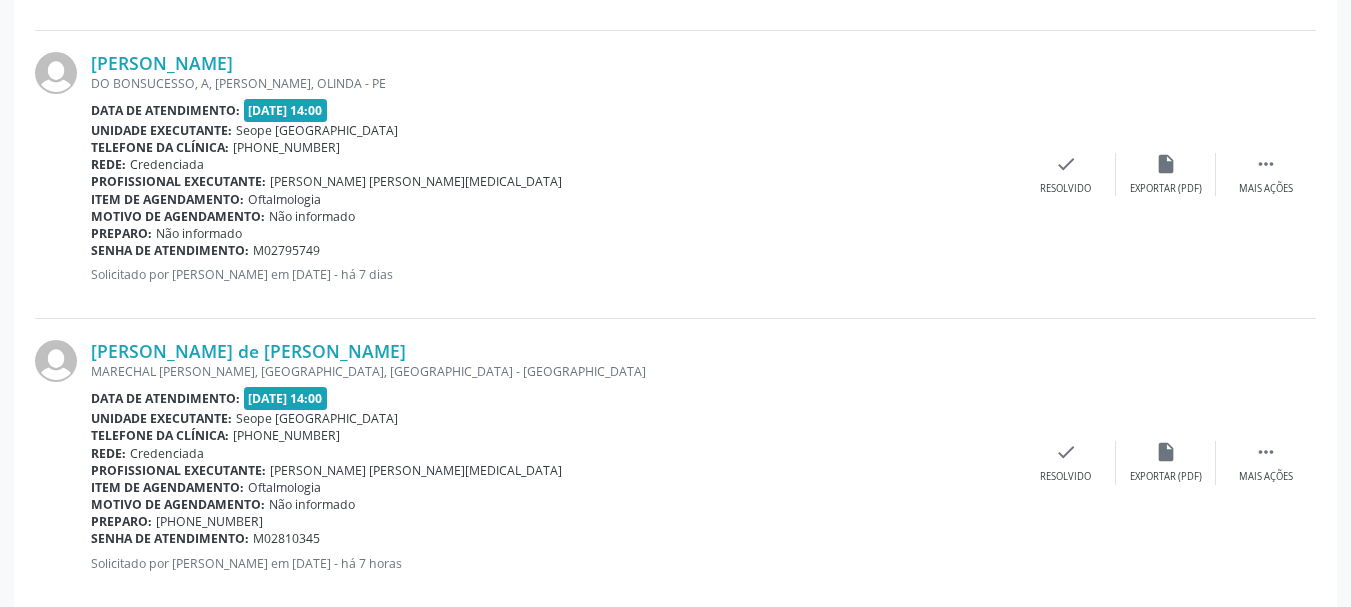 scroll, scrollTop: 1757, scrollLeft: 0, axis: vertical 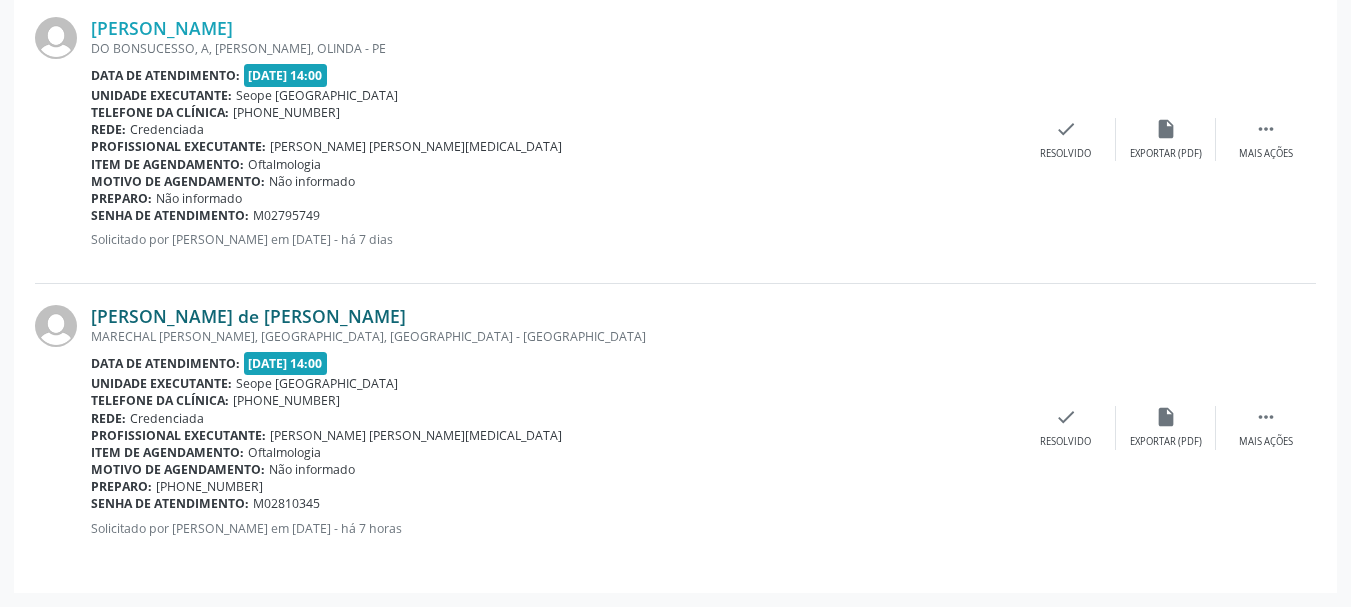 click on "[PERSON_NAME] de [PERSON_NAME]" at bounding box center (248, 316) 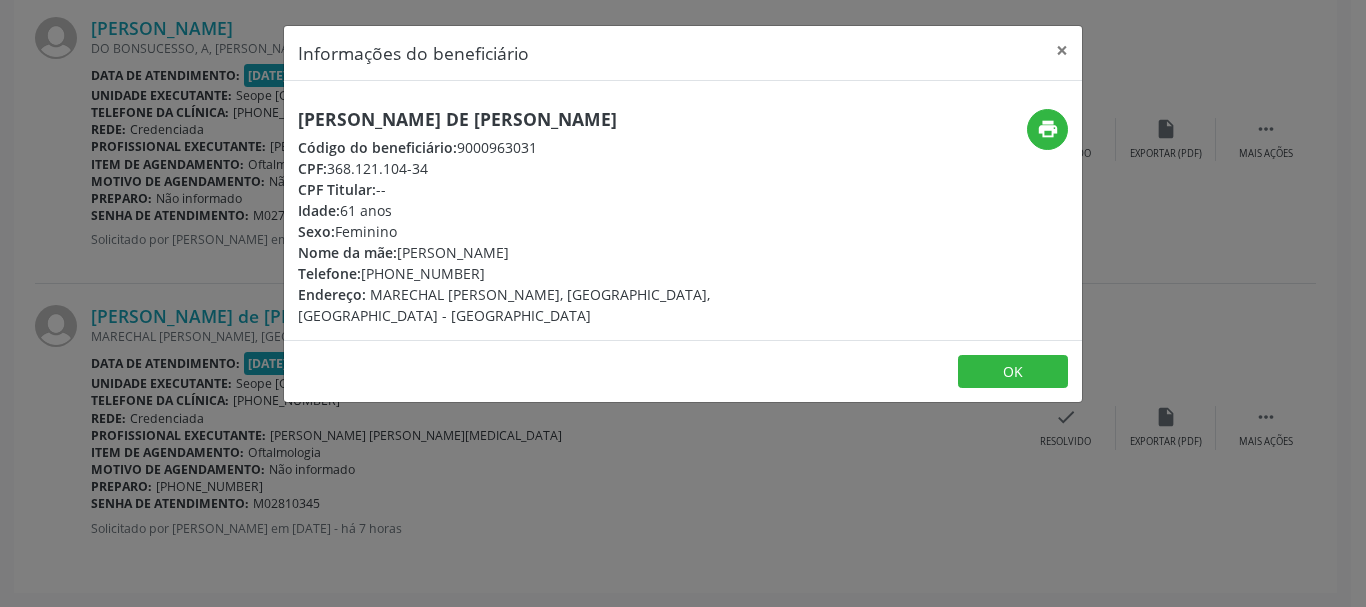 drag, startPoint x: 300, startPoint y: 117, endPoint x: 611, endPoint y: 111, distance: 311.05786 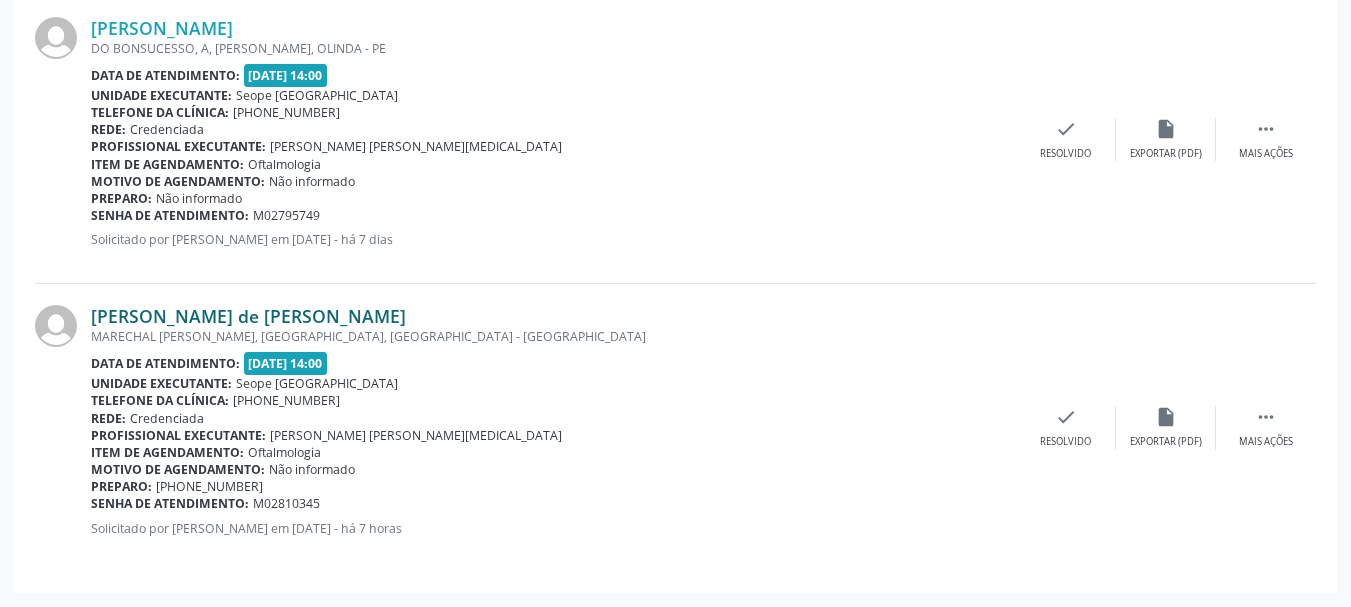 click on "[PERSON_NAME] de [PERSON_NAME]" at bounding box center (248, 316) 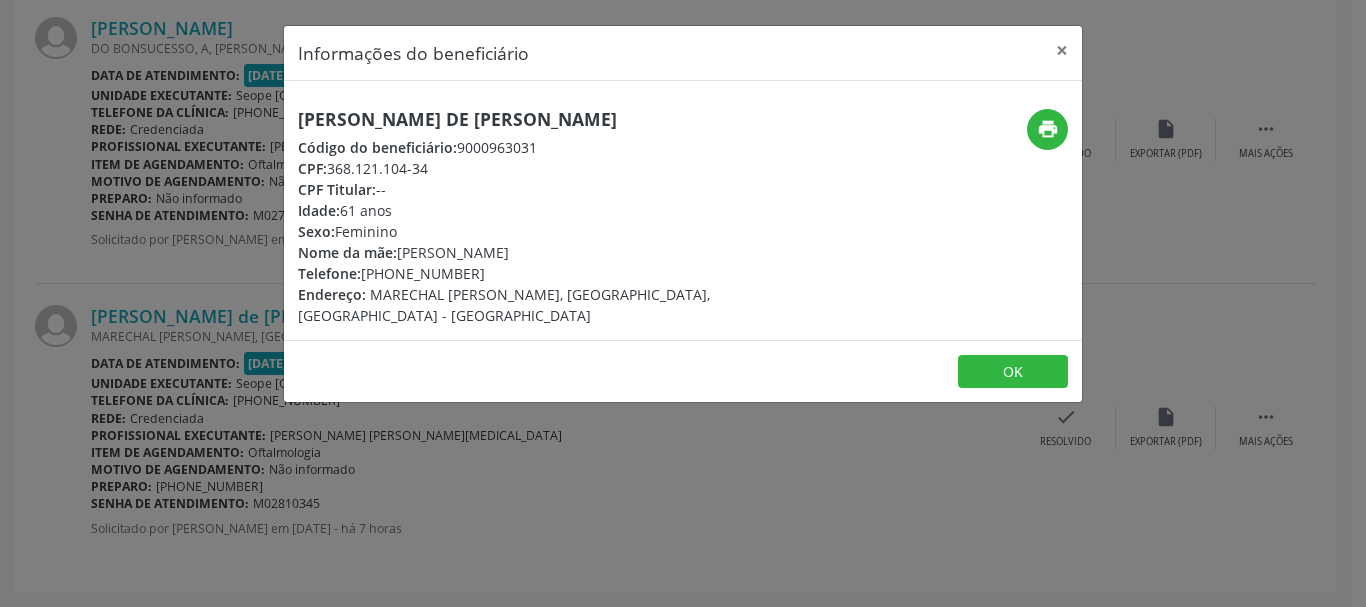 drag, startPoint x: 519, startPoint y: 488, endPoint x: 506, endPoint y: 488, distance: 13 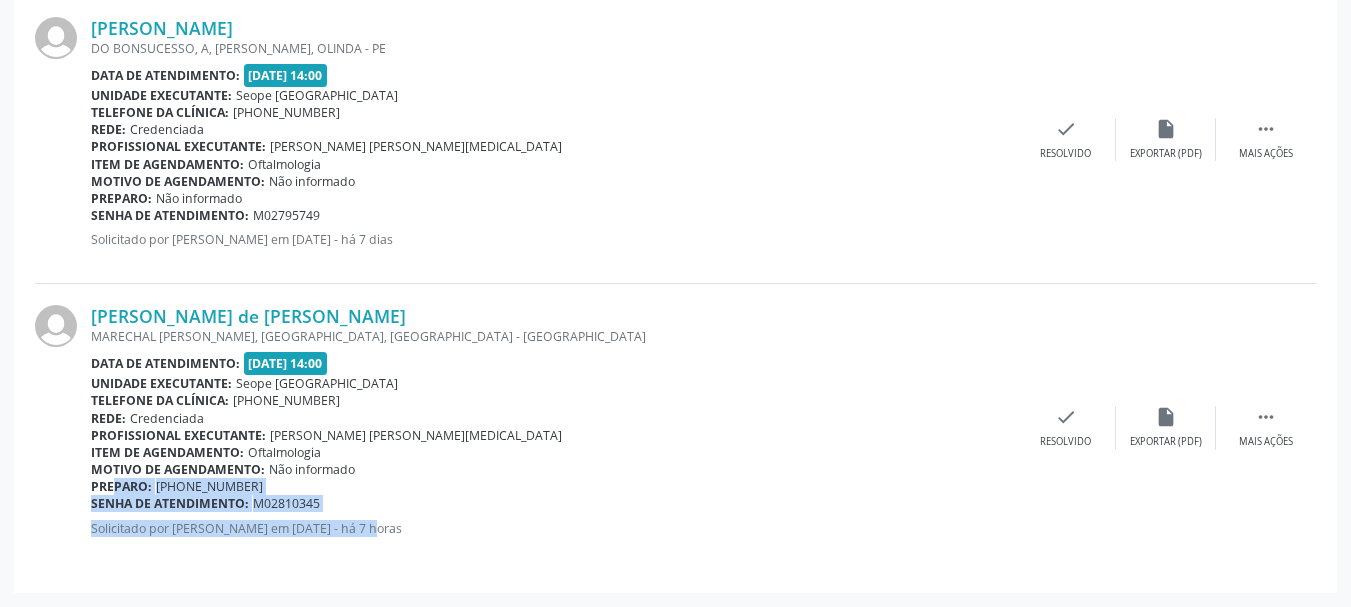 drag, startPoint x: 92, startPoint y: 487, endPoint x: 347, endPoint y: 514, distance: 256.4254 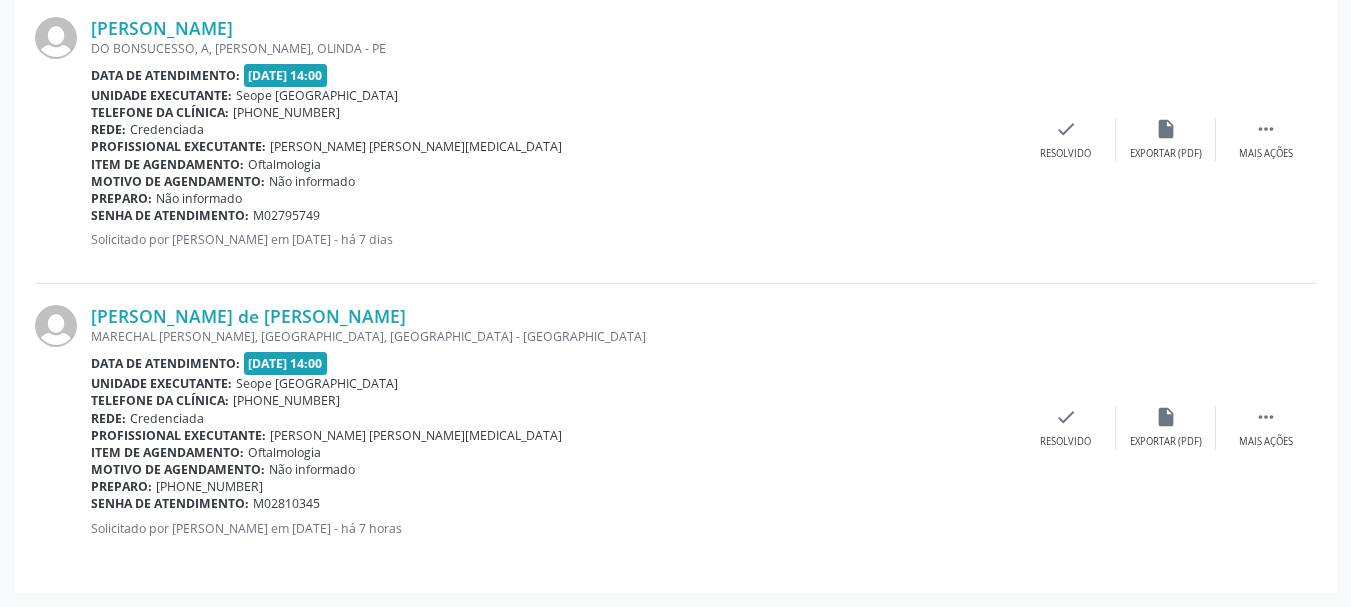 click on "Unidade executante:
Seope [GEOGRAPHIC_DATA]" at bounding box center [553, 383] 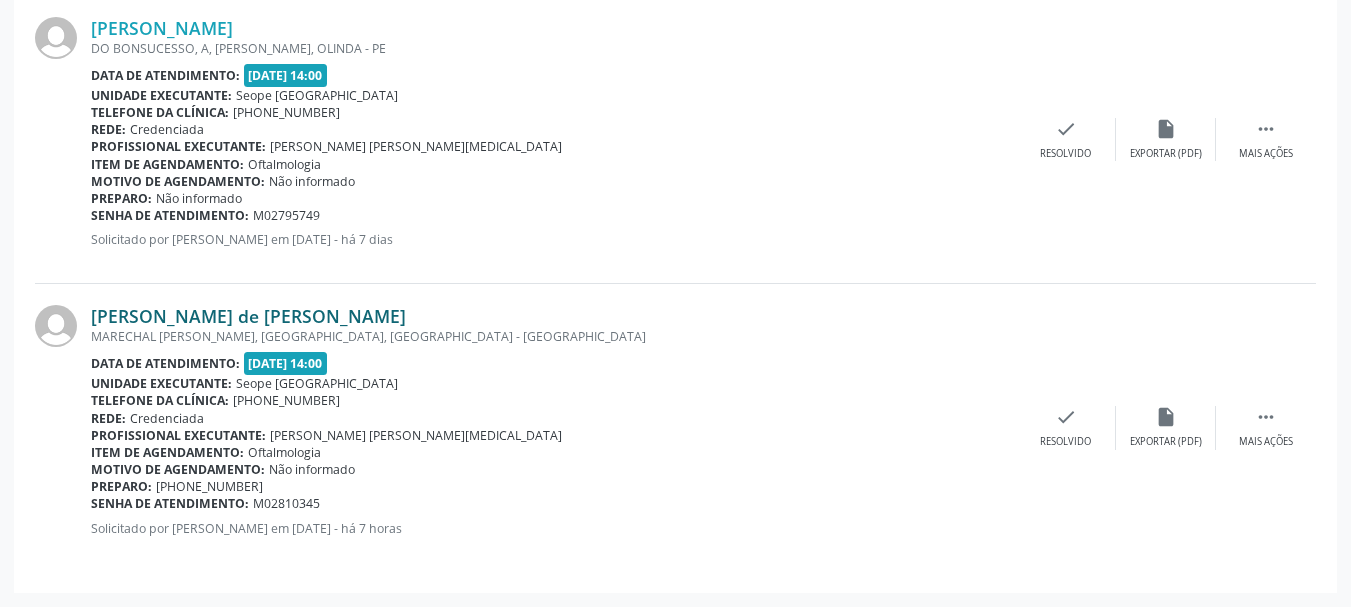 click on "[PERSON_NAME] de [PERSON_NAME]" at bounding box center [248, 316] 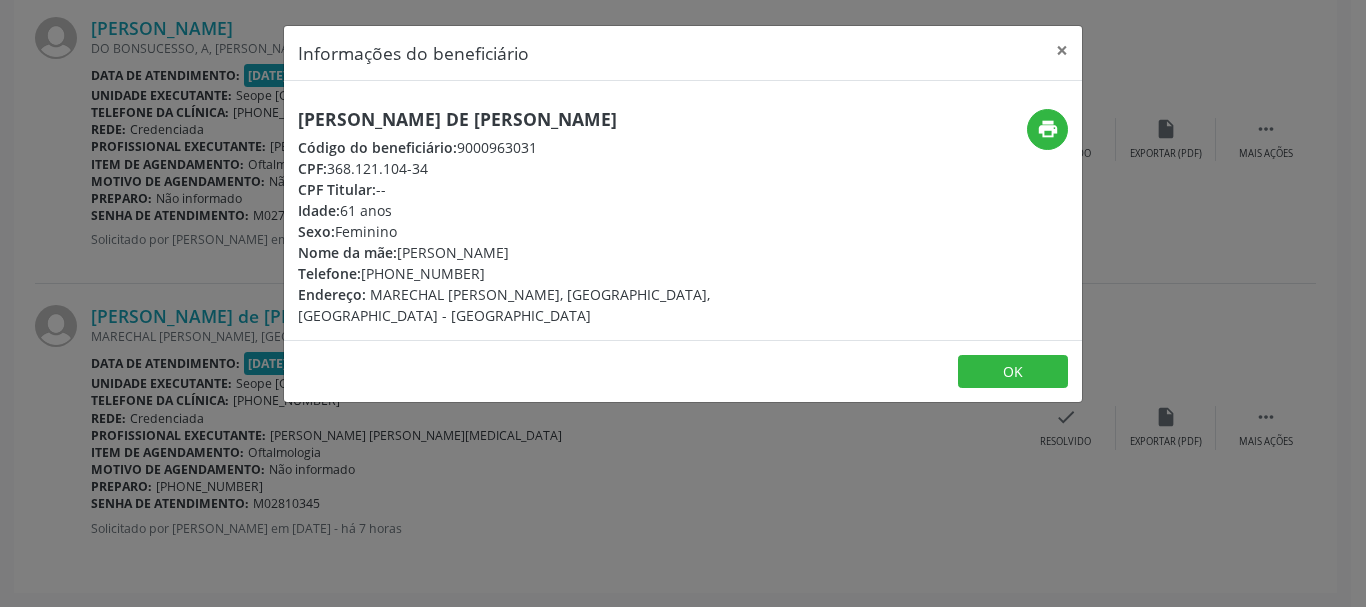drag, startPoint x: 296, startPoint y: 167, endPoint x: 452, endPoint y: 175, distance: 156.20499 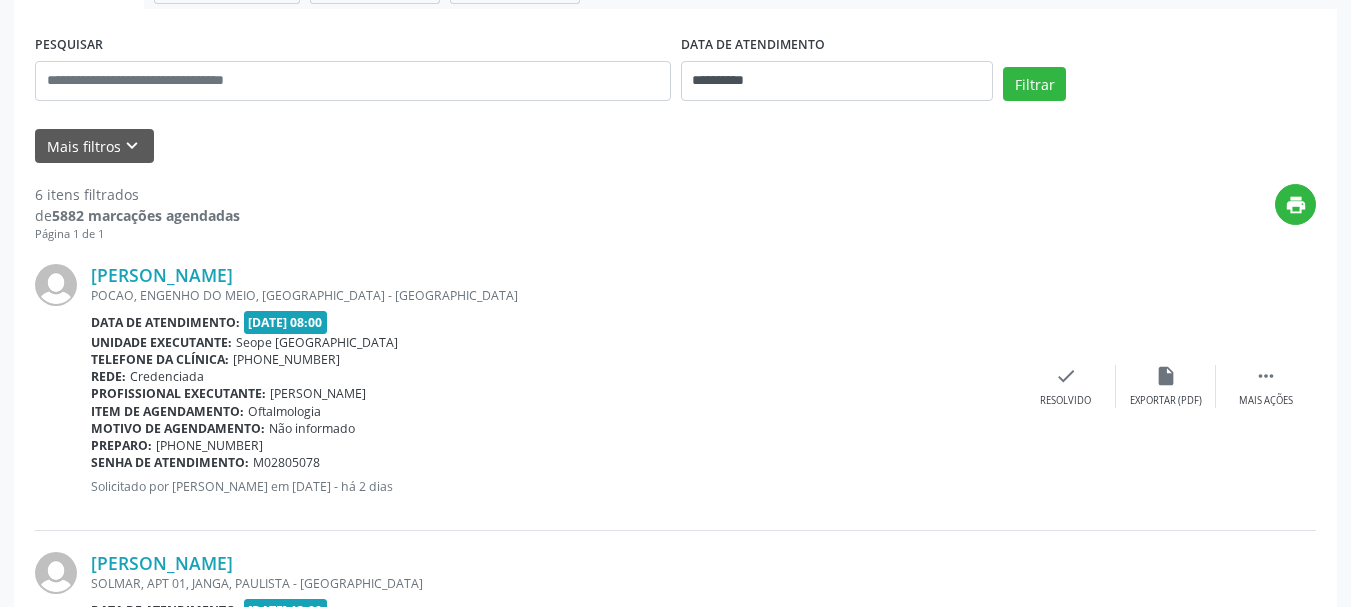 scroll, scrollTop: 257, scrollLeft: 0, axis: vertical 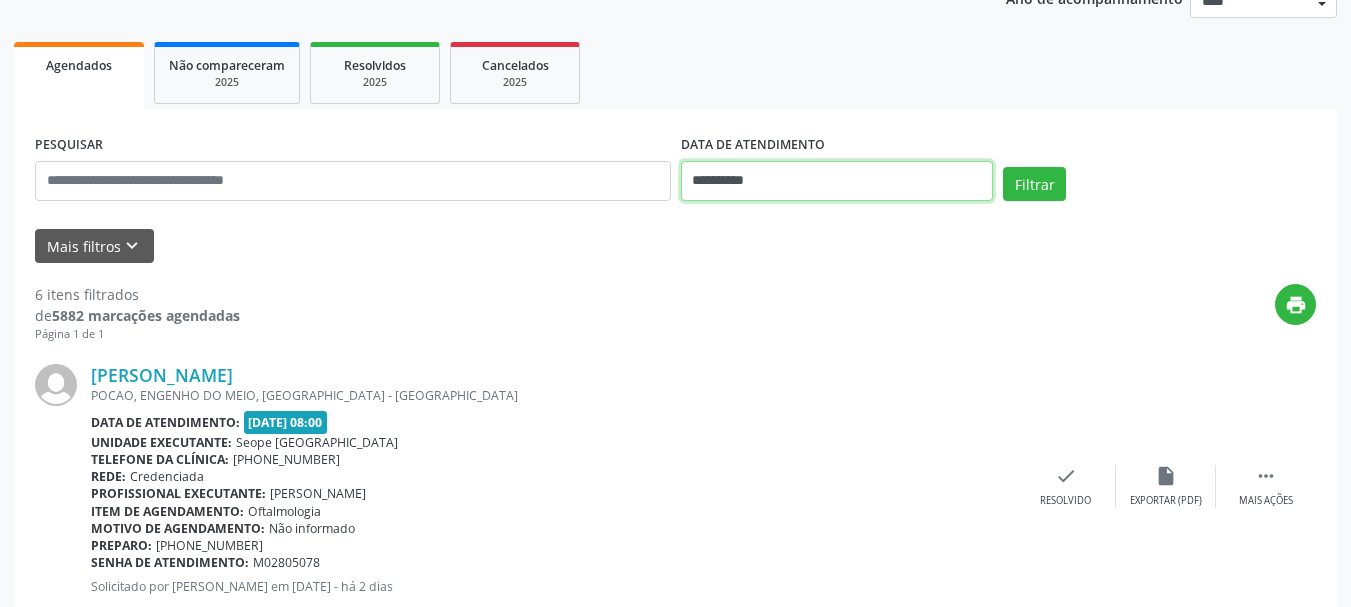 click on "**********" at bounding box center (837, 181) 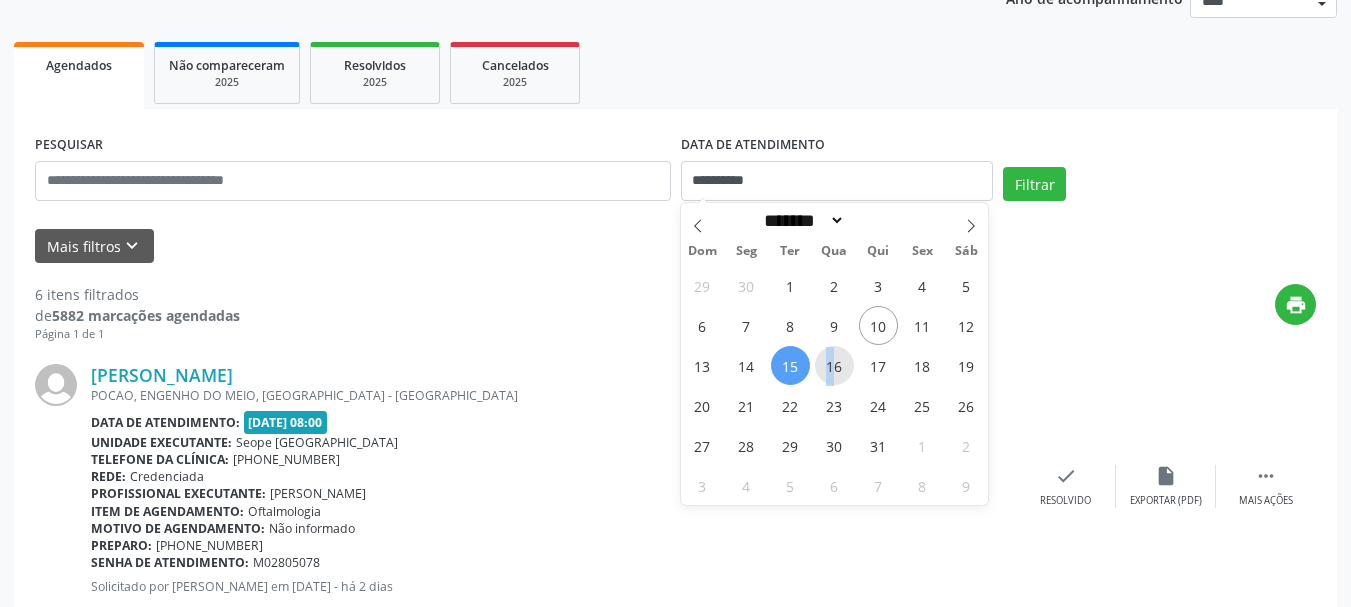 click on "16" at bounding box center (834, 365) 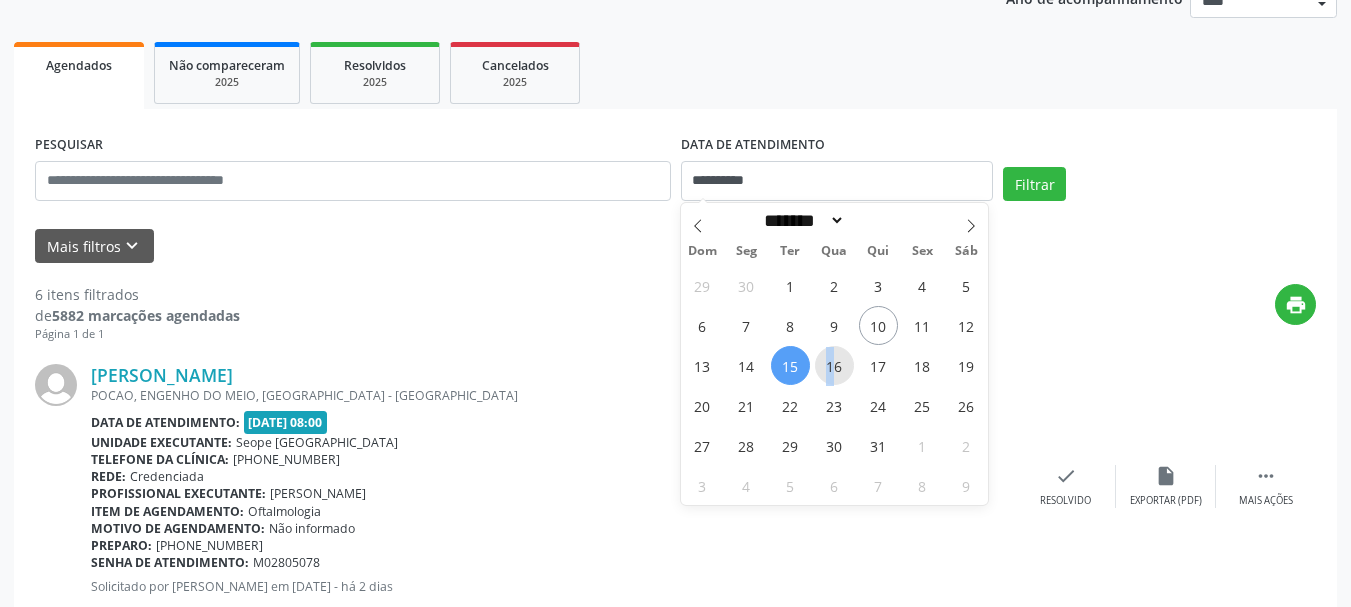 type on "**********" 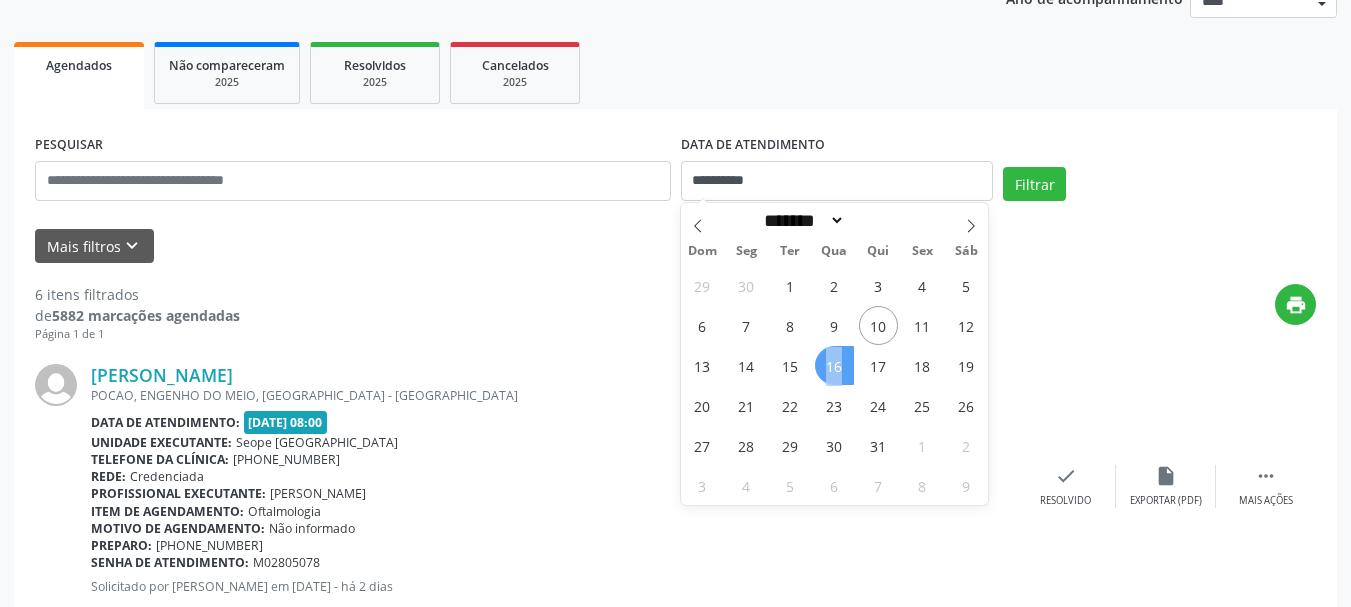 click on "16" at bounding box center (834, 365) 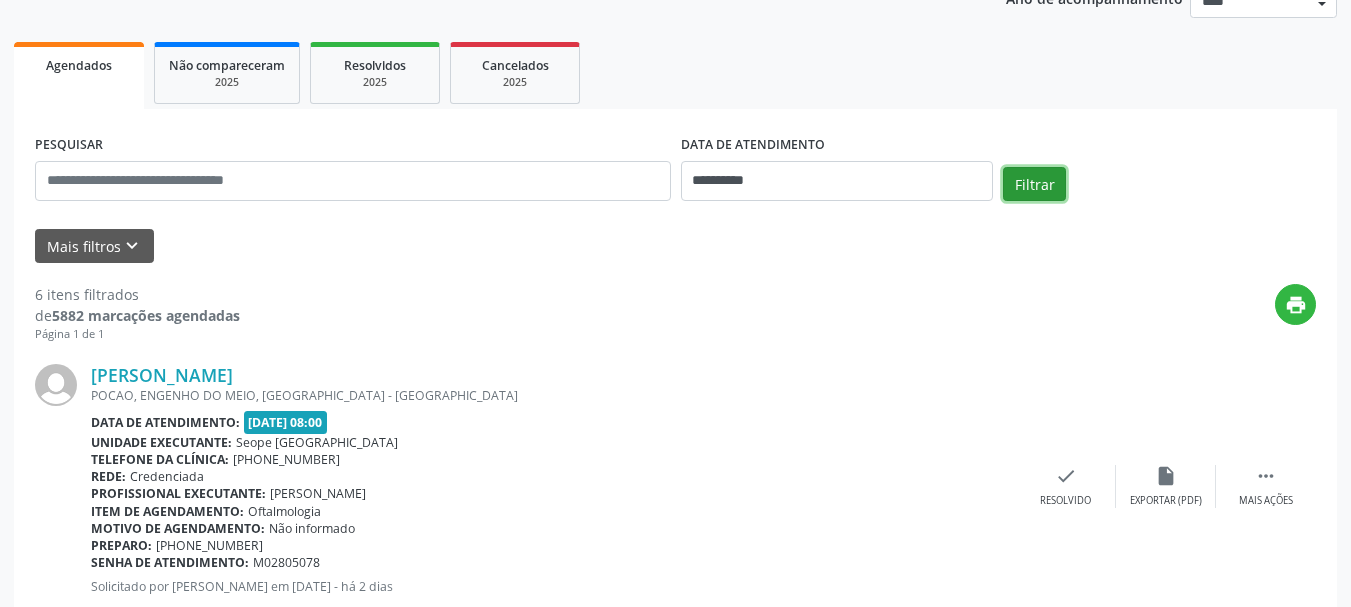 click on "Filtrar" at bounding box center (1034, 184) 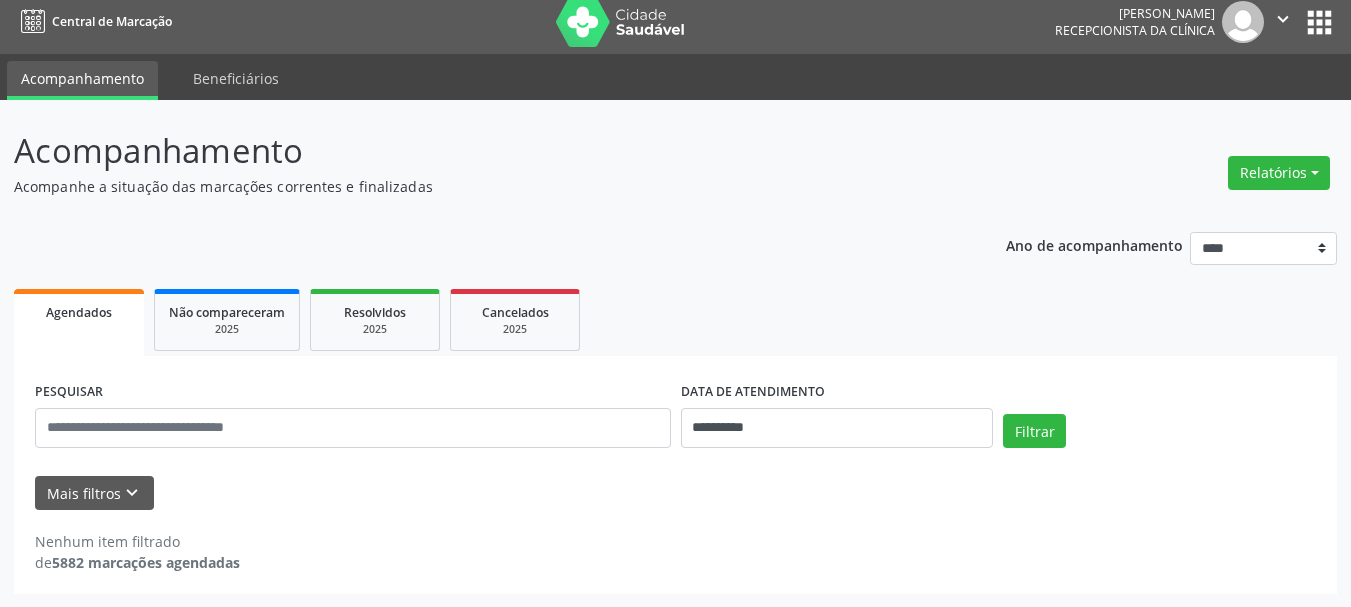 scroll, scrollTop: 11, scrollLeft: 0, axis: vertical 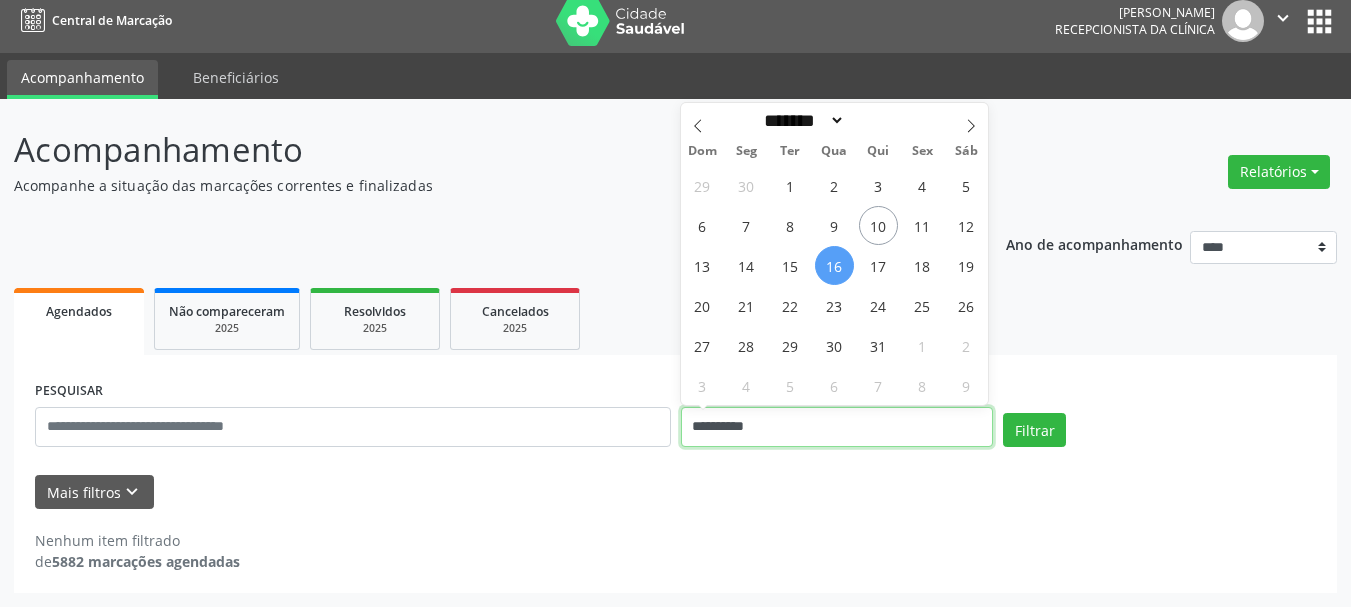 click on "**********" at bounding box center [837, 427] 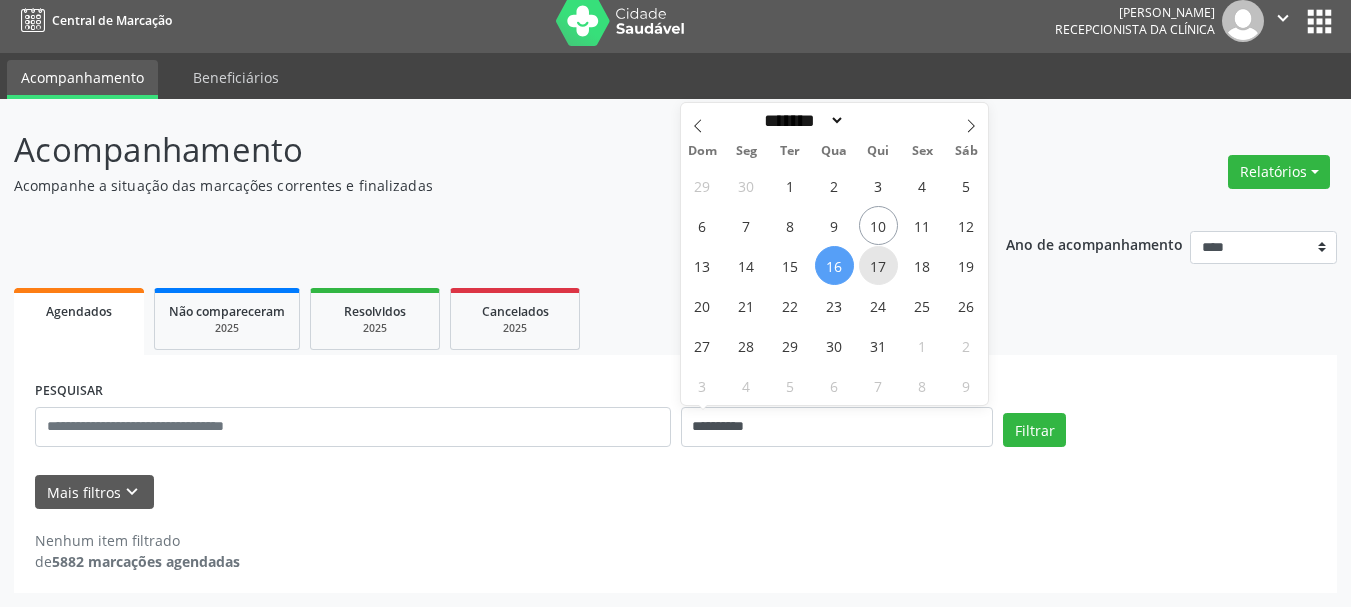 click on "17" at bounding box center (878, 265) 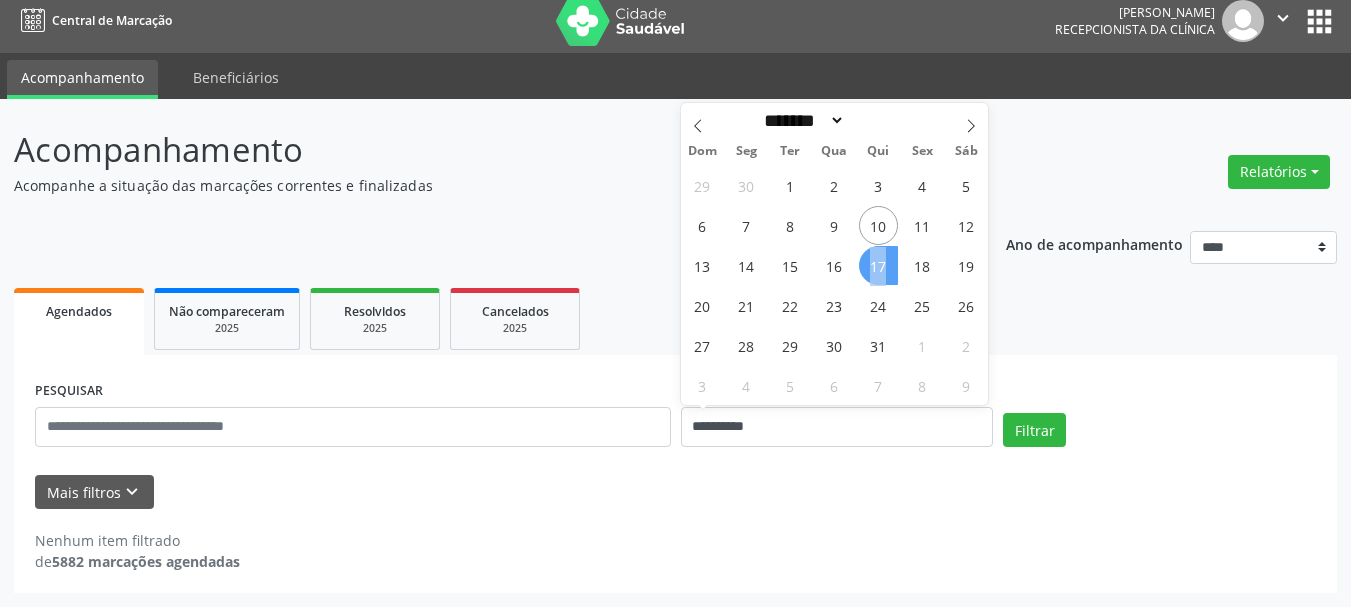 click on "17" at bounding box center (878, 265) 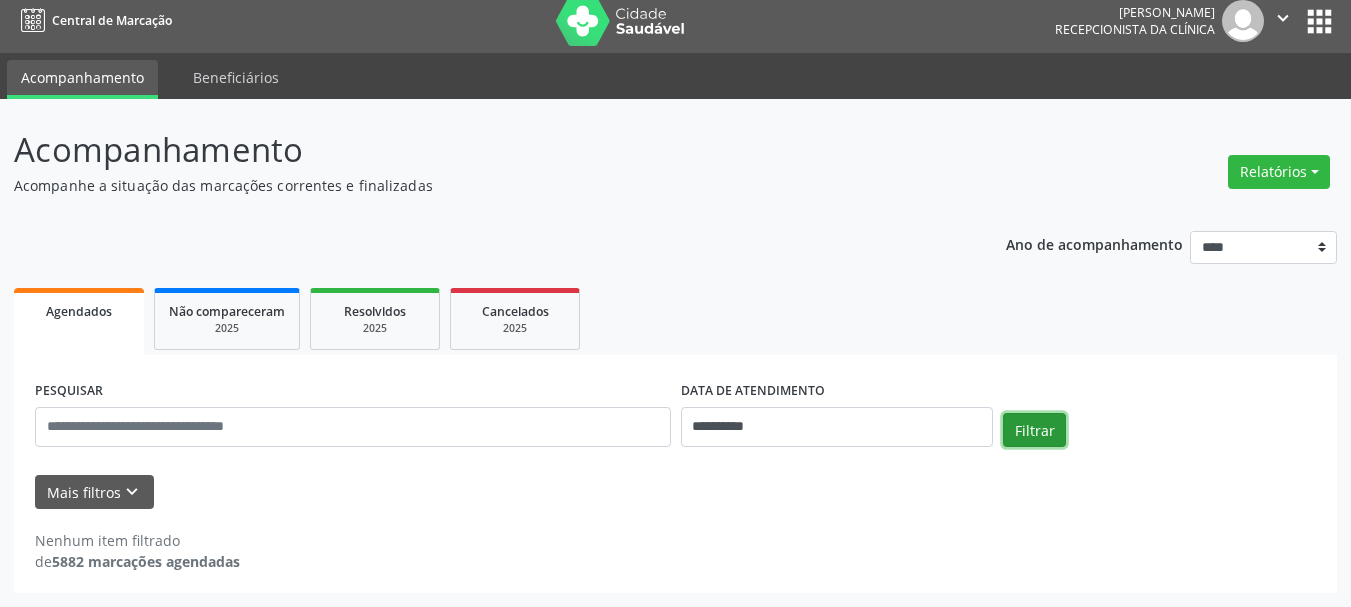 click on "Filtrar" at bounding box center (1034, 430) 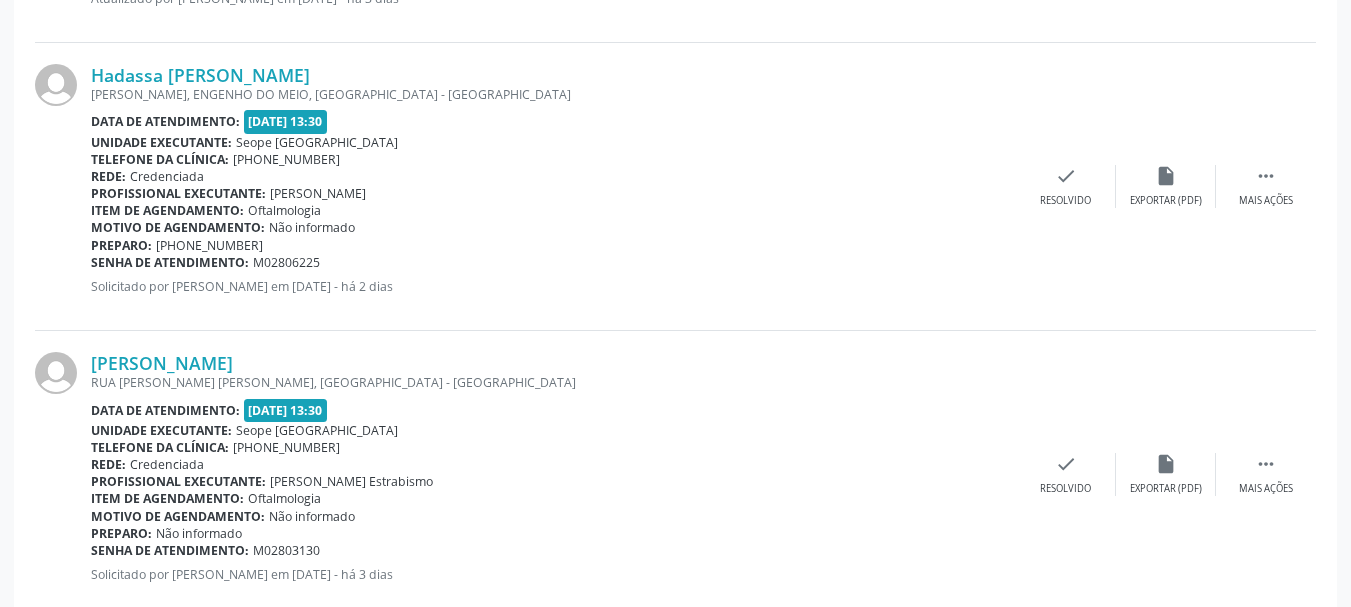 scroll, scrollTop: 4443, scrollLeft: 0, axis: vertical 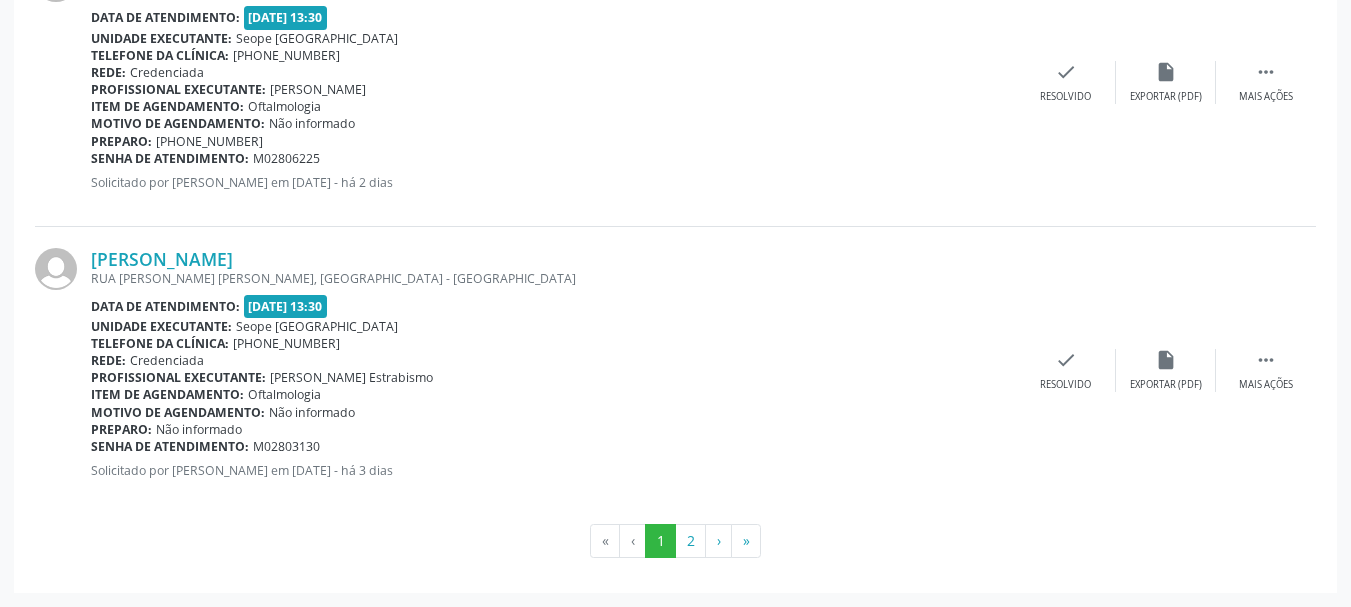 click on "‹" at bounding box center [633, 541] 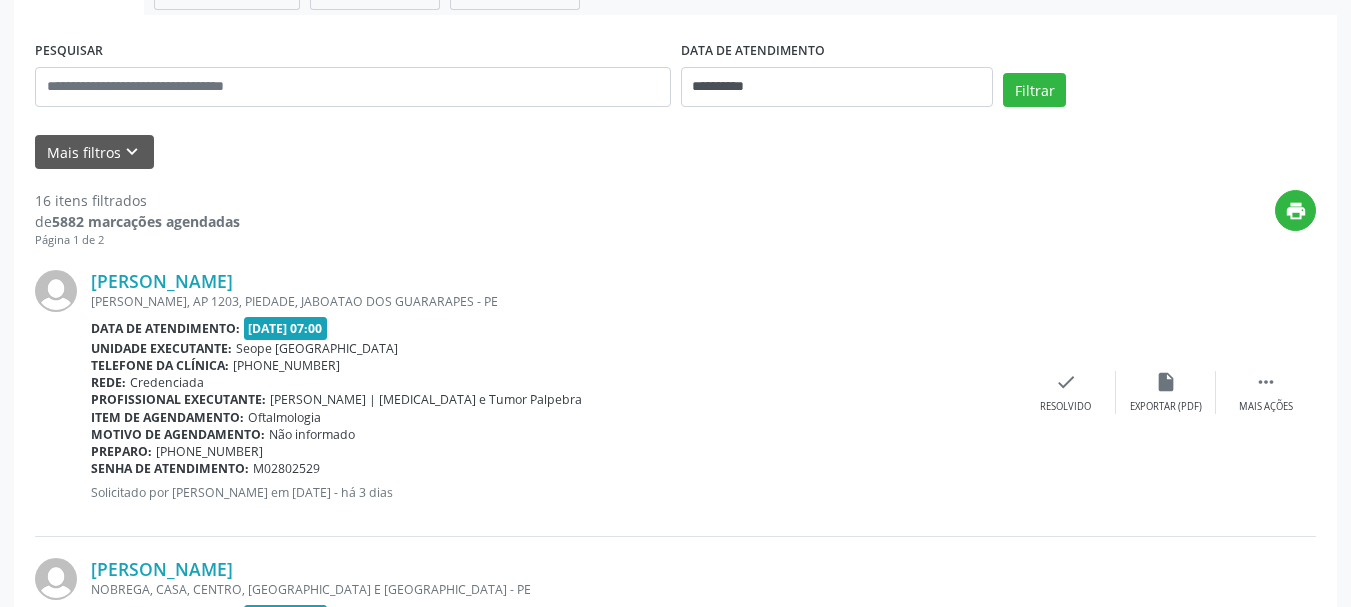 scroll, scrollTop: 343, scrollLeft: 0, axis: vertical 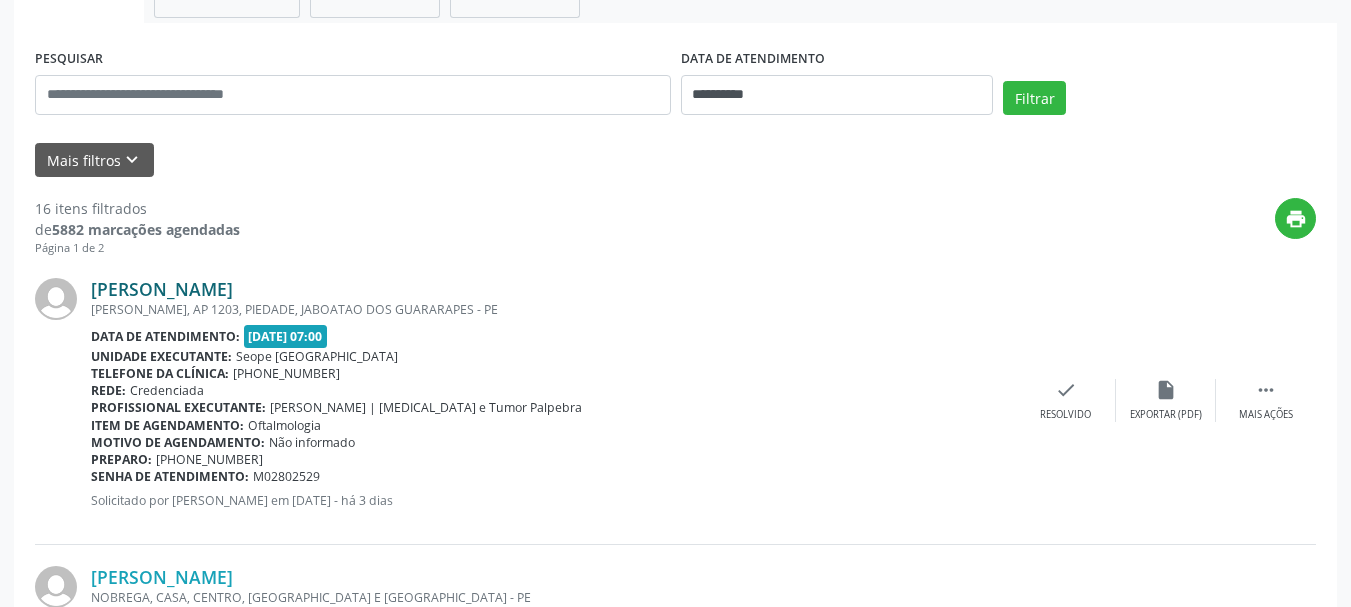 click on "[PERSON_NAME]" at bounding box center [162, 289] 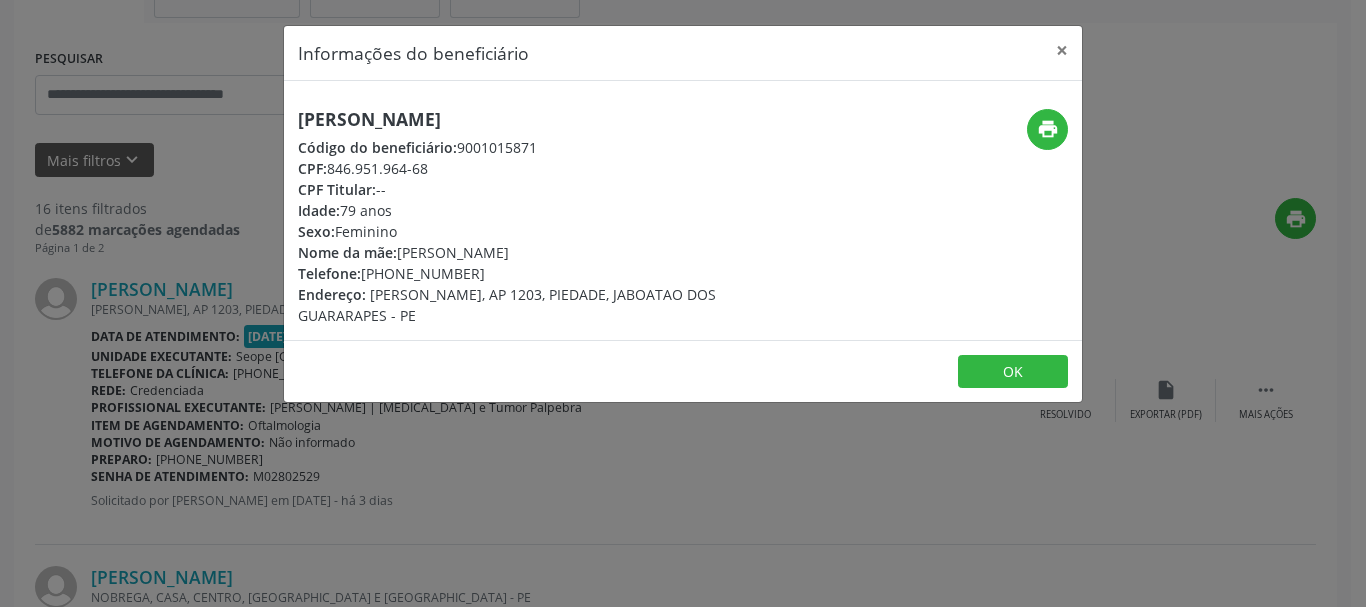 drag, startPoint x: 300, startPoint y: 113, endPoint x: 570, endPoint y: 124, distance: 270.22397 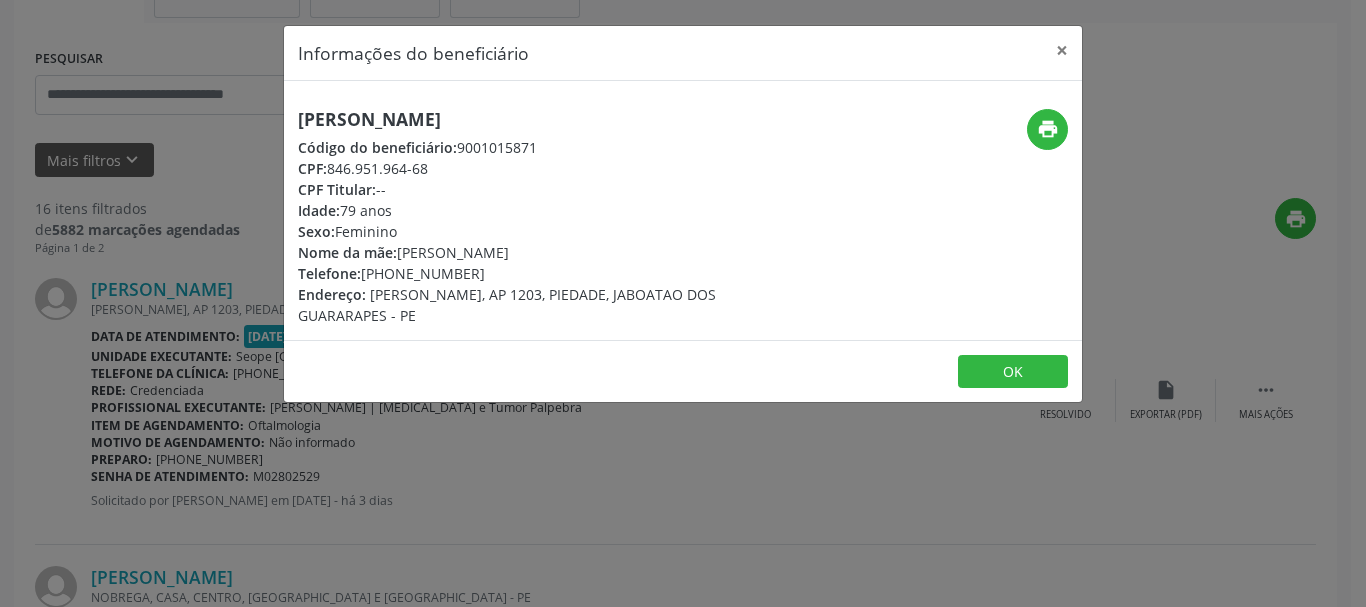 drag, startPoint x: 296, startPoint y: 272, endPoint x: 473, endPoint y: 279, distance: 177.13837 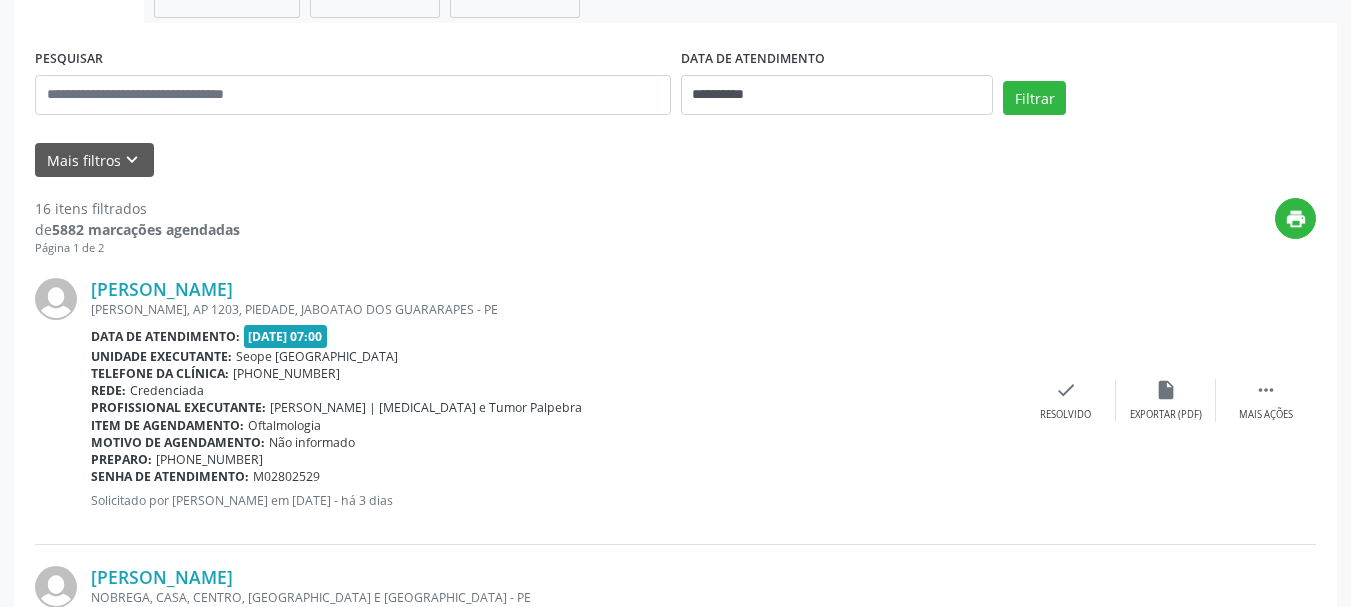drag, startPoint x: 93, startPoint y: 457, endPoint x: 336, endPoint y: 481, distance: 244.18231 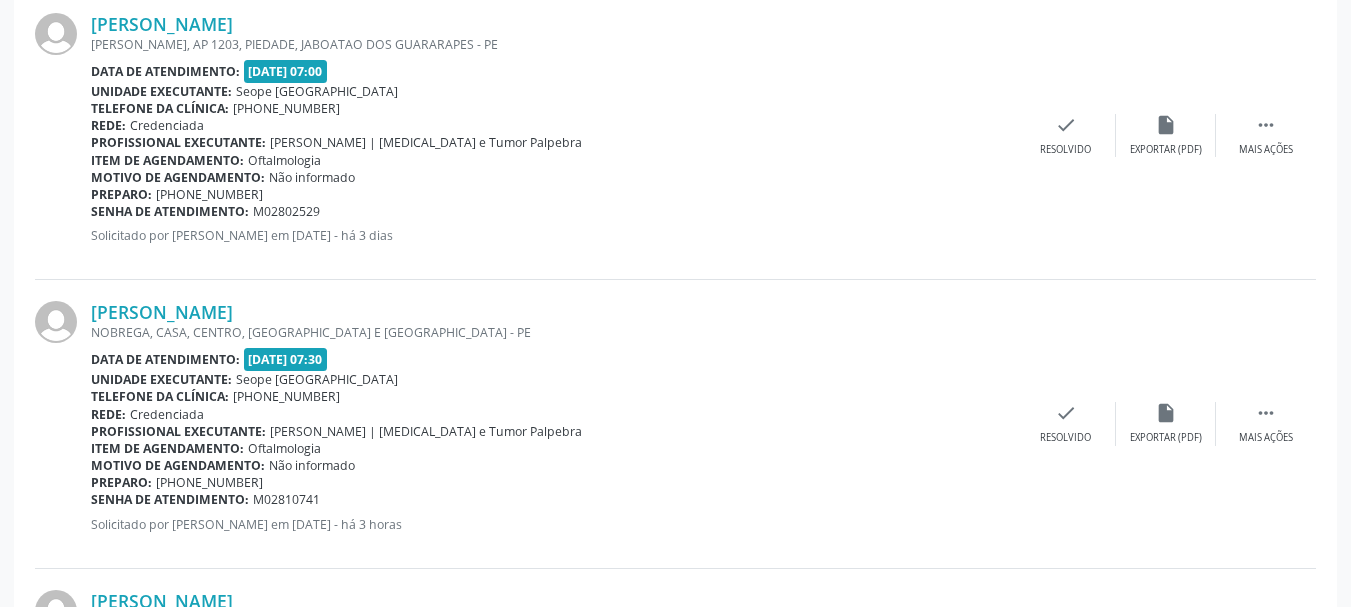 scroll, scrollTop: 643, scrollLeft: 0, axis: vertical 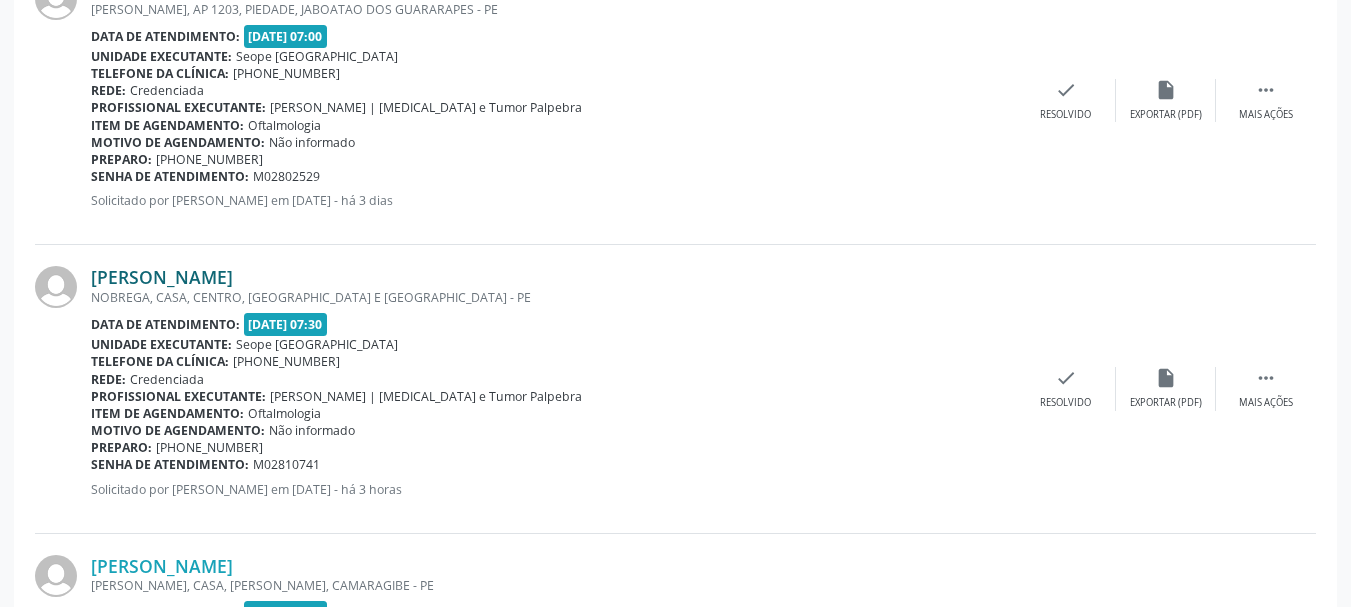 click on "[PERSON_NAME]" at bounding box center [162, 277] 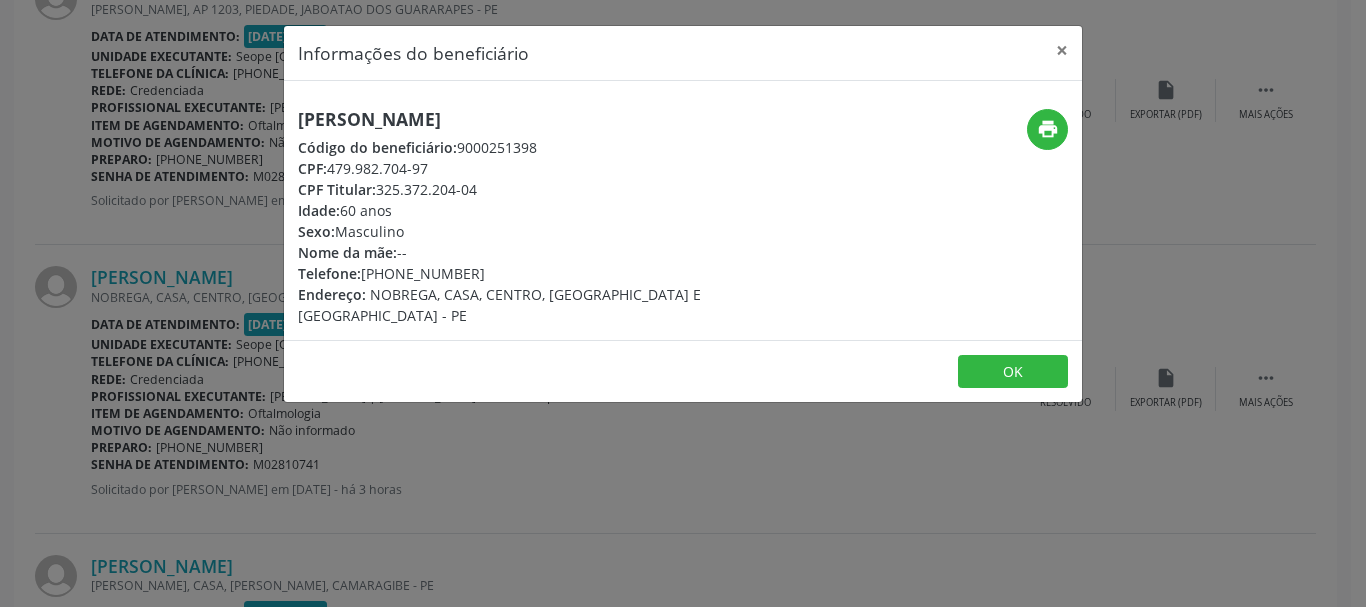 drag, startPoint x: 299, startPoint y: 116, endPoint x: 497, endPoint y: 112, distance: 198.0404 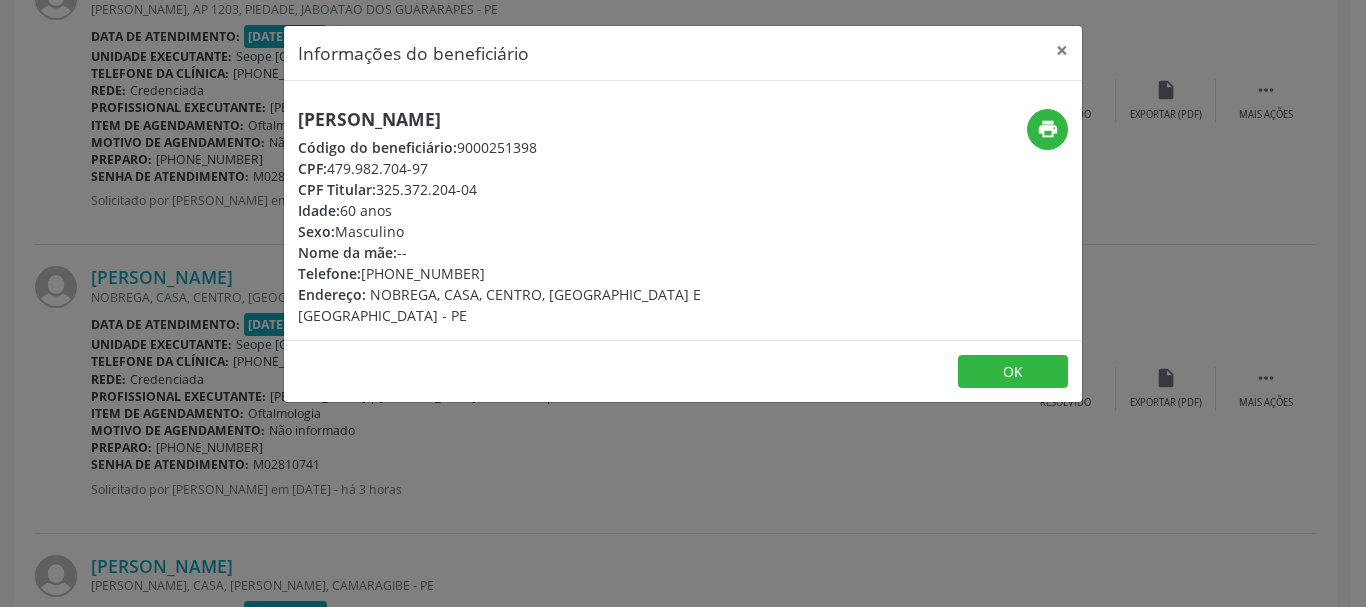 drag, startPoint x: 296, startPoint y: 170, endPoint x: 487, endPoint y: 189, distance: 191.9427 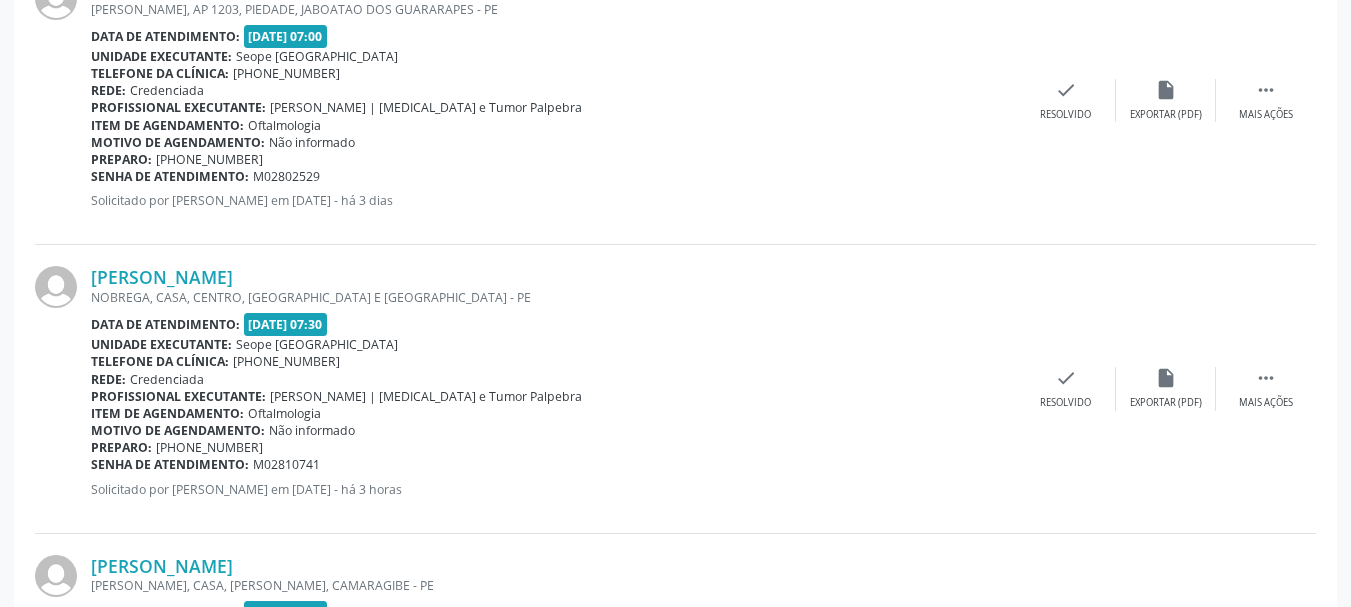 drag, startPoint x: 92, startPoint y: 443, endPoint x: 341, endPoint y: 466, distance: 250.06 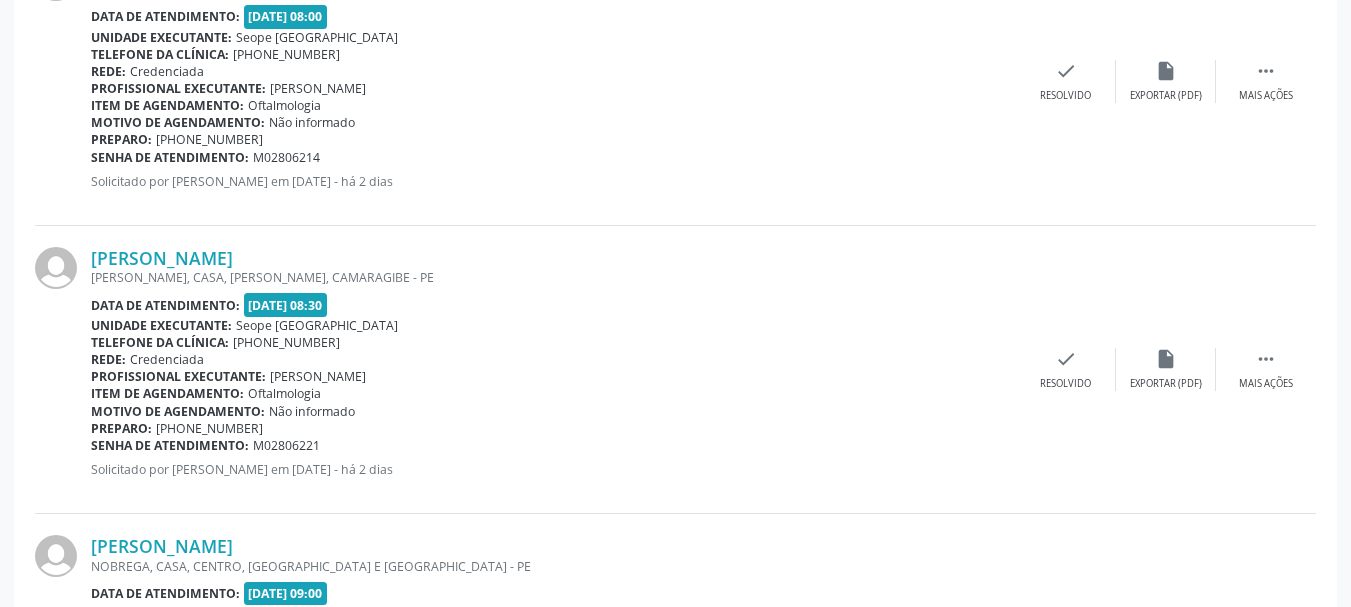 scroll, scrollTop: 1143, scrollLeft: 0, axis: vertical 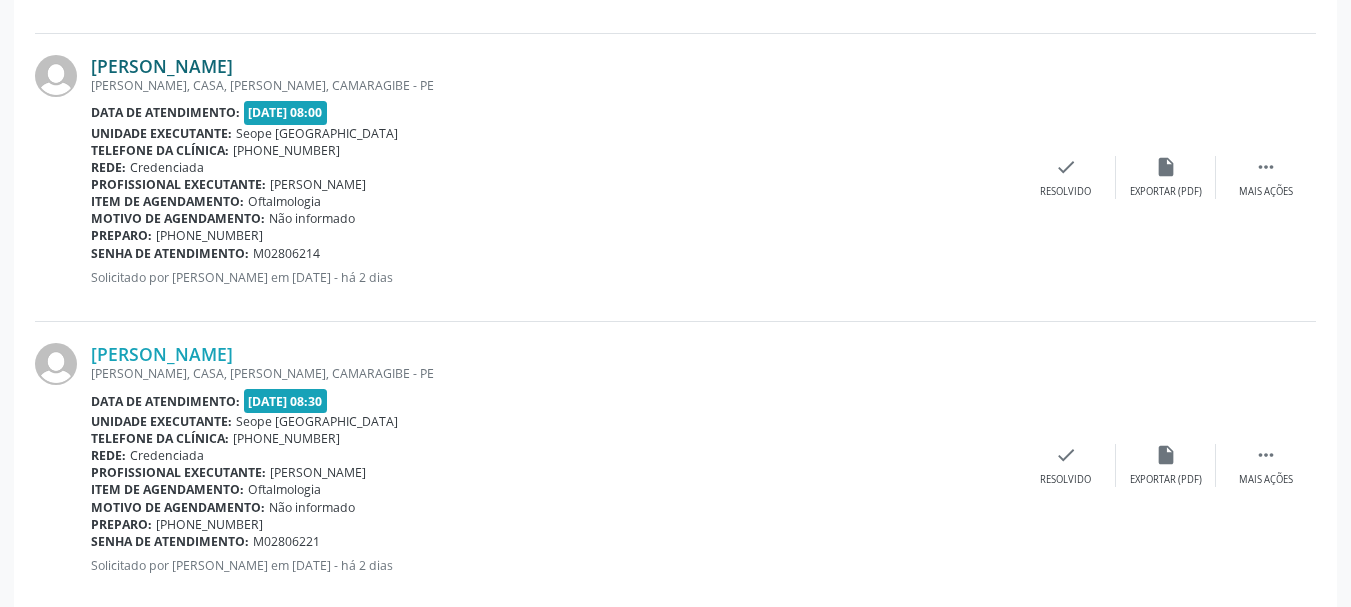 click on "[PERSON_NAME]" at bounding box center [162, 66] 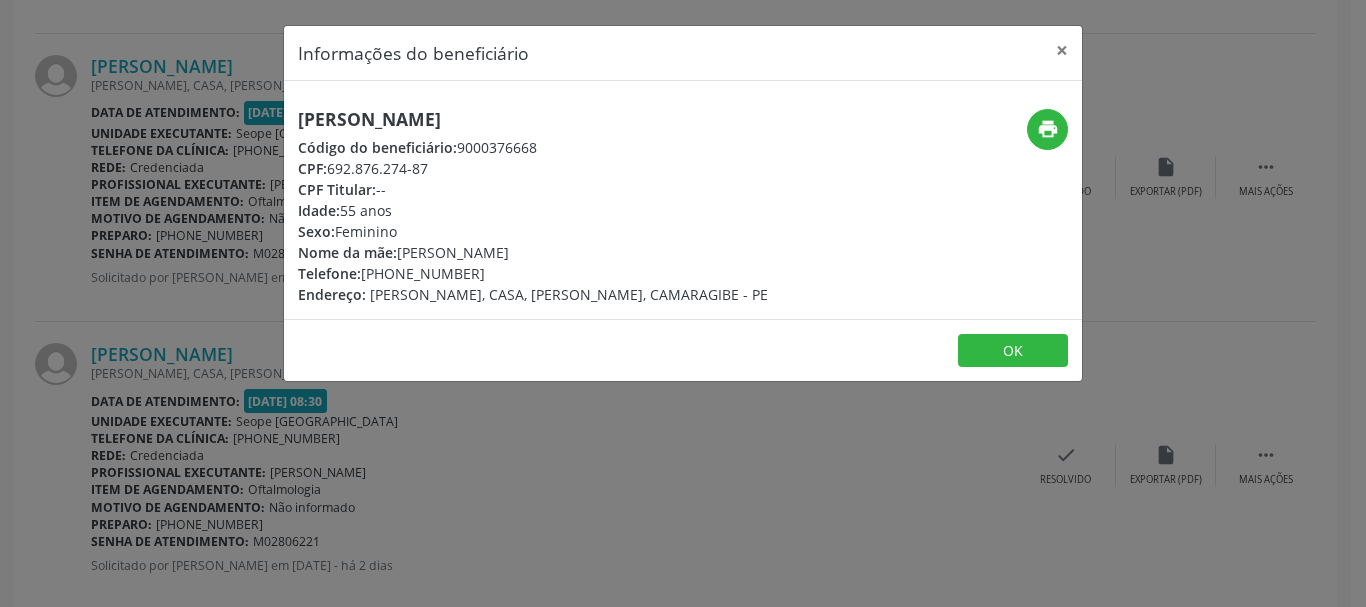 drag, startPoint x: 301, startPoint y: 118, endPoint x: 645, endPoint y: 107, distance: 344.17584 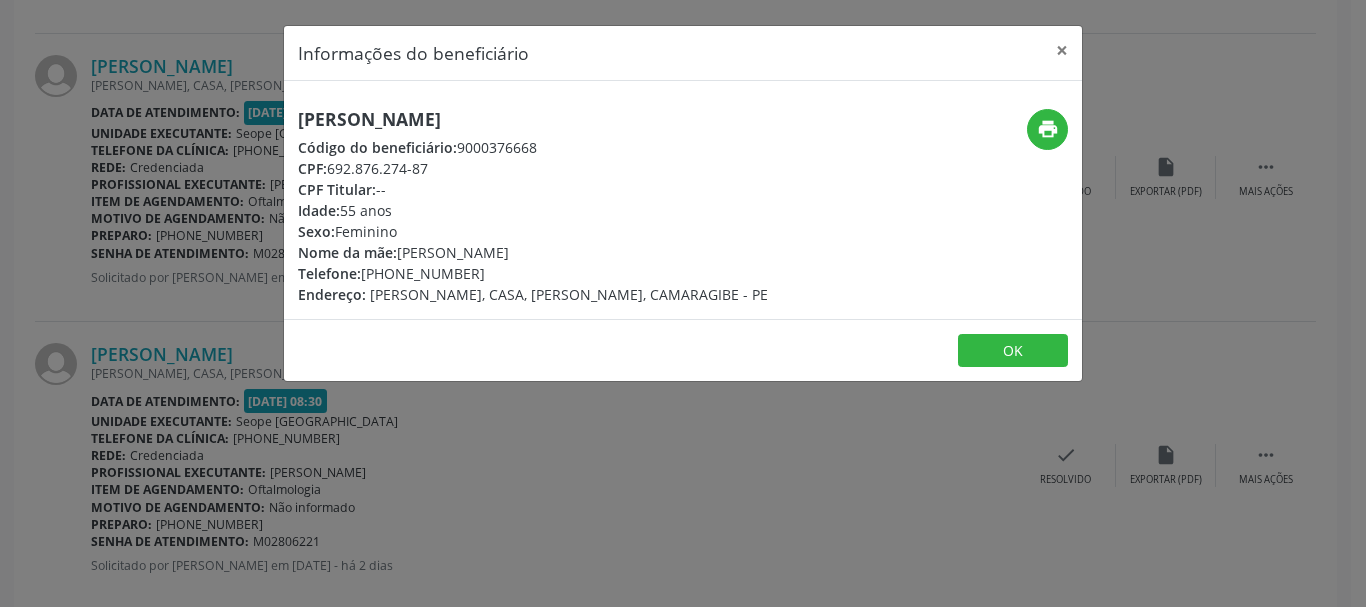 click on "Informações do beneficiário ×
[PERSON_NAME]
Código do beneficiário:
9000376668
CPF:
692.876.274-87
CPF Titular:
--
Idade:
55 anos
Sexo:
[GEOGRAPHIC_DATA]
Nome da mãe:
[PERSON_NAME]
Telefone:
[PHONE_NUMBER]
Endereço:
[PERSON_NAME], CASA, [GEOGRAPHIC_DATA], CAMARAGIBE - PE
print OK" at bounding box center (683, 303) 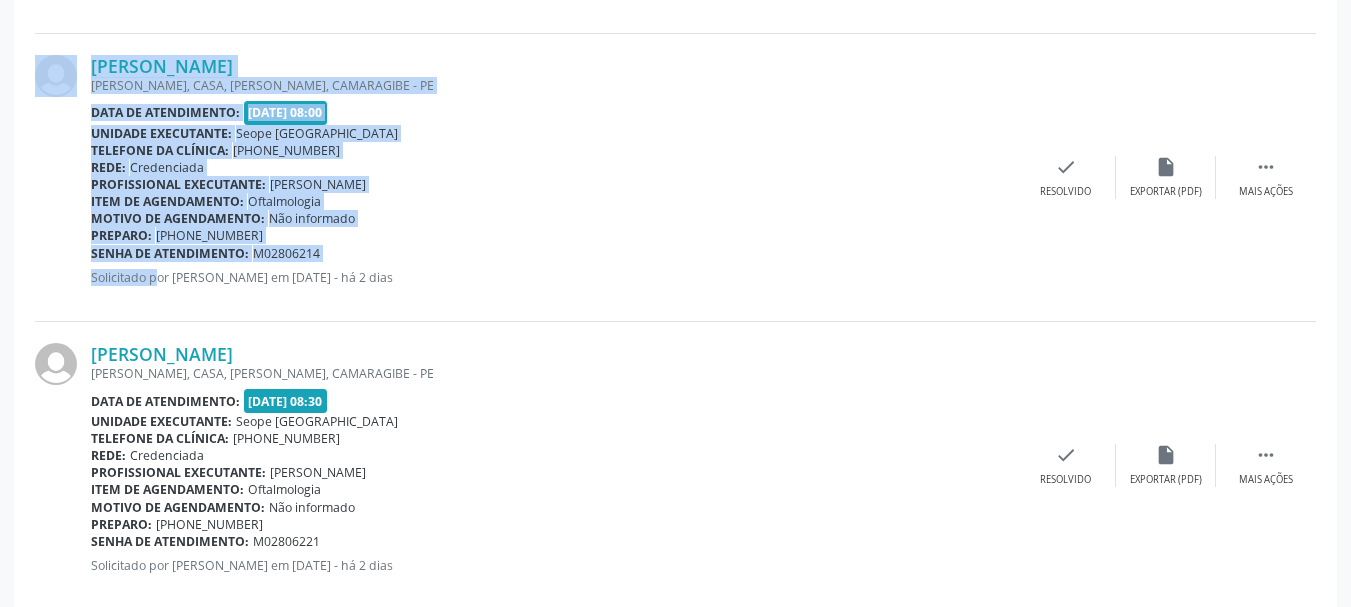 drag, startPoint x: 90, startPoint y: 234, endPoint x: 147, endPoint y: 295, distance: 83.48653 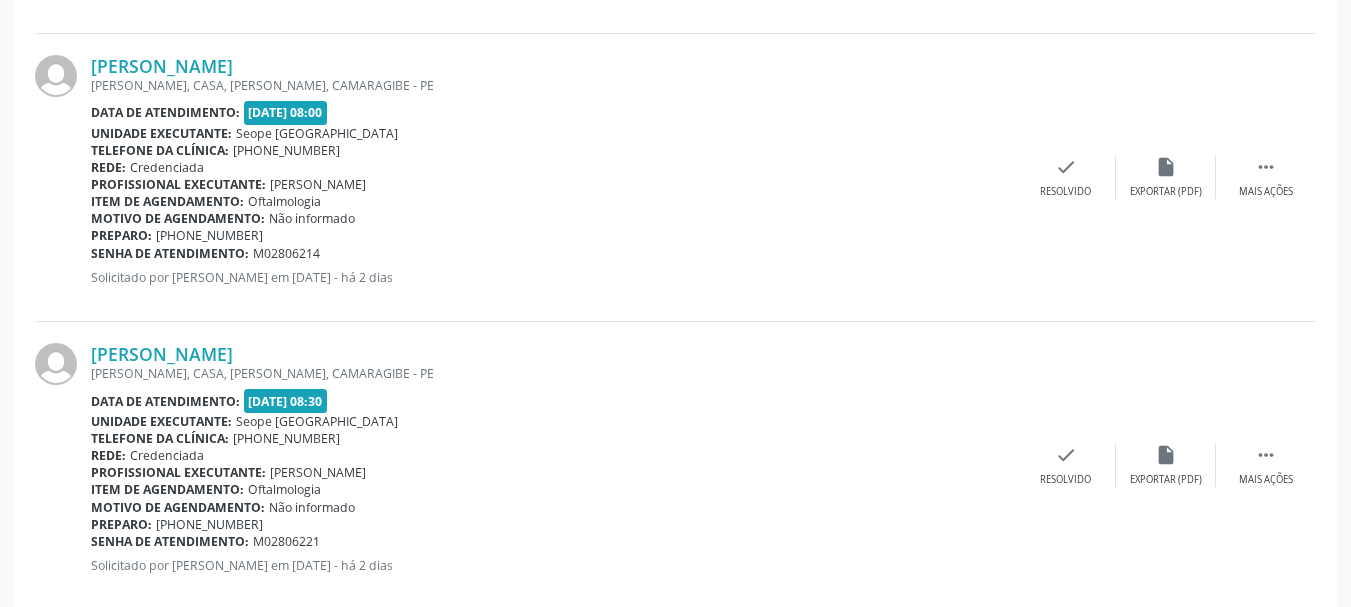 drag, startPoint x: 160, startPoint y: 303, endPoint x: 144, endPoint y: 268, distance: 38.483765 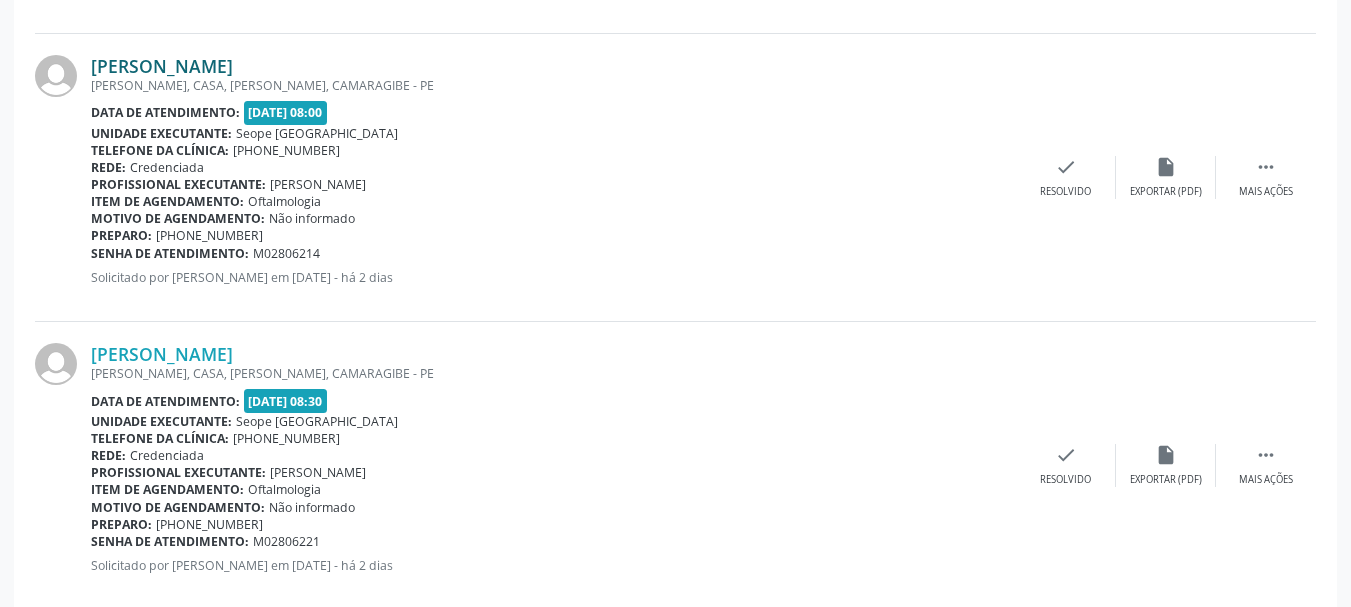 click on "[PERSON_NAME]" at bounding box center (162, 66) 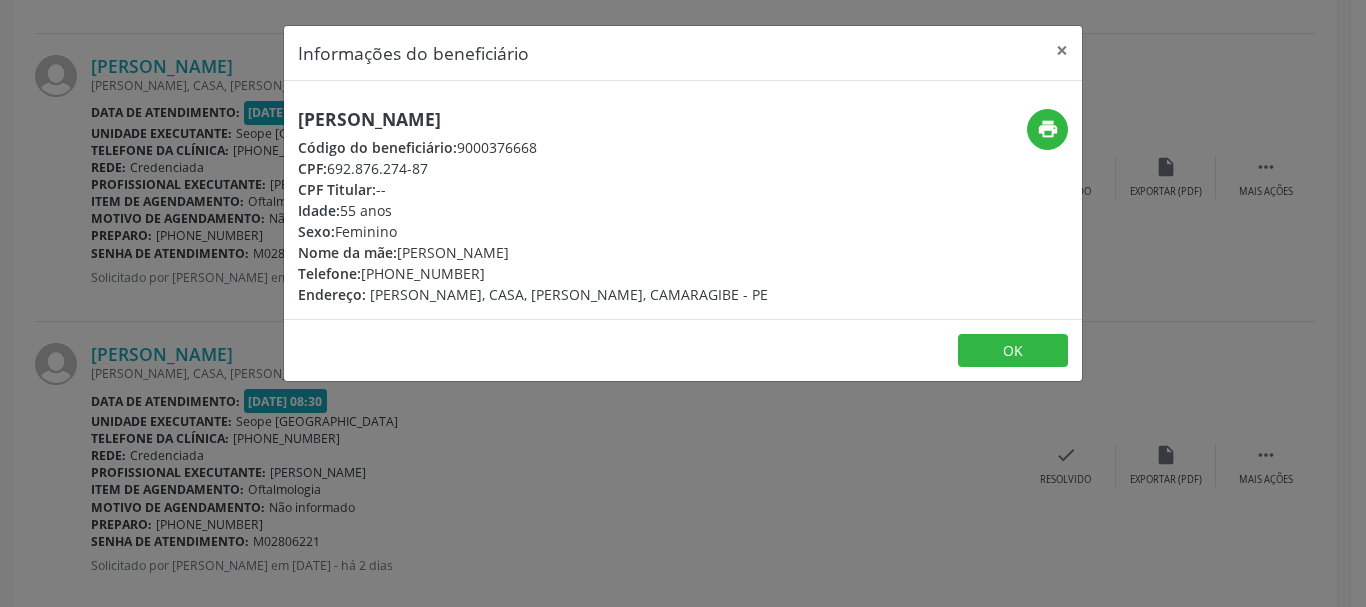 drag, startPoint x: 297, startPoint y: 166, endPoint x: 452, endPoint y: 174, distance: 155.20631 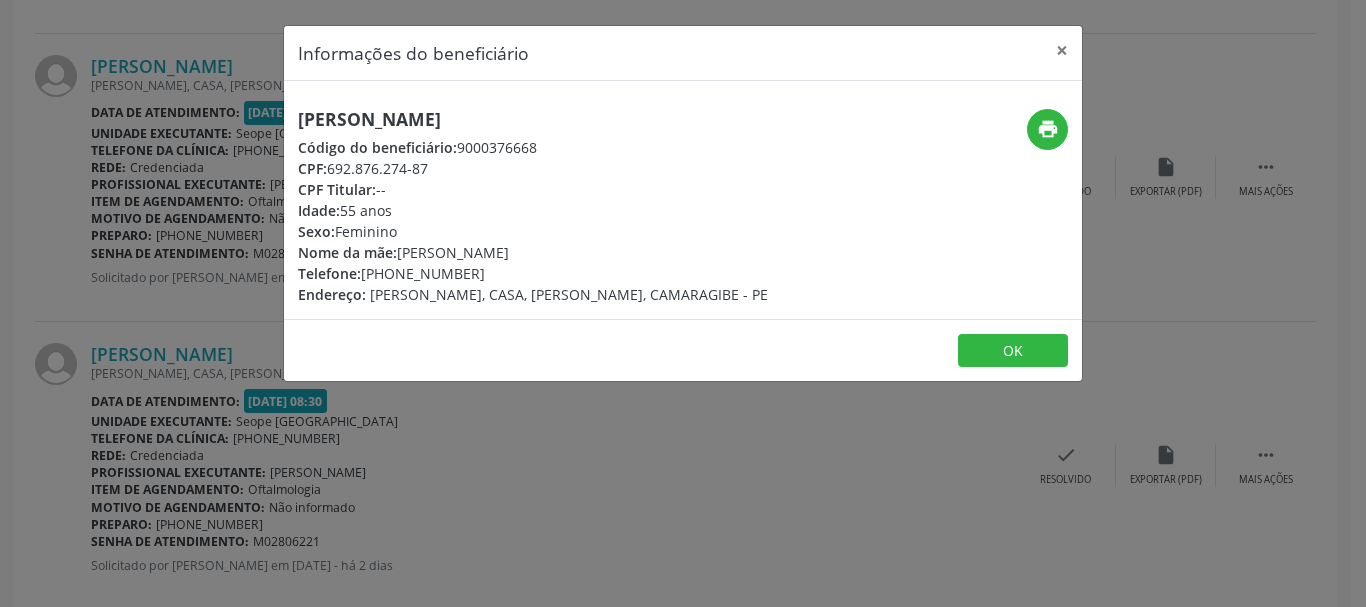 click on "Informações do beneficiário ×
[PERSON_NAME]
Código do beneficiário:
9000376668
CPF:
692.876.274-87
CPF Titular:
--
Idade:
55 anos
Sexo:
[GEOGRAPHIC_DATA]
Nome da mãe:
[PERSON_NAME]
Telefone:
[PHONE_NUMBER]
Endereço:
[PERSON_NAME], CASA, [GEOGRAPHIC_DATA], CAMARAGIBE - PE
print OK" at bounding box center [683, 303] 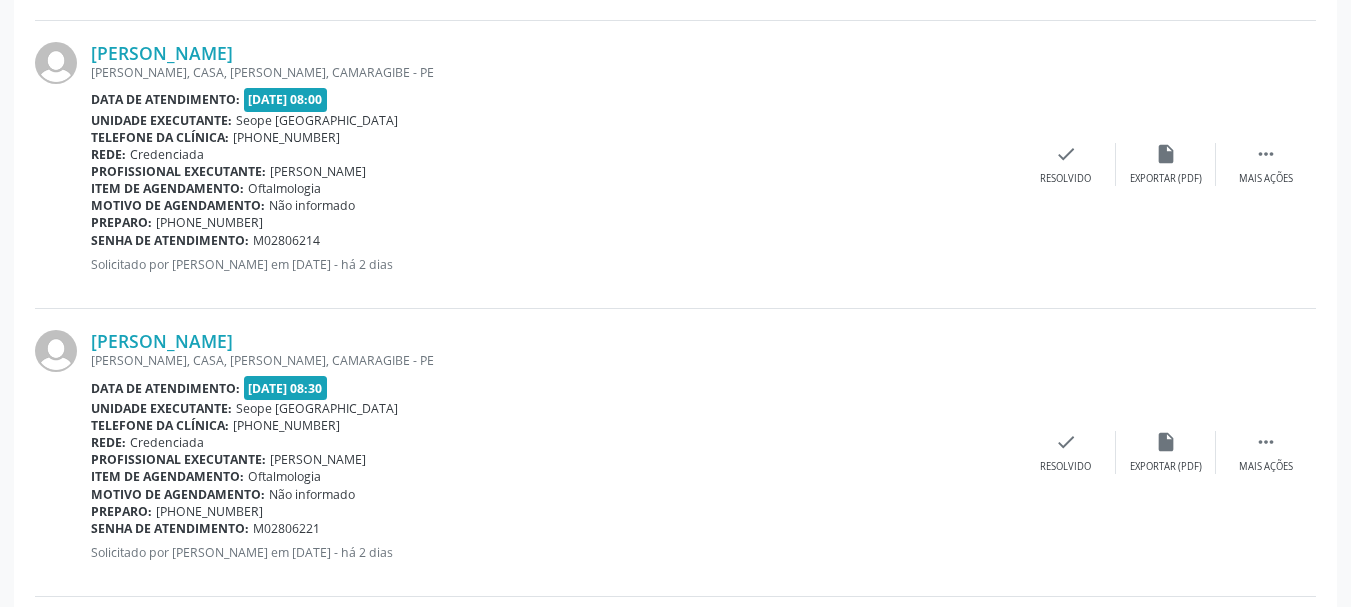 scroll, scrollTop: 1243, scrollLeft: 0, axis: vertical 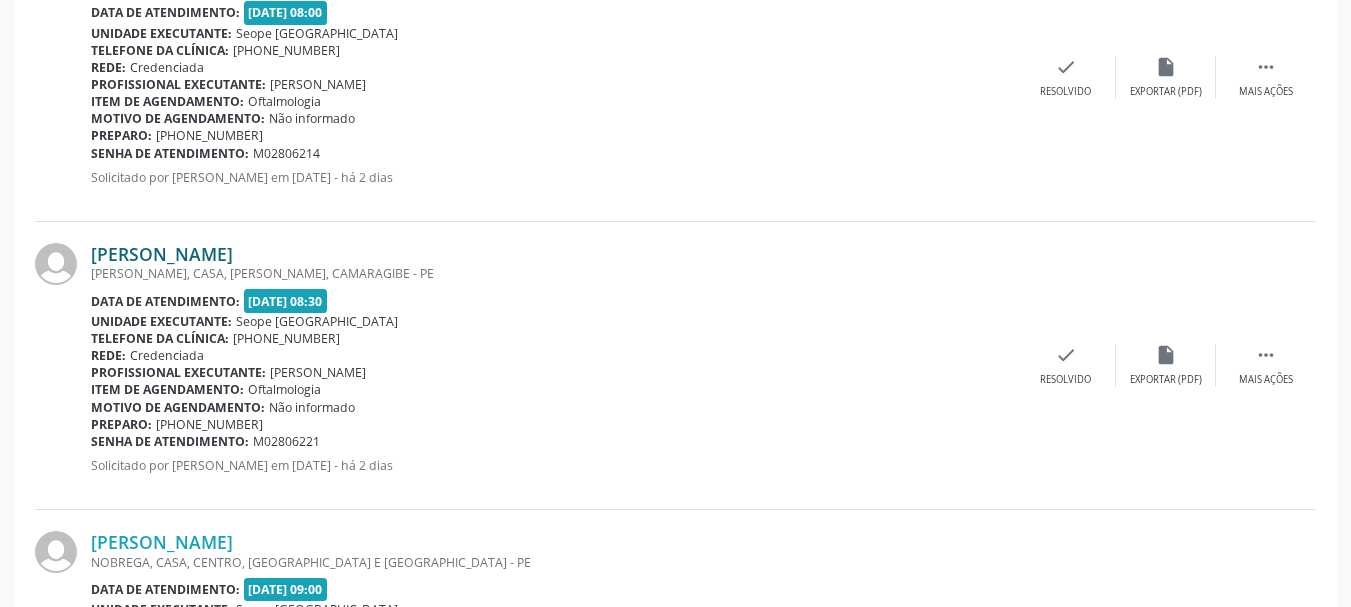 click on "[PERSON_NAME]" at bounding box center [162, 254] 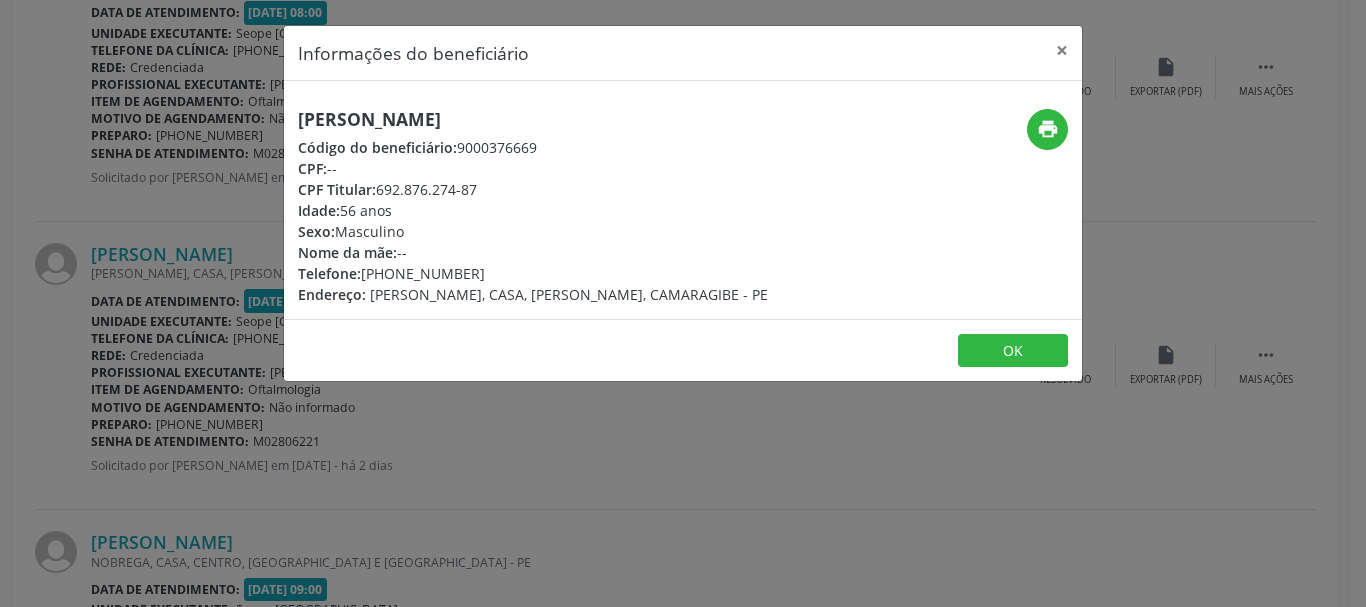 drag, startPoint x: 301, startPoint y: 117, endPoint x: 641, endPoint y: 127, distance: 340.14703 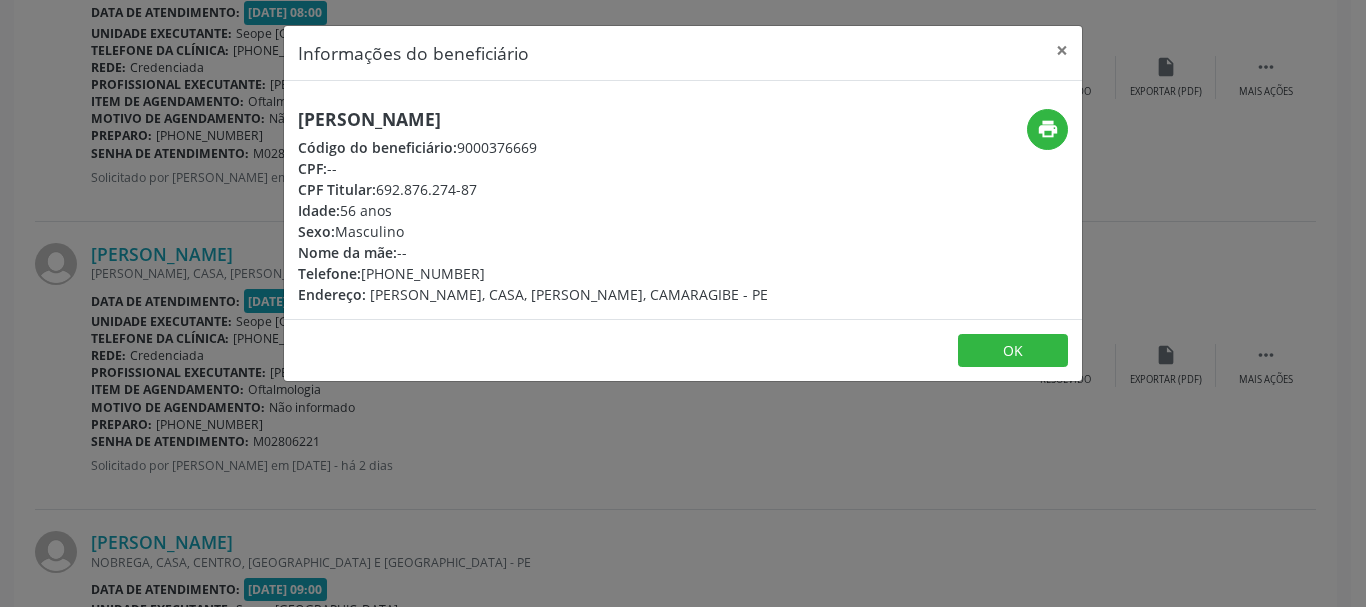 drag, startPoint x: 492, startPoint y: 431, endPoint x: 282, endPoint y: 441, distance: 210.23796 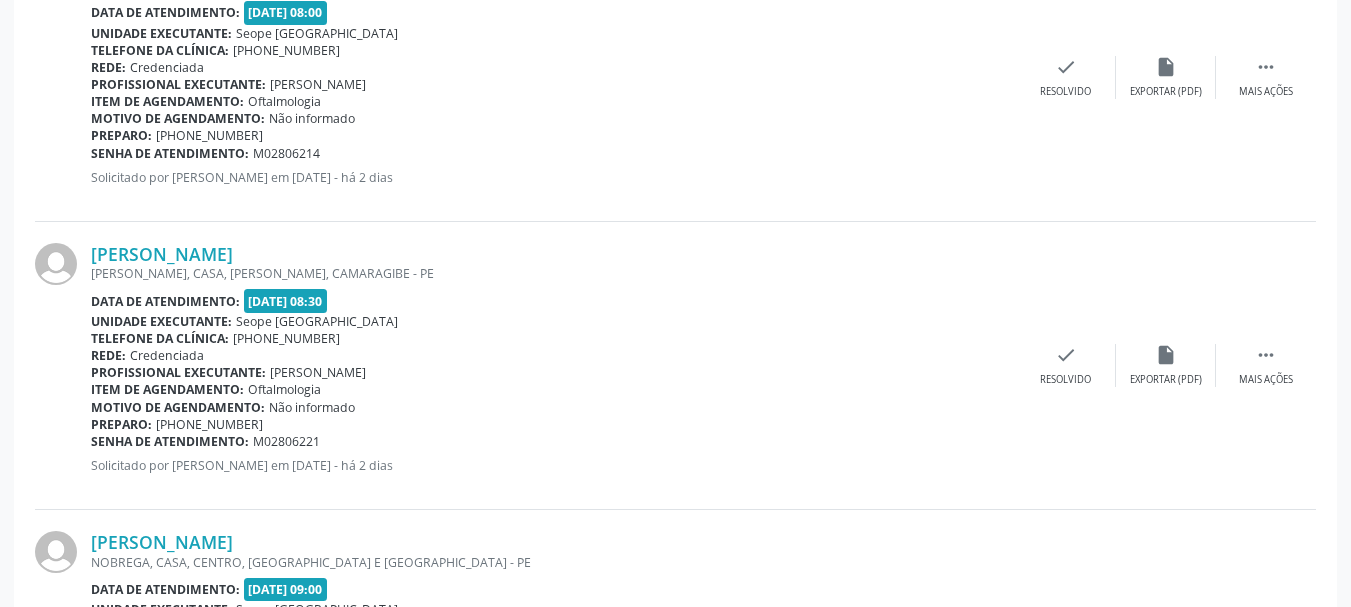 drag, startPoint x: 93, startPoint y: 424, endPoint x: 303, endPoint y: 441, distance: 210.68697 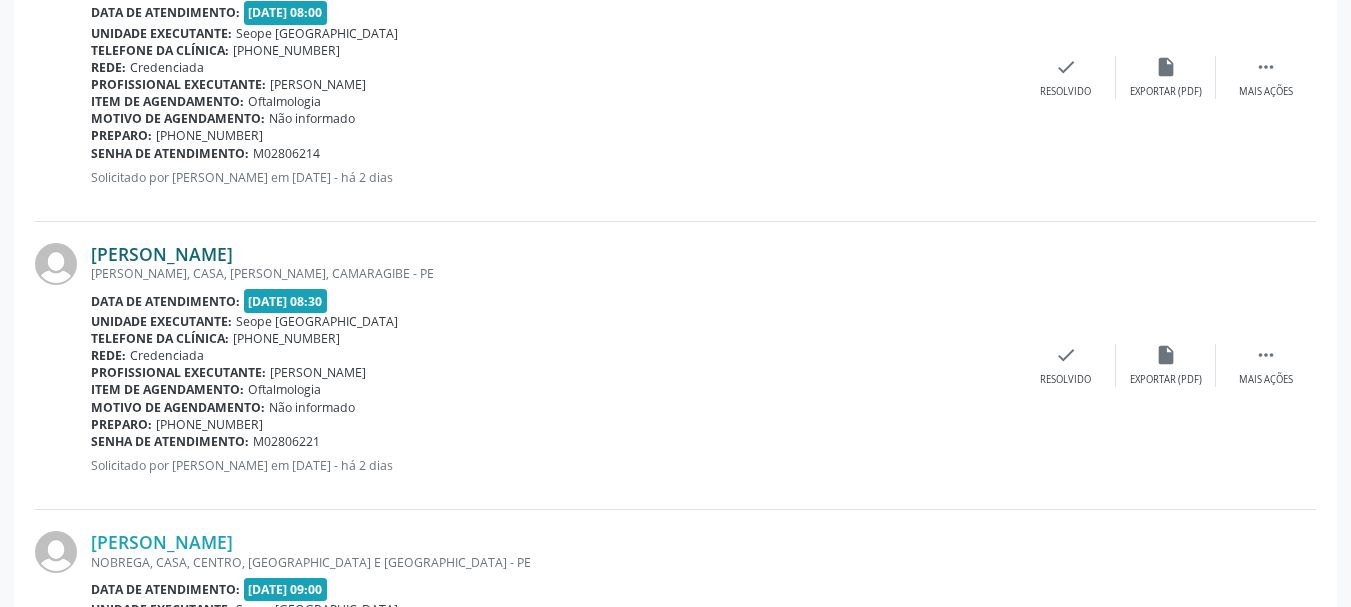 click on "[PERSON_NAME]" at bounding box center [162, 254] 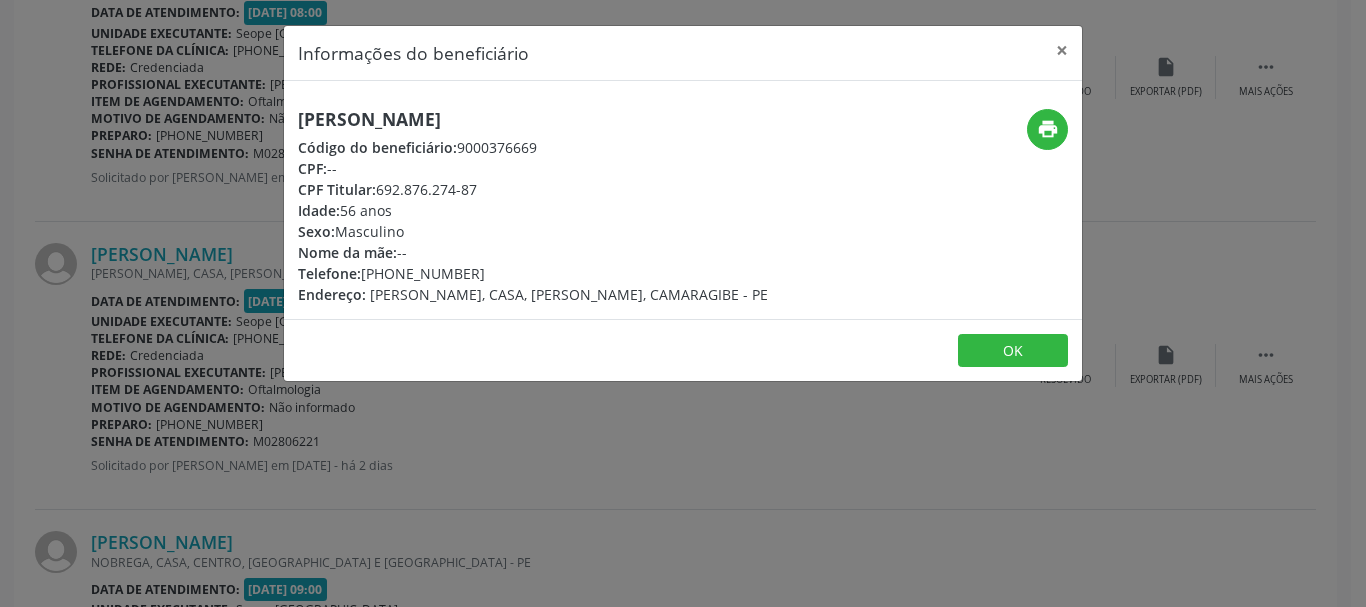 drag, startPoint x: 297, startPoint y: 188, endPoint x: 516, endPoint y: 197, distance: 219.18486 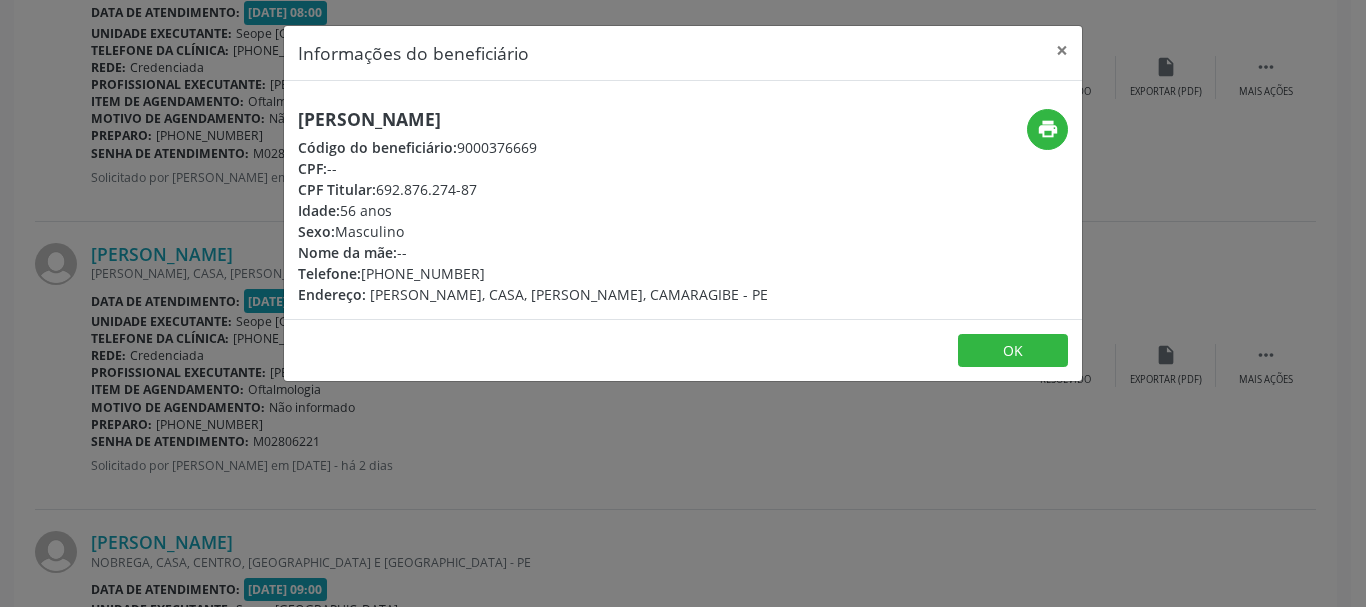 click on "Informações do beneficiário ×
[PERSON_NAME]
Código do beneficiário:
9000376669
CPF:
--
CPF Titular:
692.876.274-87
Idade:
56 anos
Sexo:
Masculino
Nome da mãe:
--
Telefone:
[PHONE_NUMBER]
Endereço:
[PERSON_NAME], CASA, [GEOGRAPHIC_DATA], CAMARAGIBE - PE
print OK" at bounding box center [683, 303] 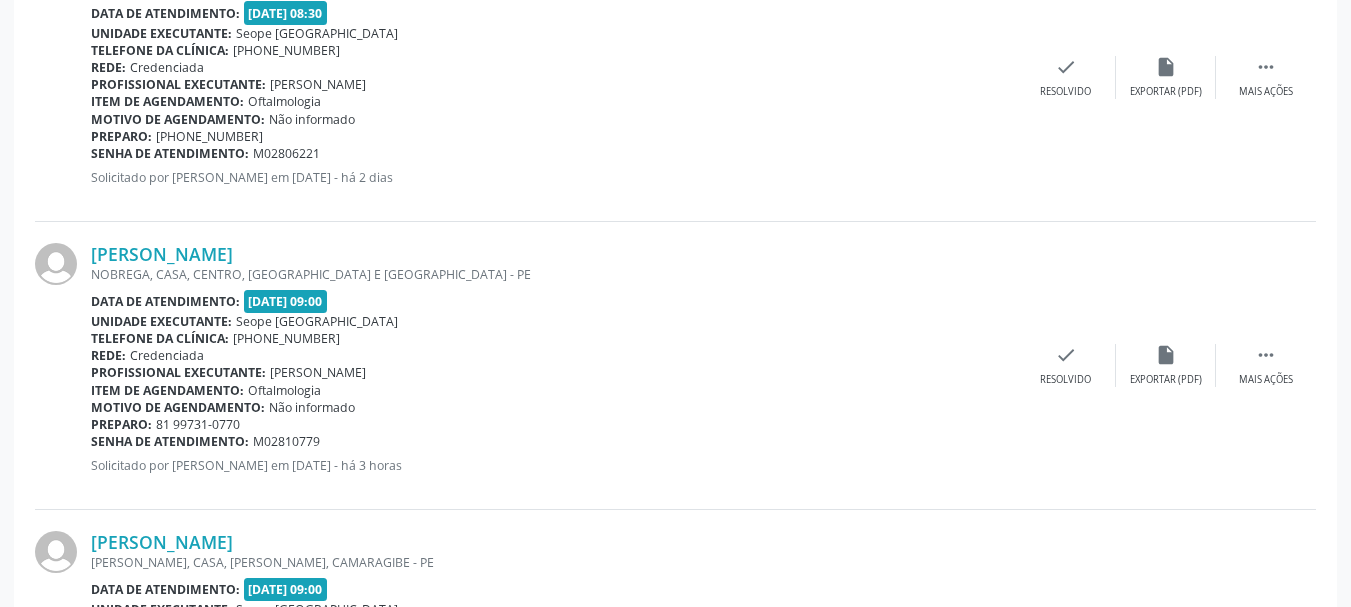 scroll, scrollTop: 1543, scrollLeft: 0, axis: vertical 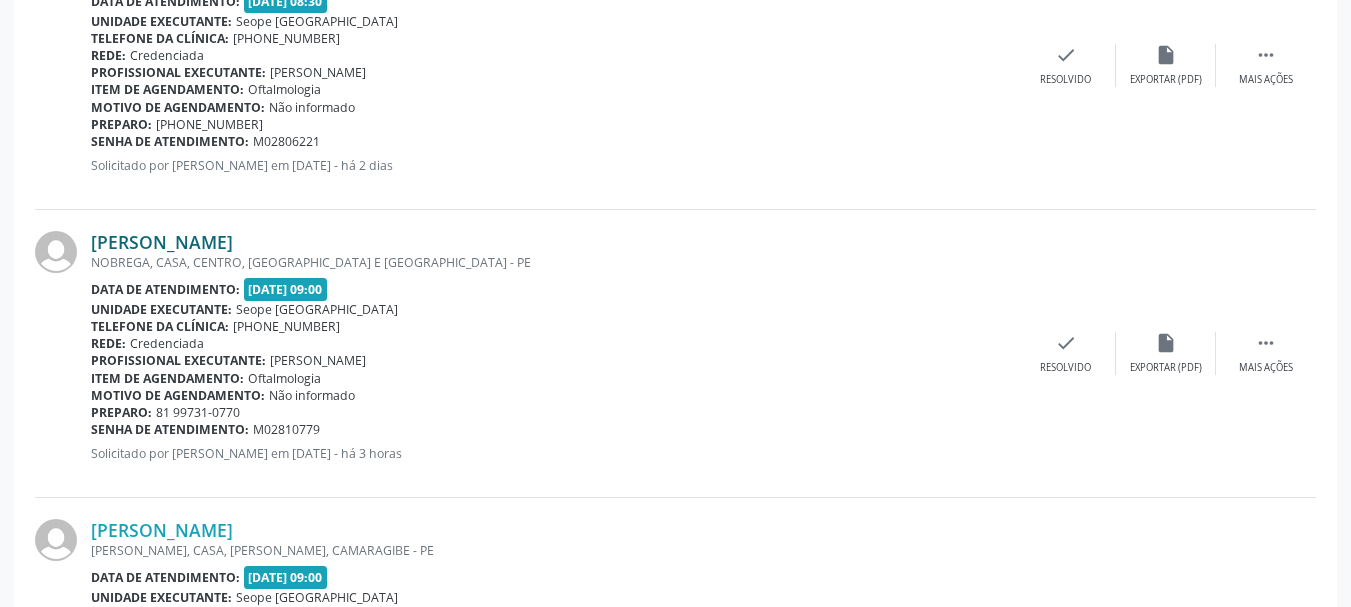 click on "[PERSON_NAME]" at bounding box center (162, 242) 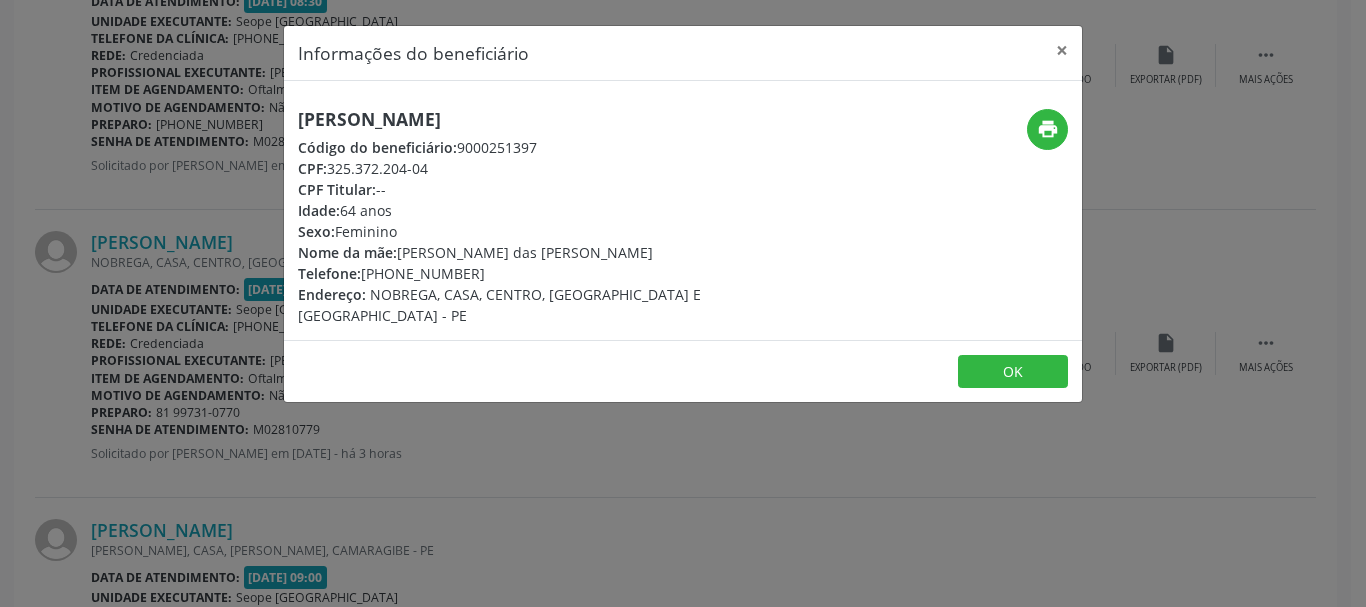 drag, startPoint x: 337, startPoint y: 114, endPoint x: 628, endPoint y: 120, distance: 291.06186 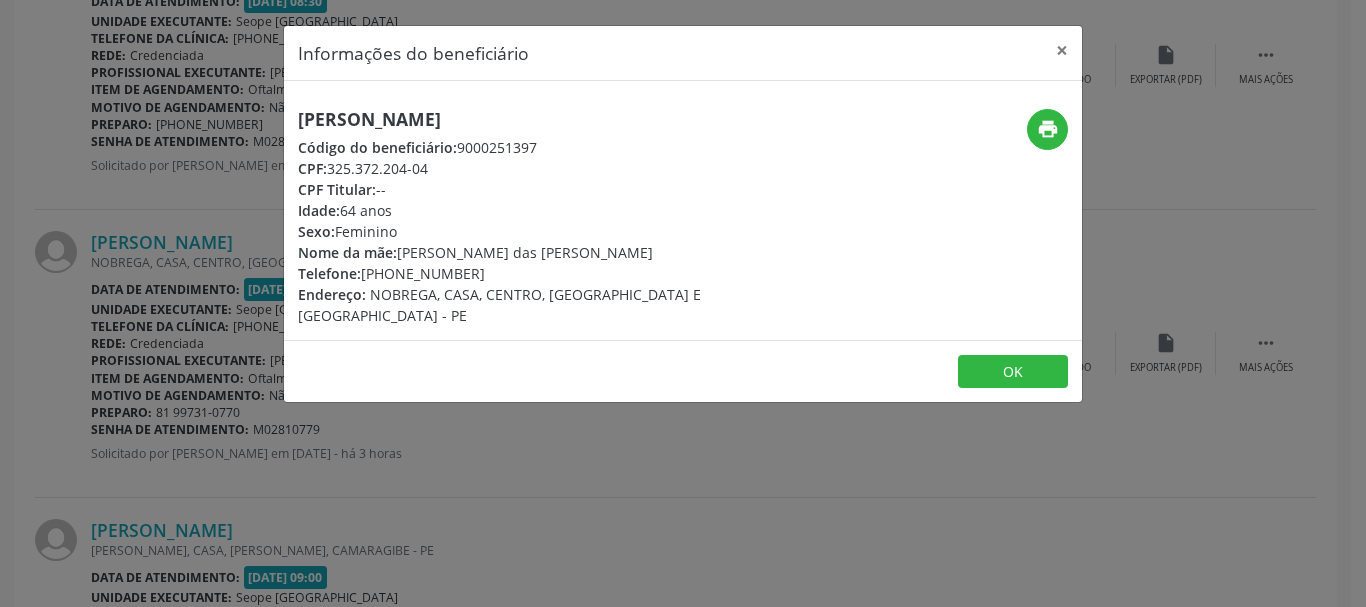 drag, startPoint x: 299, startPoint y: 273, endPoint x: 485, endPoint y: 276, distance: 186.02419 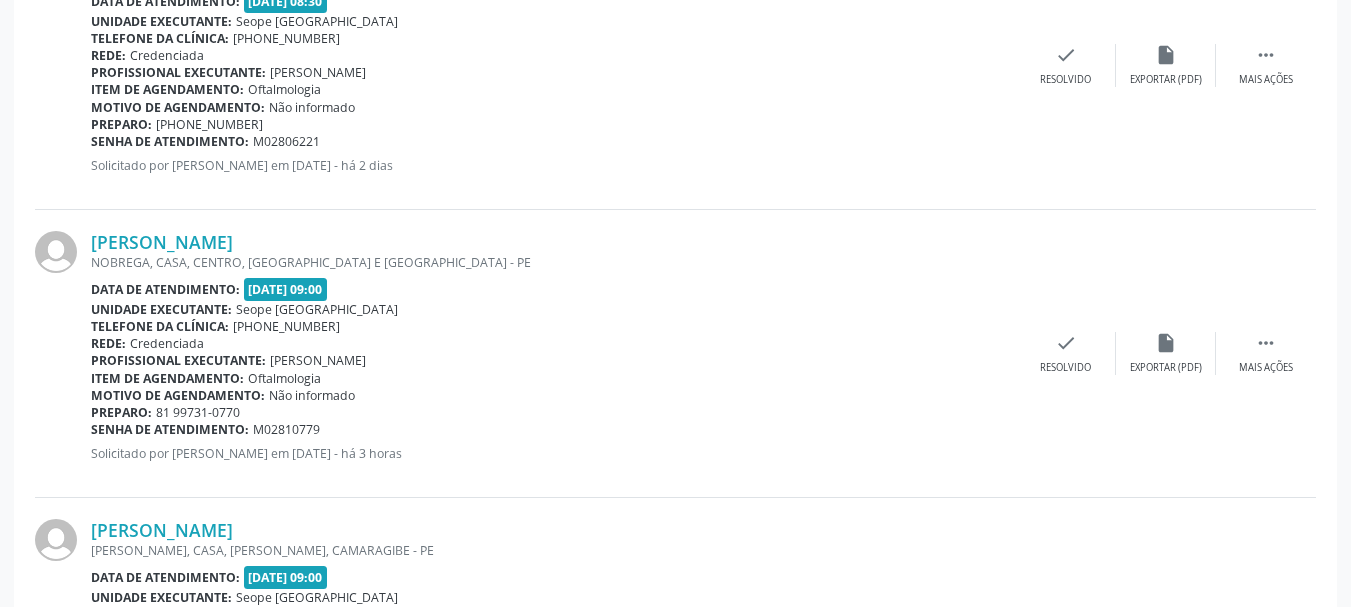 drag, startPoint x: 91, startPoint y: 412, endPoint x: 288, endPoint y: 428, distance: 197.64868 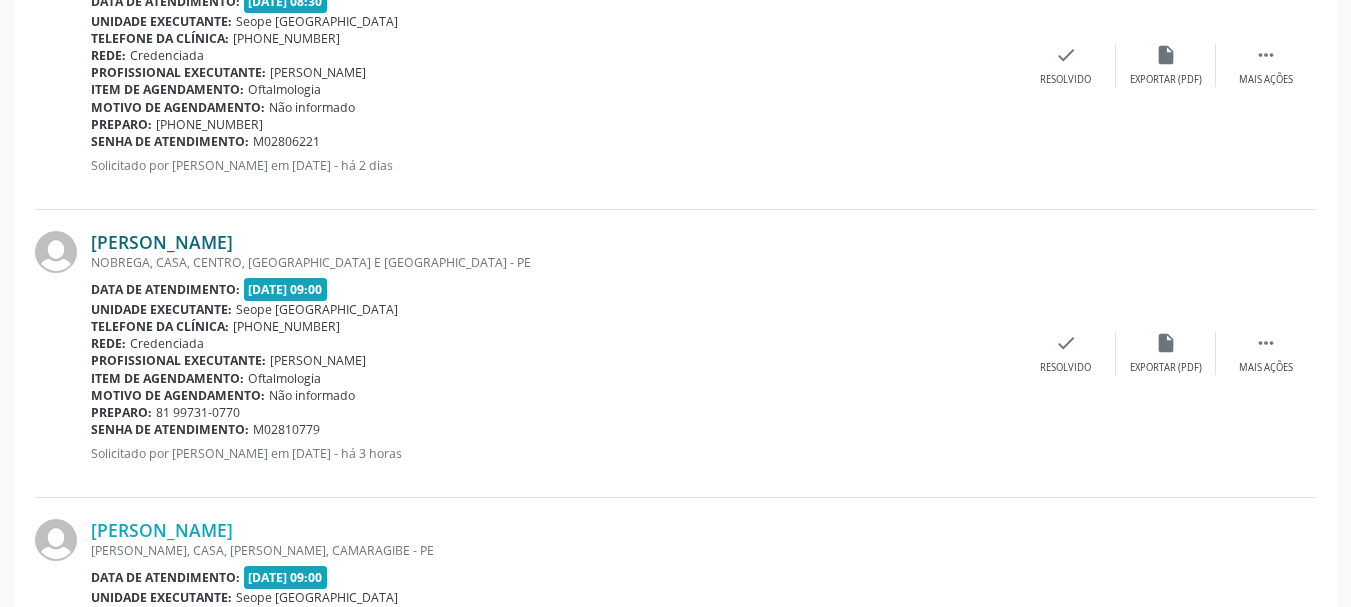 click on "[PERSON_NAME]" at bounding box center (162, 242) 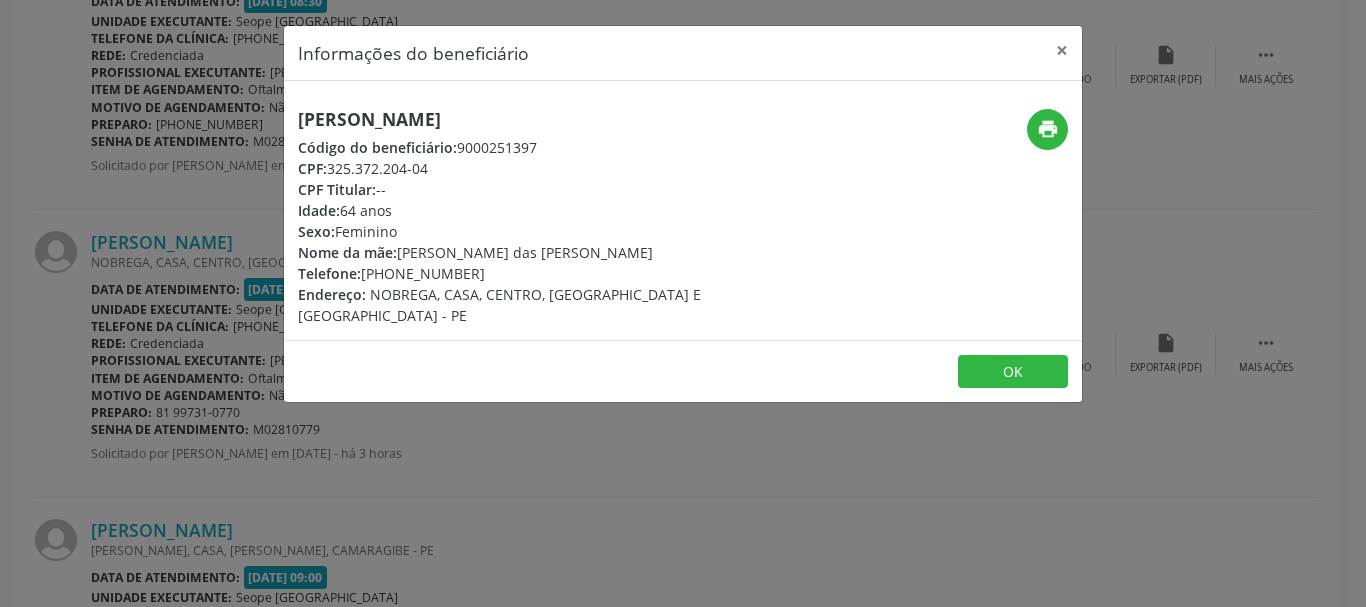 drag, startPoint x: 299, startPoint y: 124, endPoint x: 655, endPoint y: 119, distance: 356.03513 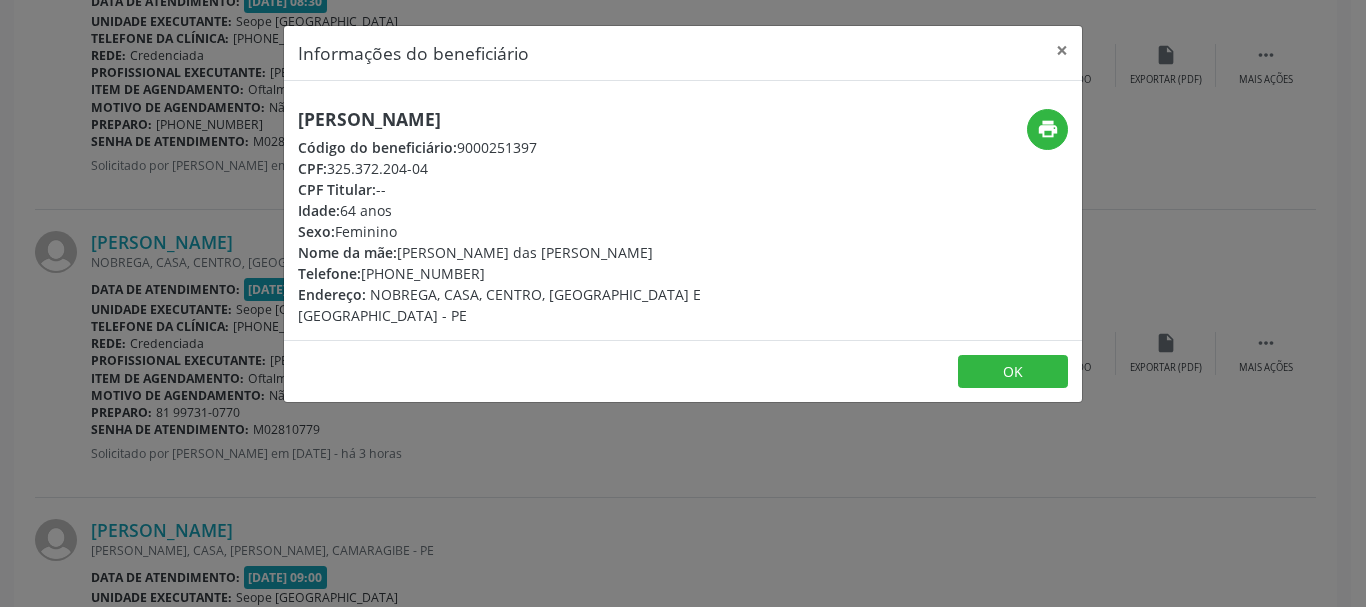drag, startPoint x: 297, startPoint y: 271, endPoint x: 493, endPoint y: 288, distance: 196.73587 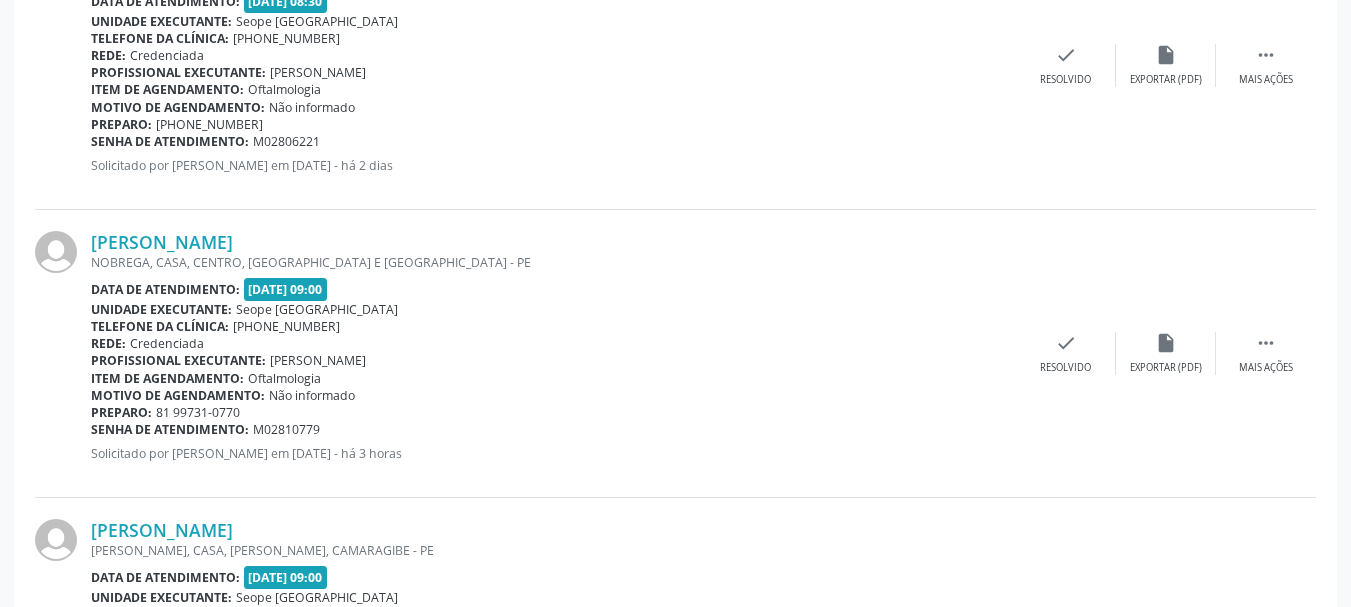 drag, startPoint x: 92, startPoint y: 415, endPoint x: 259, endPoint y: 415, distance: 167 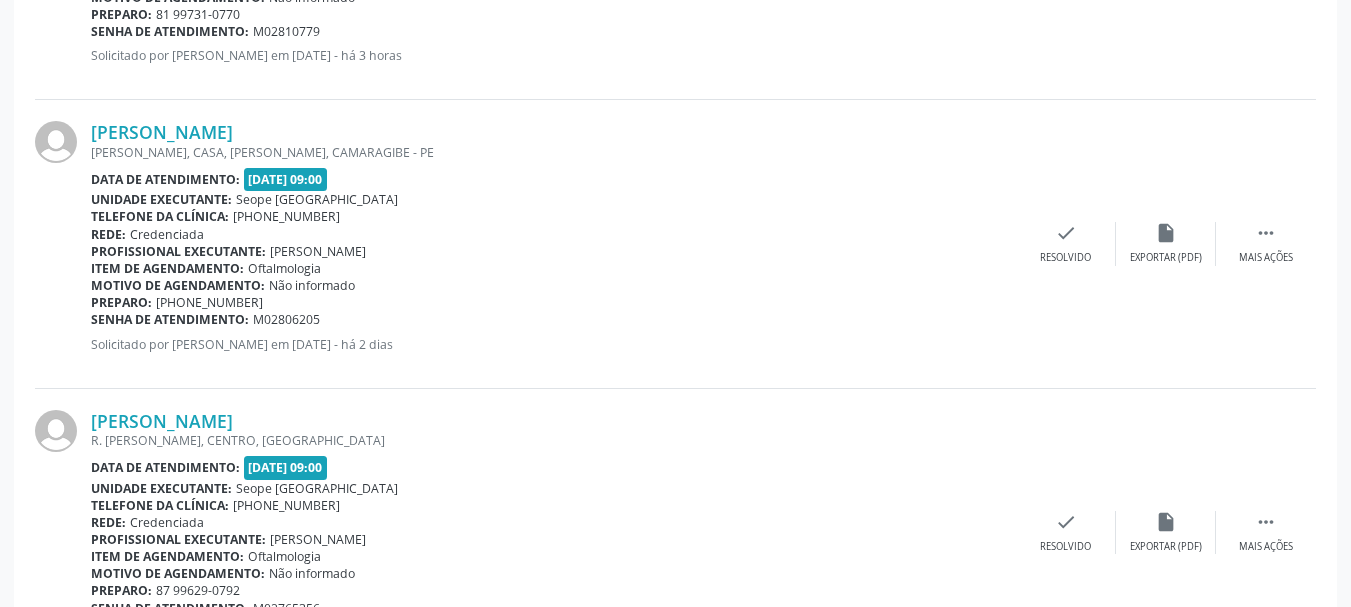 scroll, scrollTop: 1943, scrollLeft: 0, axis: vertical 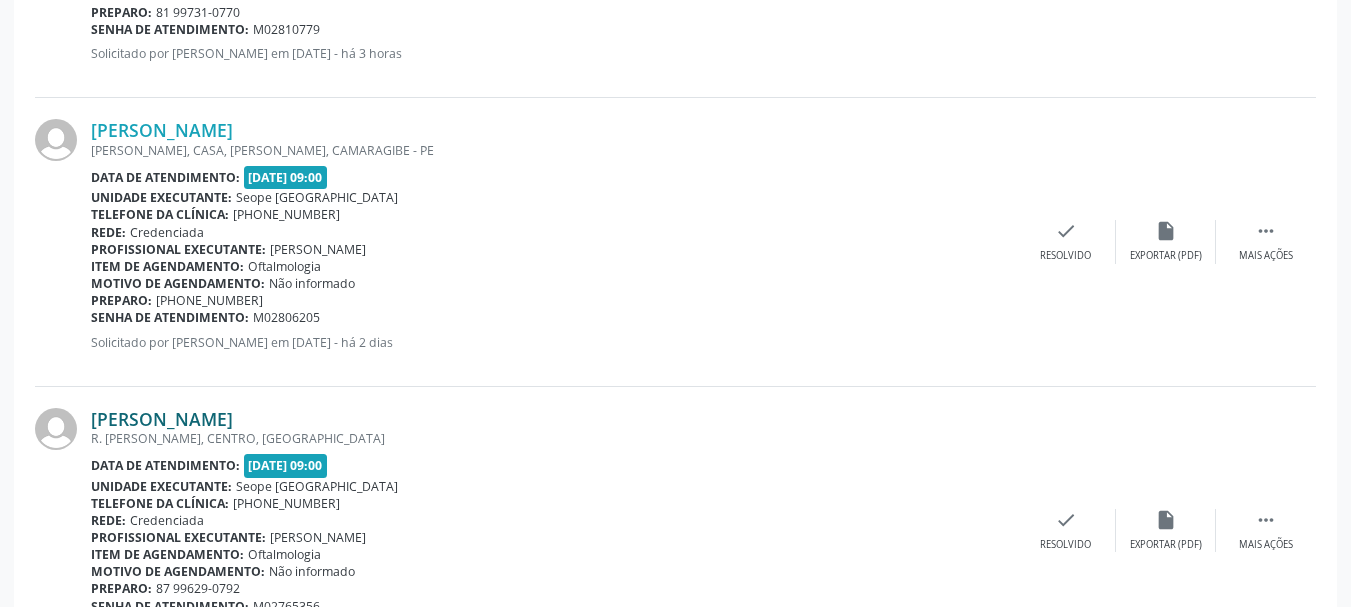 click on "[PERSON_NAME]" at bounding box center (162, 419) 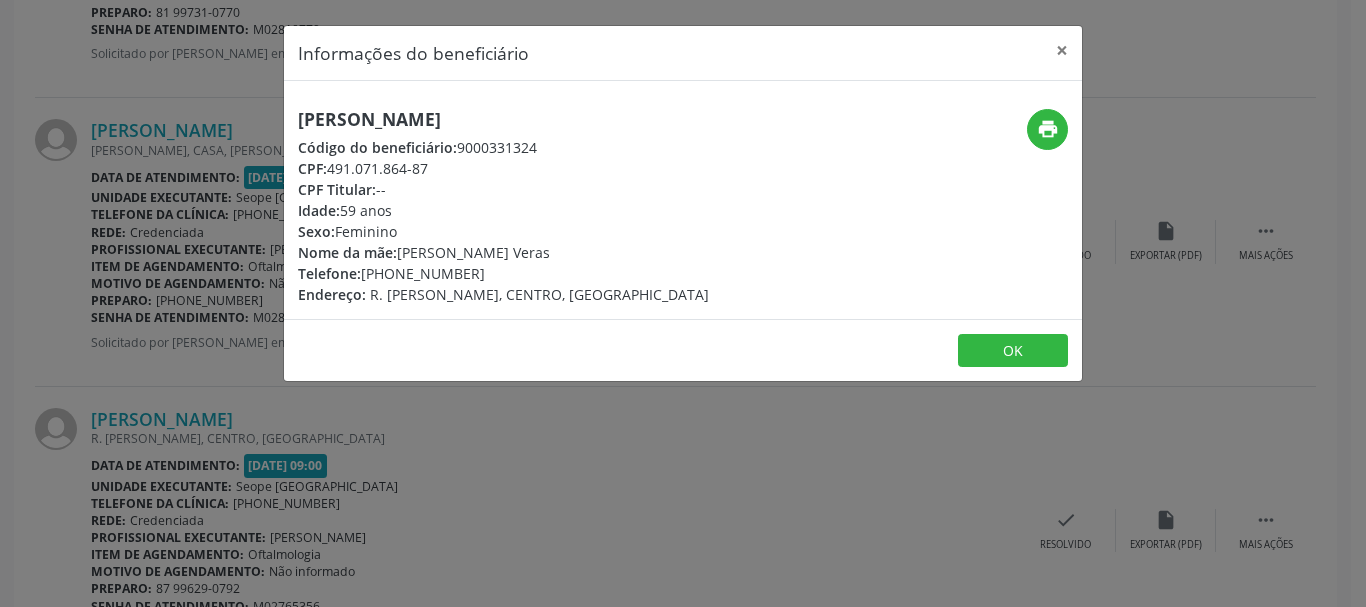 drag, startPoint x: 300, startPoint y: 119, endPoint x: 553, endPoint y: 115, distance: 253.03162 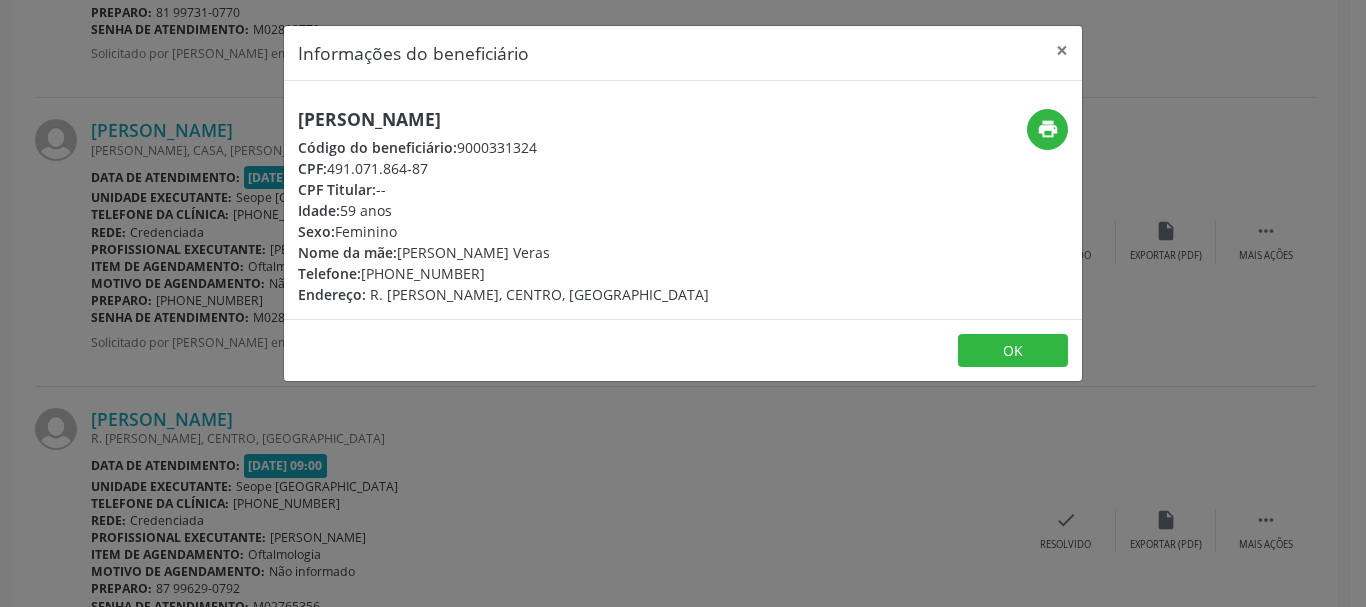 click on "Informações do beneficiário ×
[PERSON_NAME]
Código do beneficiário:
9000331324
CPF:
491.071.864-87
CPF Titular:
--
Idade:
59 anos
Sexo:
[GEOGRAPHIC_DATA]
Nome da mãe:
Ivete Pessoa Veras
Telefone:
[PHONE_NUMBER]
Endereço:
R. [PERSON_NAME], CENTRO, INGAZEIRA - PE
print OK" at bounding box center (683, 303) 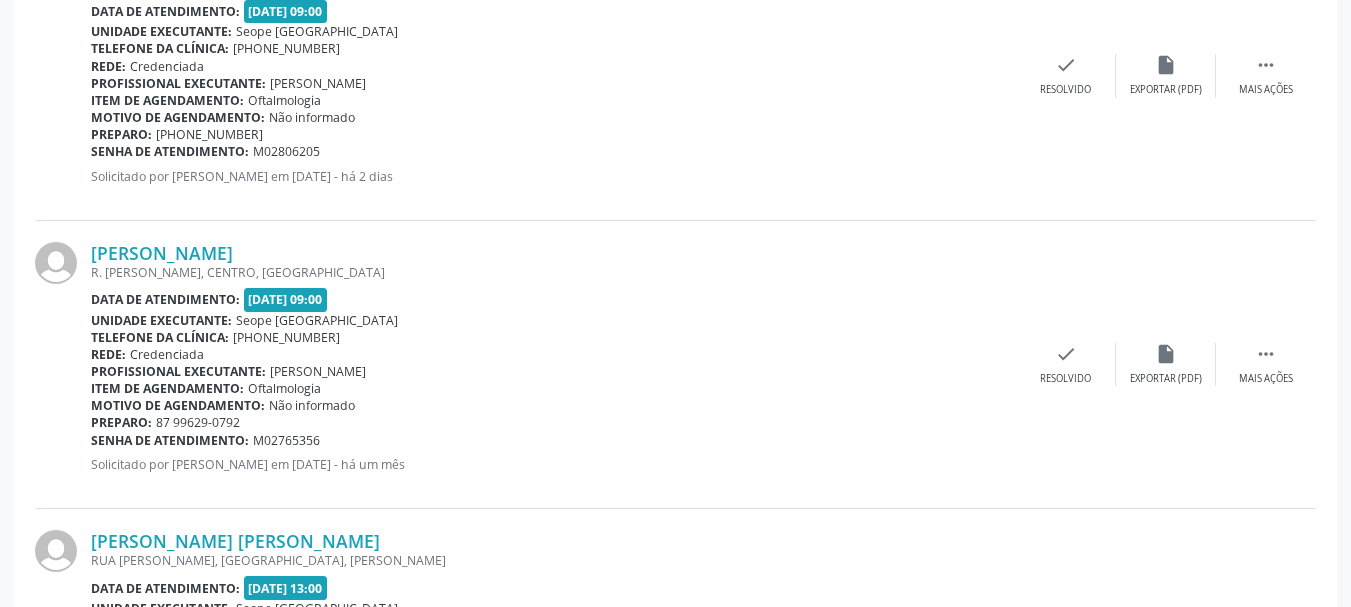 scroll, scrollTop: 2143, scrollLeft: 0, axis: vertical 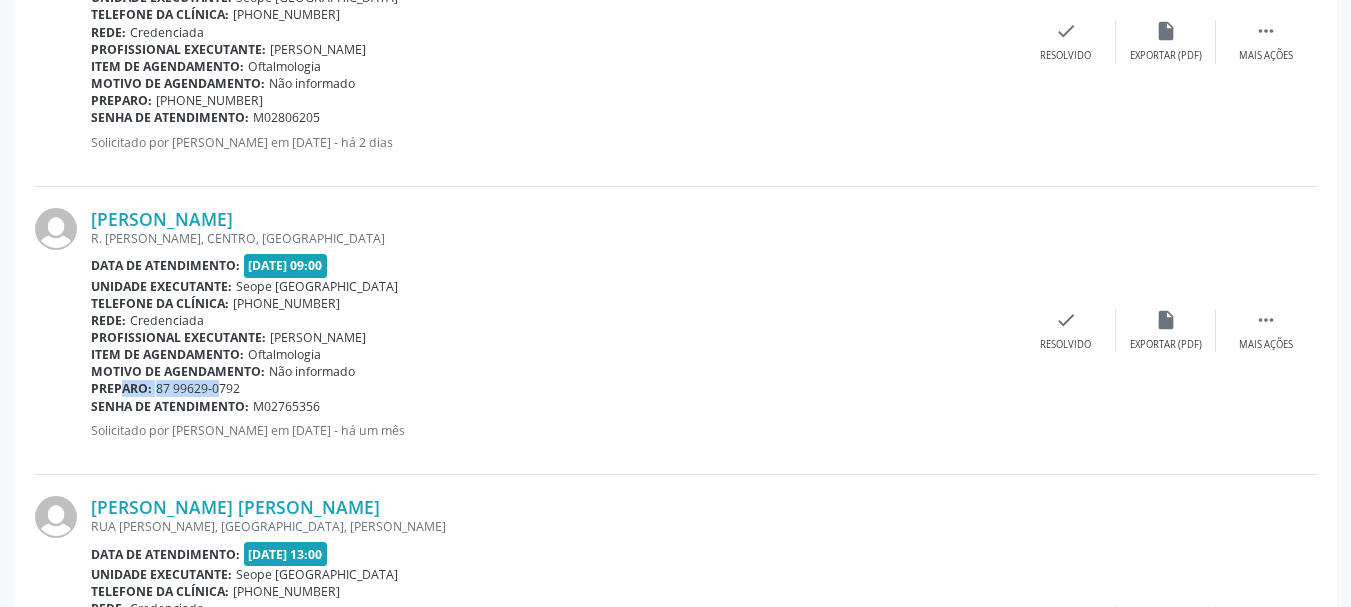 drag, startPoint x: 95, startPoint y: 393, endPoint x: 173, endPoint y: 390, distance: 78.05767 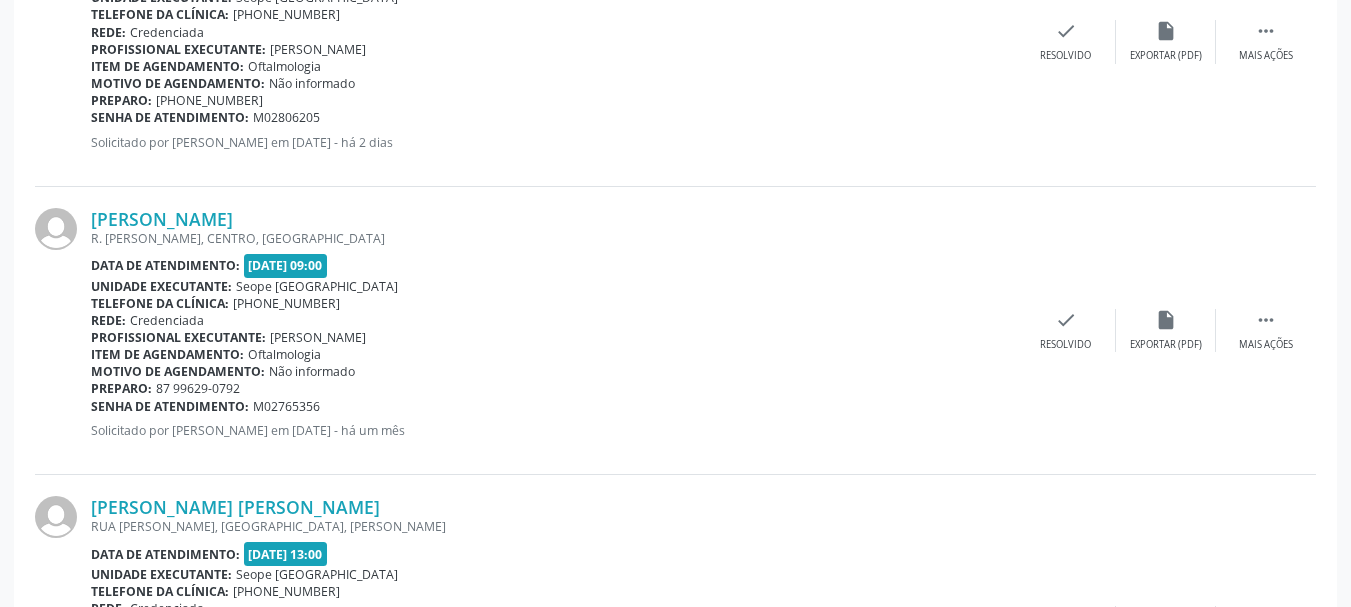 click on "Senha de atendimento:" at bounding box center [170, 406] 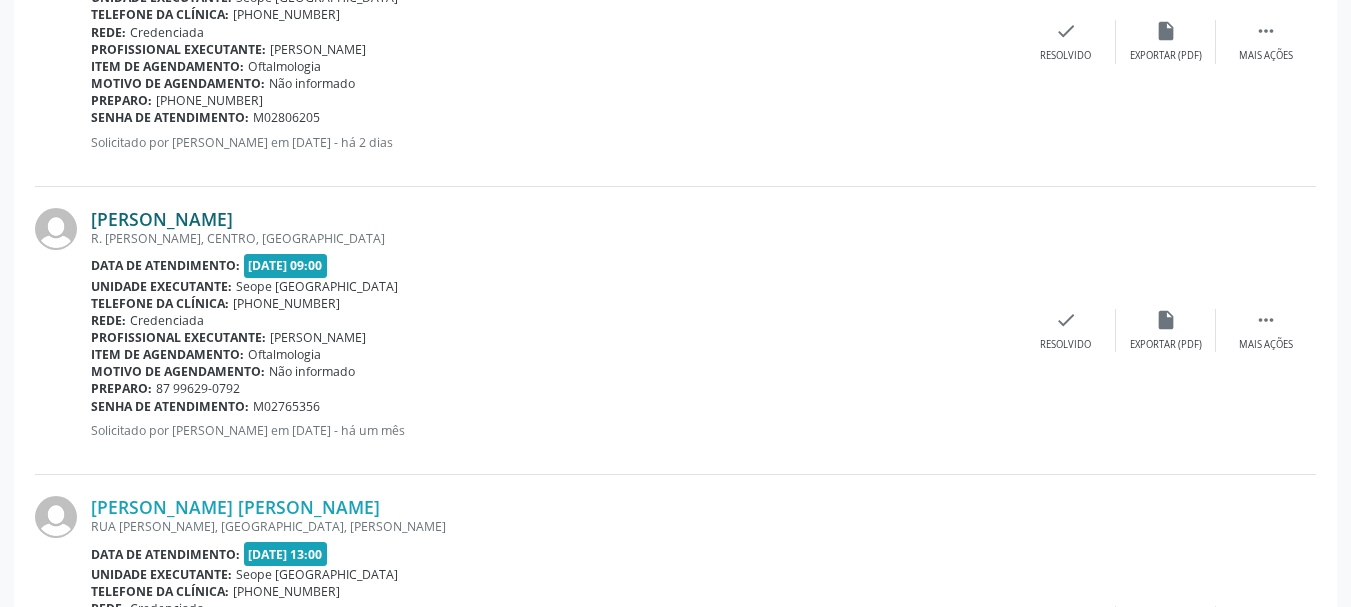 click on "[PERSON_NAME]" at bounding box center [162, 219] 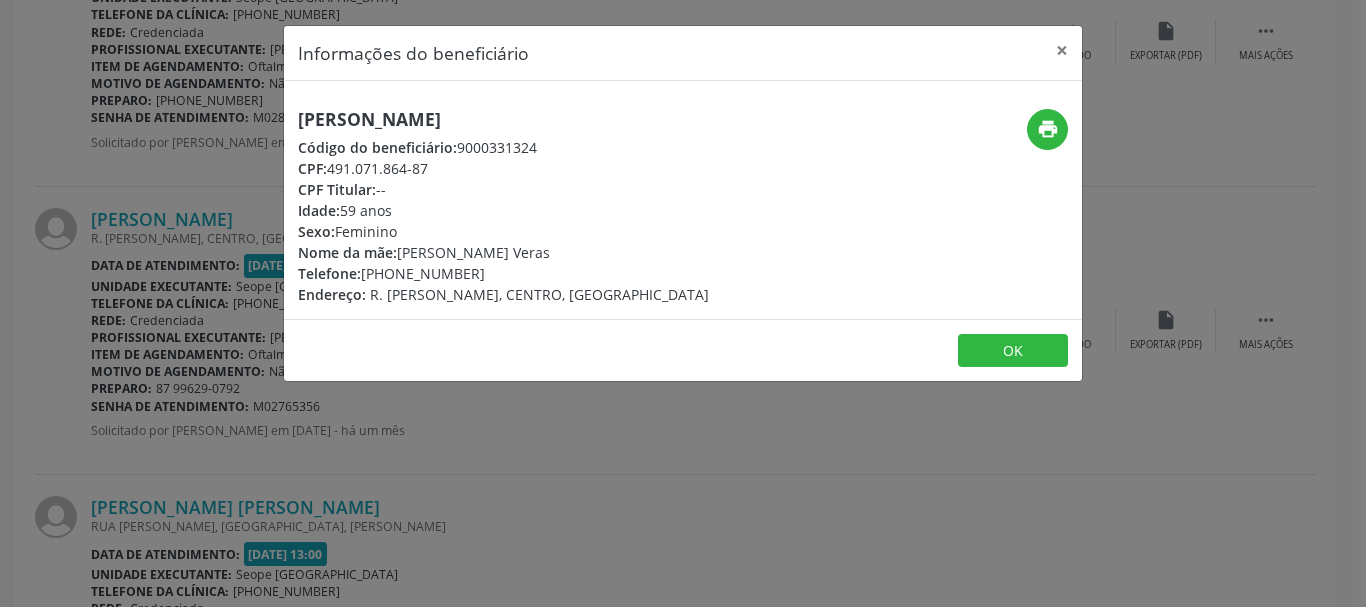 drag, startPoint x: 510, startPoint y: 478, endPoint x: 520, endPoint y: 467, distance: 14.866069 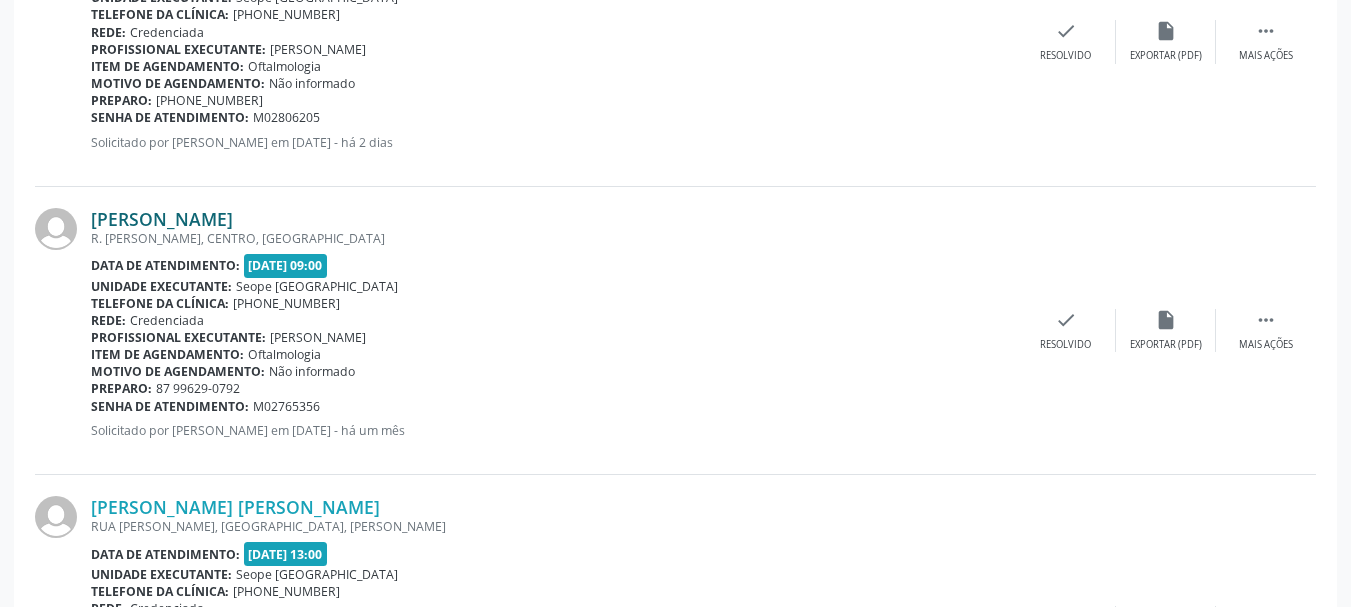 click on "[PERSON_NAME]" at bounding box center (162, 219) 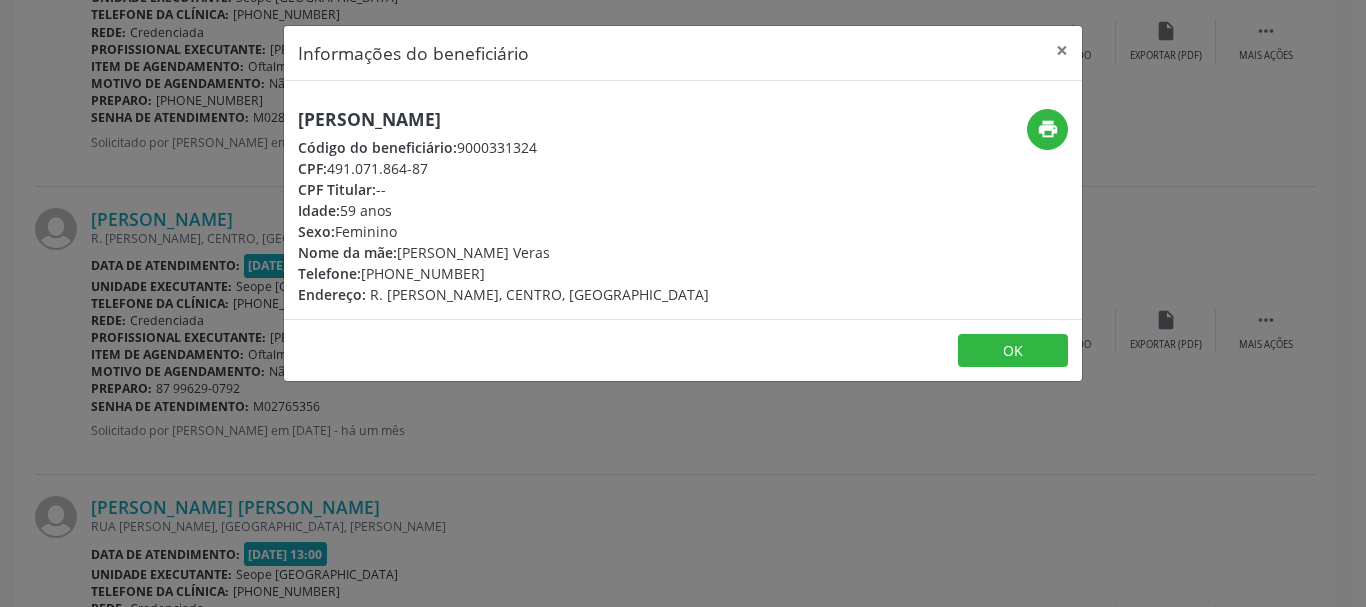 drag, startPoint x: 300, startPoint y: 165, endPoint x: 457, endPoint y: 163, distance: 157.01274 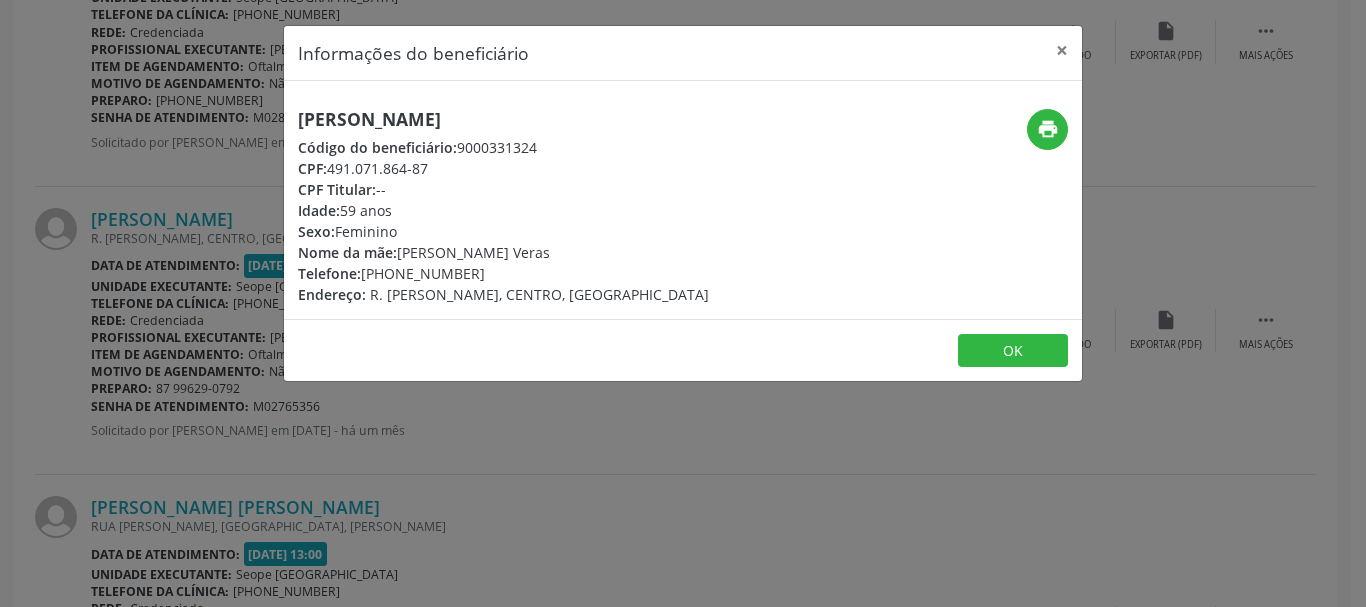 click on "Informações do beneficiário ×
[PERSON_NAME]
Código do beneficiário:
9000331324
CPF:
491.071.864-87
CPF Titular:
--
Idade:
59 anos
Sexo:
[GEOGRAPHIC_DATA]
Nome da mãe:
Ivete Pessoa Veras
Telefone:
[PHONE_NUMBER]
Endereço:
R. [PERSON_NAME], CENTRO, INGAZEIRA - PE
print OK" at bounding box center [683, 303] 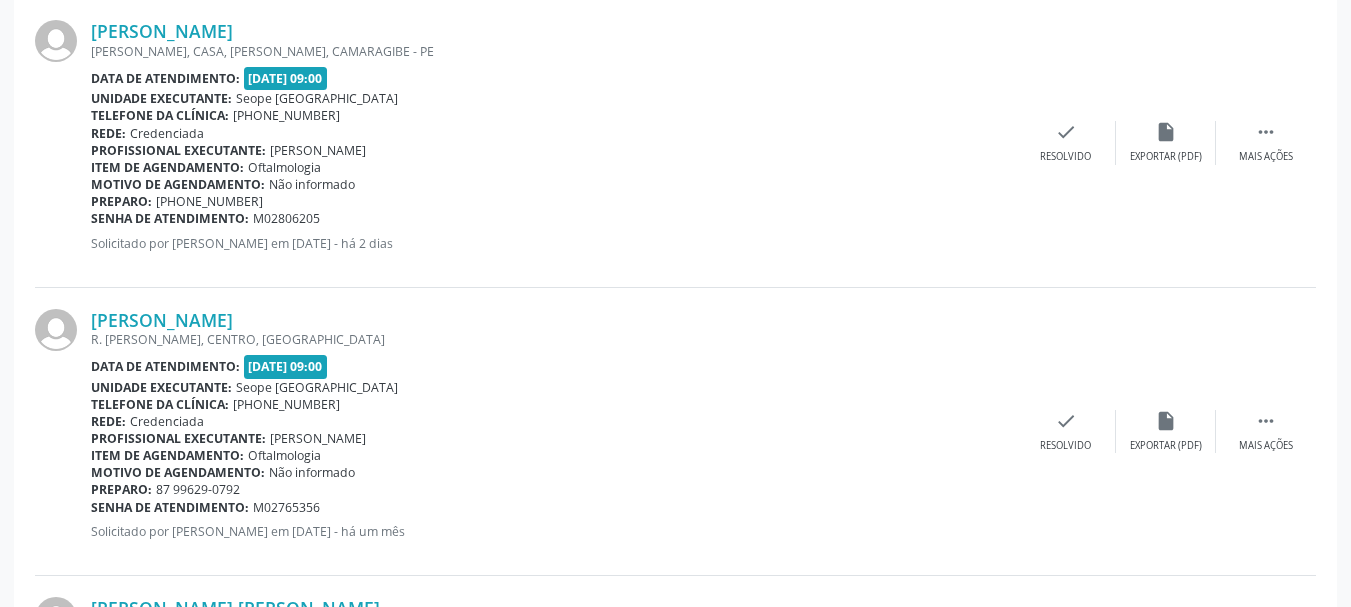 scroll, scrollTop: 1943, scrollLeft: 0, axis: vertical 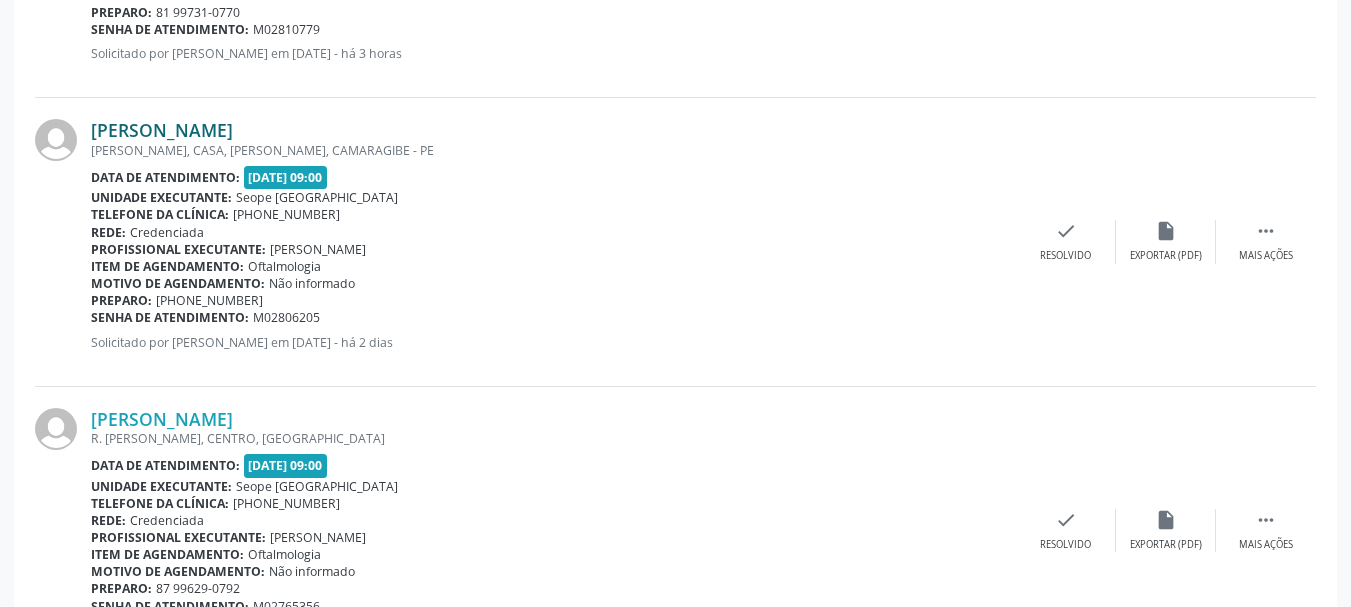 click on "[PERSON_NAME]" at bounding box center [162, 130] 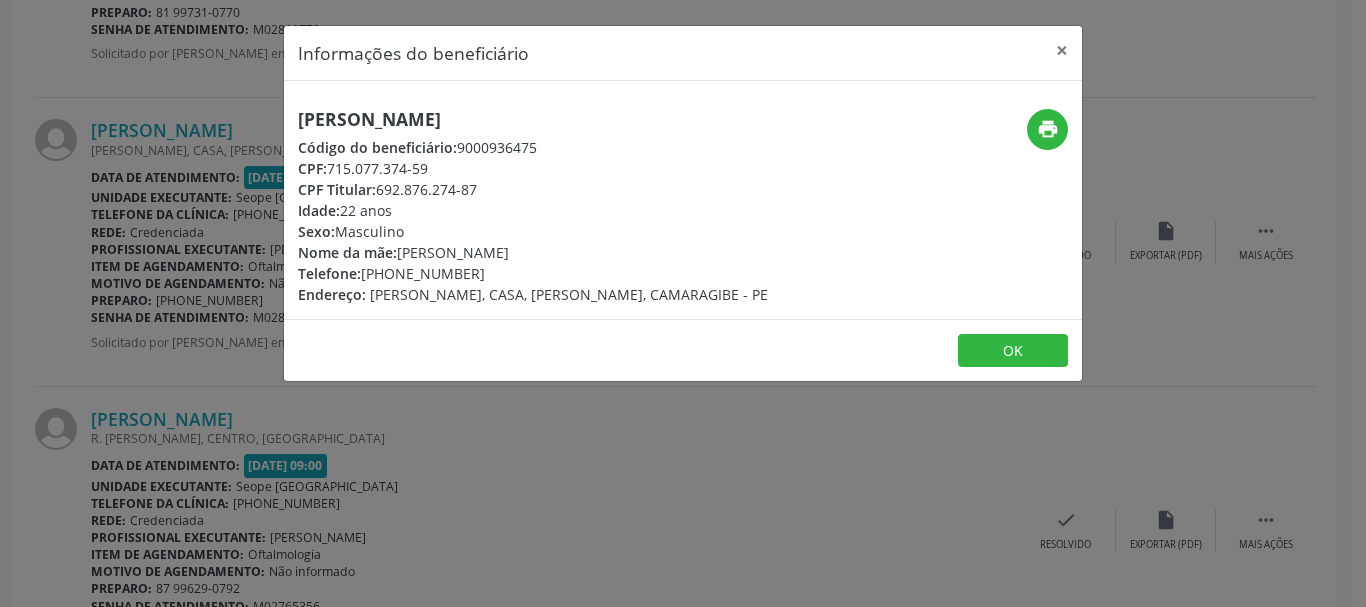 click on "Informações do beneficiário ×
[PERSON_NAME]
Código do beneficiário:
9000936475
CPF:
715.077.374-59
CPF Titular:
692.876.274-87
Idade:
22 anos
Sexo:
Masculino
Nome da mãe:
[PERSON_NAME]
Telefone:
[PHONE_NUMBER]
Endereço:
[PERSON_NAME], CASA, [GEOGRAPHIC_DATA], CAMARAGIBE - PE
print OK" at bounding box center (683, 303) 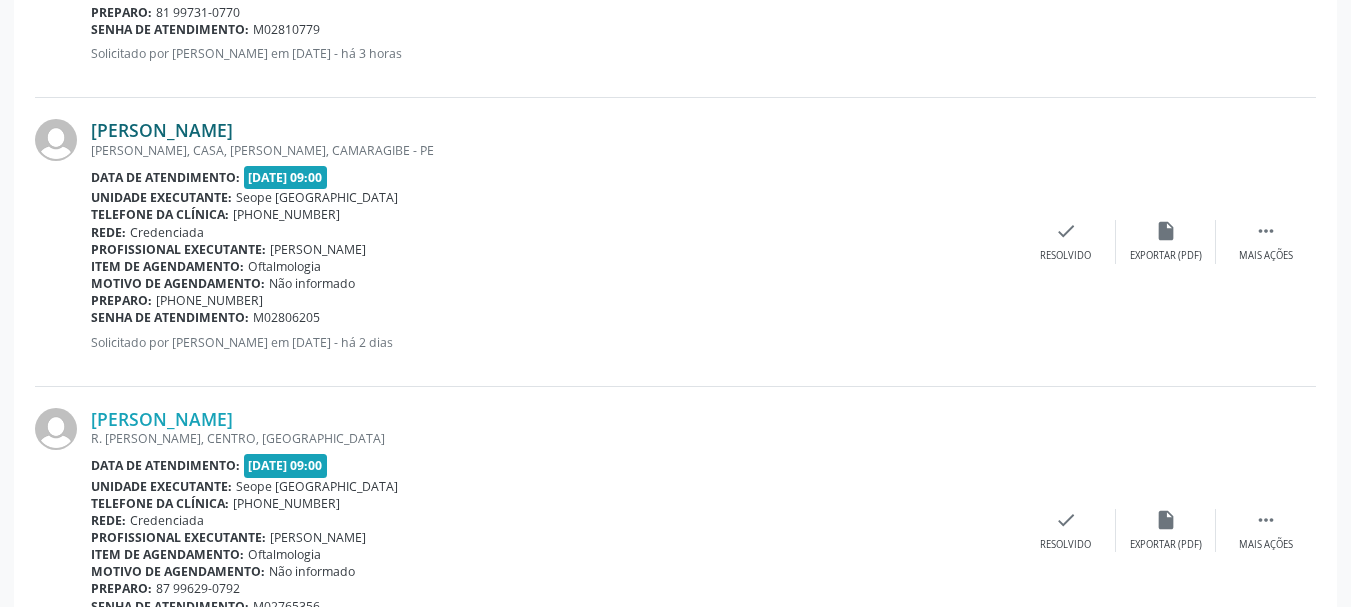 click on "[PERSON_NAME]" at bounding box center (162, 130) 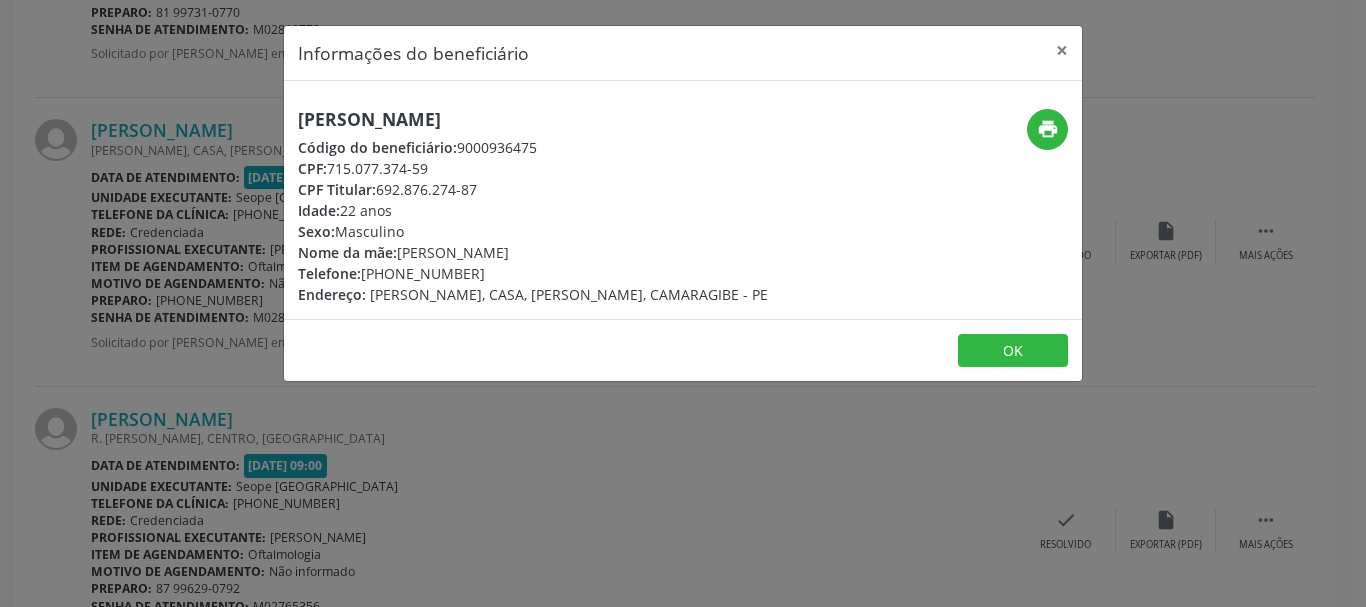 drag, startPoint x: 295, startPoint y: 114, endPoint x: 623, endPoint y: 89, distance: 328.95135 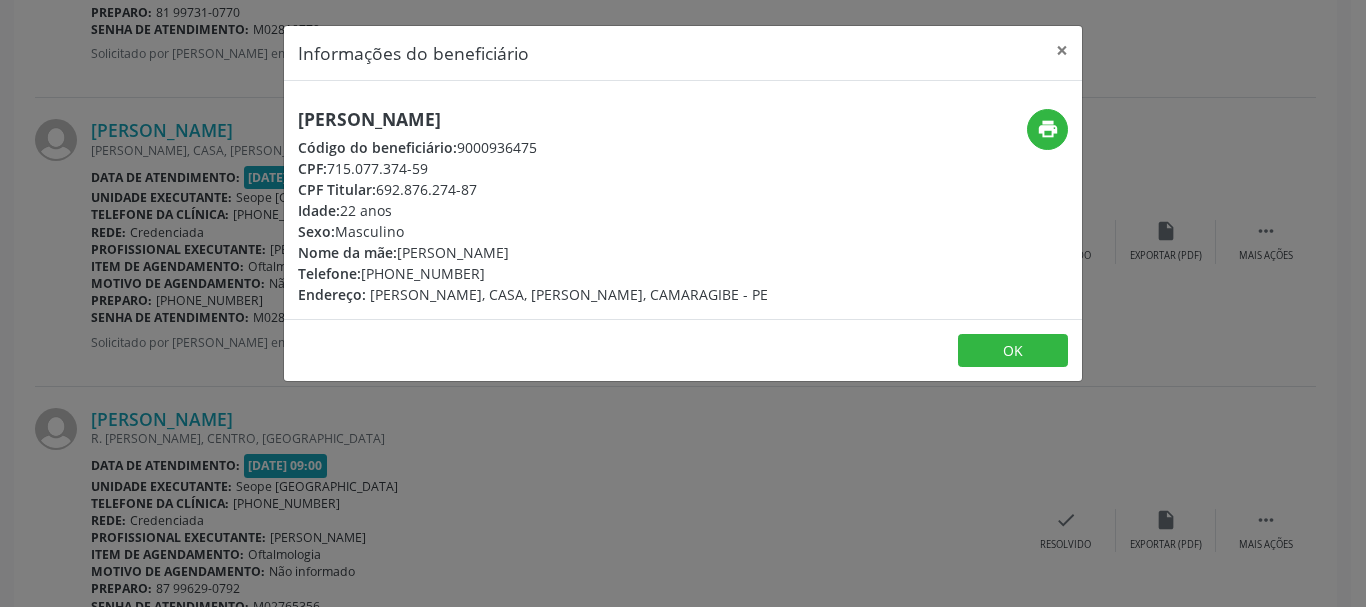 click on "Informações do beneficiário ×
[PERSON_NAME]
Código do beneficiário:
9000936475
CPF:
715.077.374-59
CPF Titular:
692.876.274-87
Idade:
22 anos
Sexo:
Masculino
Nome da mãe:
[PERSON_NAME]
Telefone:
[PHONE_NUMBER]
Endereço:
[PERSON_NAME], CASA, [GEOGRAPHIC_DATA], CAMARAGIBE - PE
print OK" at bounding box center (683, 303) 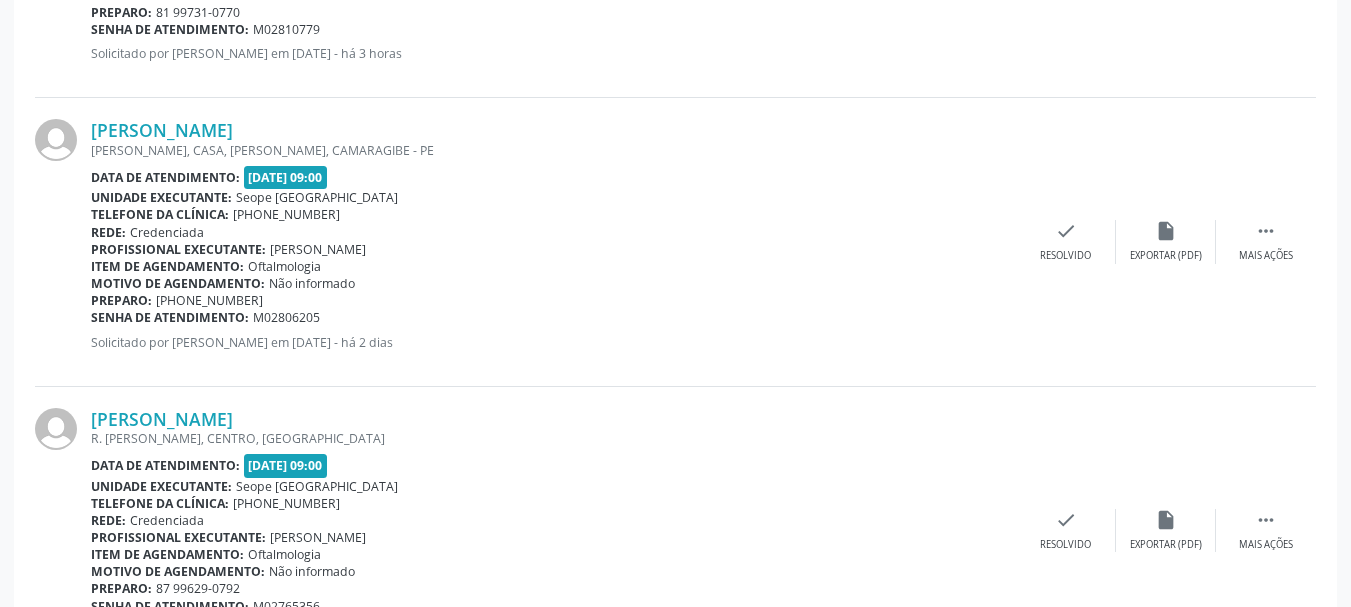 drag, startPoint x: 91, startPoint y: 302, endPoint x: 313, endPoint y: 318, distance: 222.57584 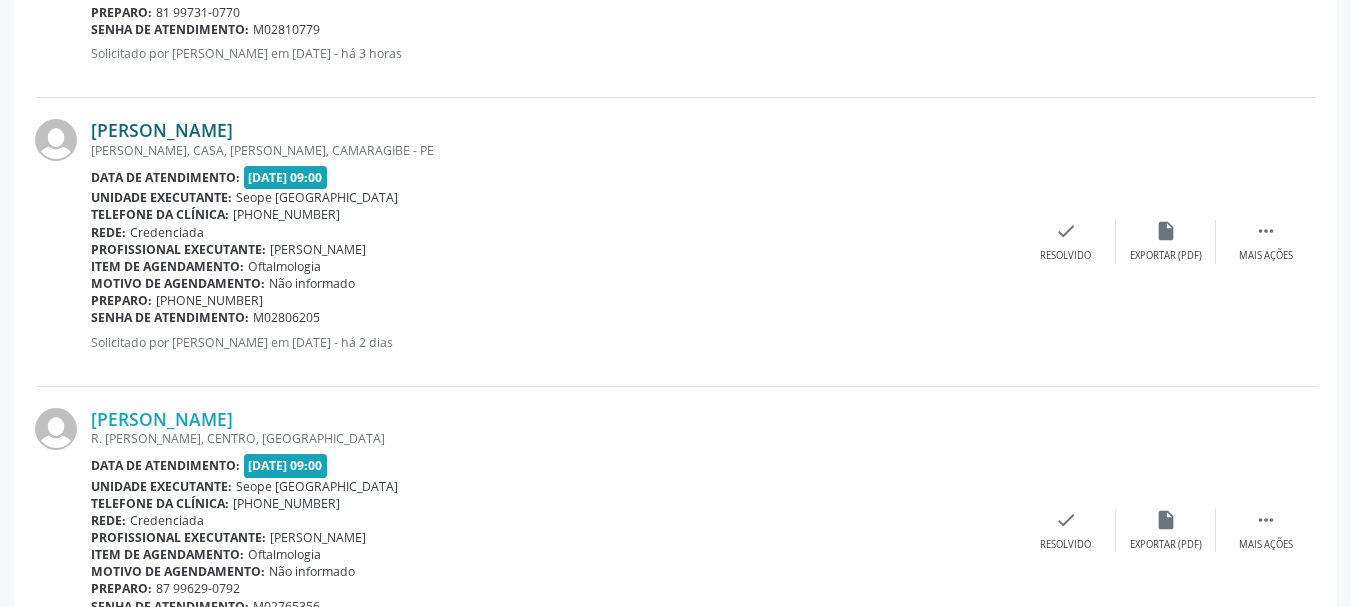 click on "[PERSON_NAME]" at bounding box center (162, 130) 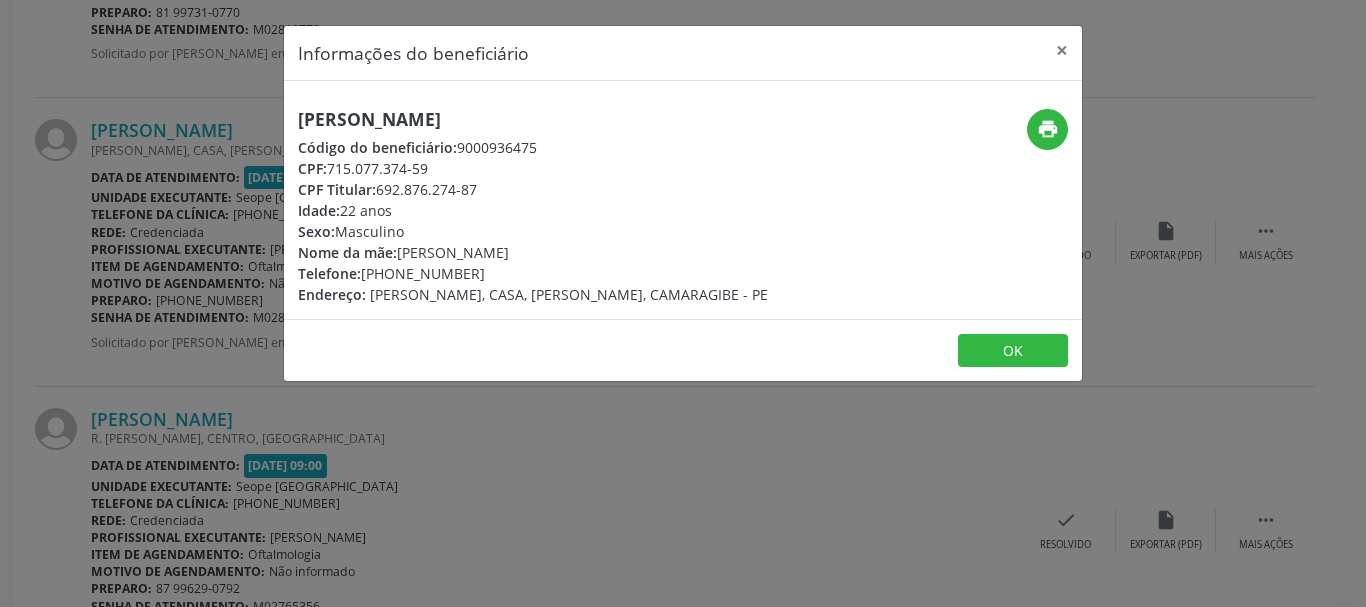 drag, startPoint x: 296, startPoint y: 168, endPoint x: 494, endPoint y: 193, distance: 199.57204 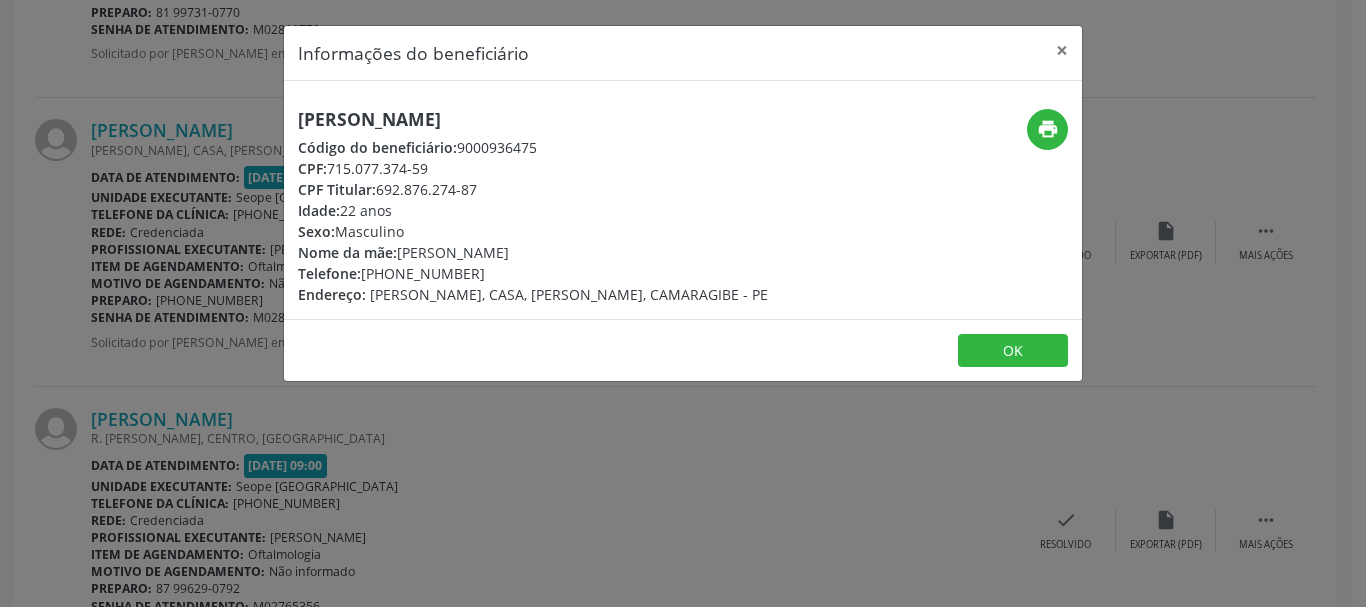 click on "Informações do beneficiário ×
[PERSON_NAME]
Código do beneficiário:
9000936475
CPF:
715.077.374-59
CPF Titular:
692.876.274-87
Idade:
22 anos
Sexo:
Masculino
Nome da mãe:
[PERSON_NAME]
Telefone:
[PHONE_NUMBER]
Endereço:
[PERSON_NAME], CASA, [GEOGRAPHIC_DATA], CAMARAGIBE - PE
print OK" at bounding box center [683, 303] 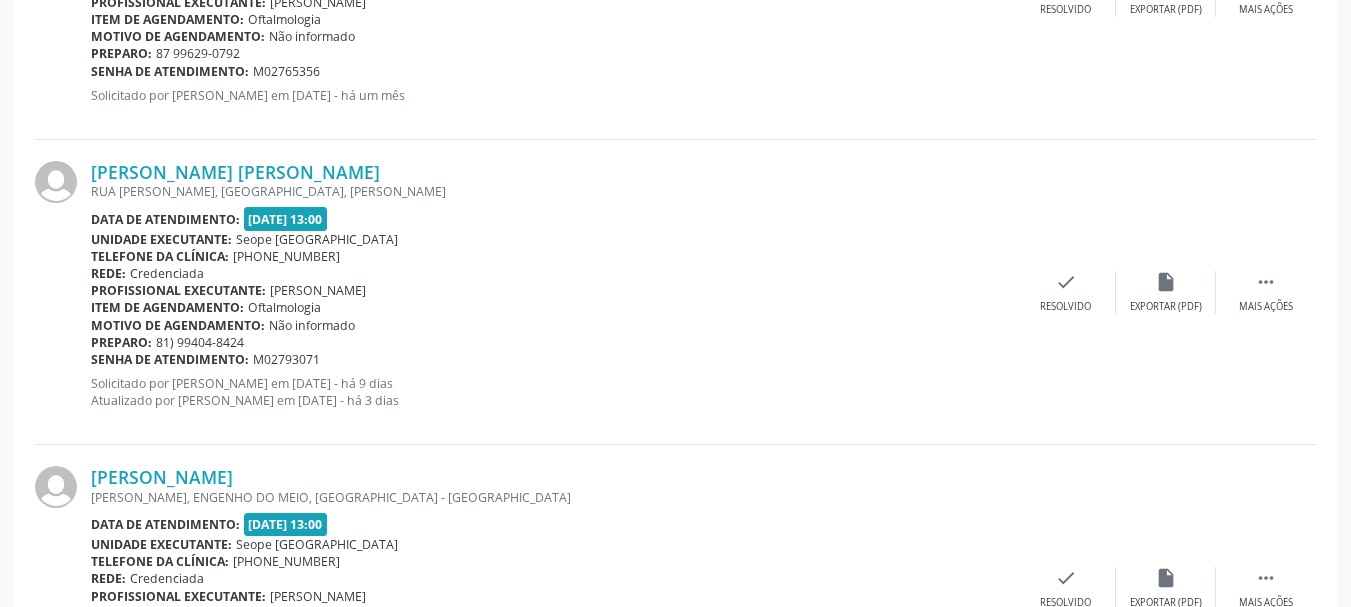 scroll, scrollTop: 2443, scrollLeft: 0, axis: vertical 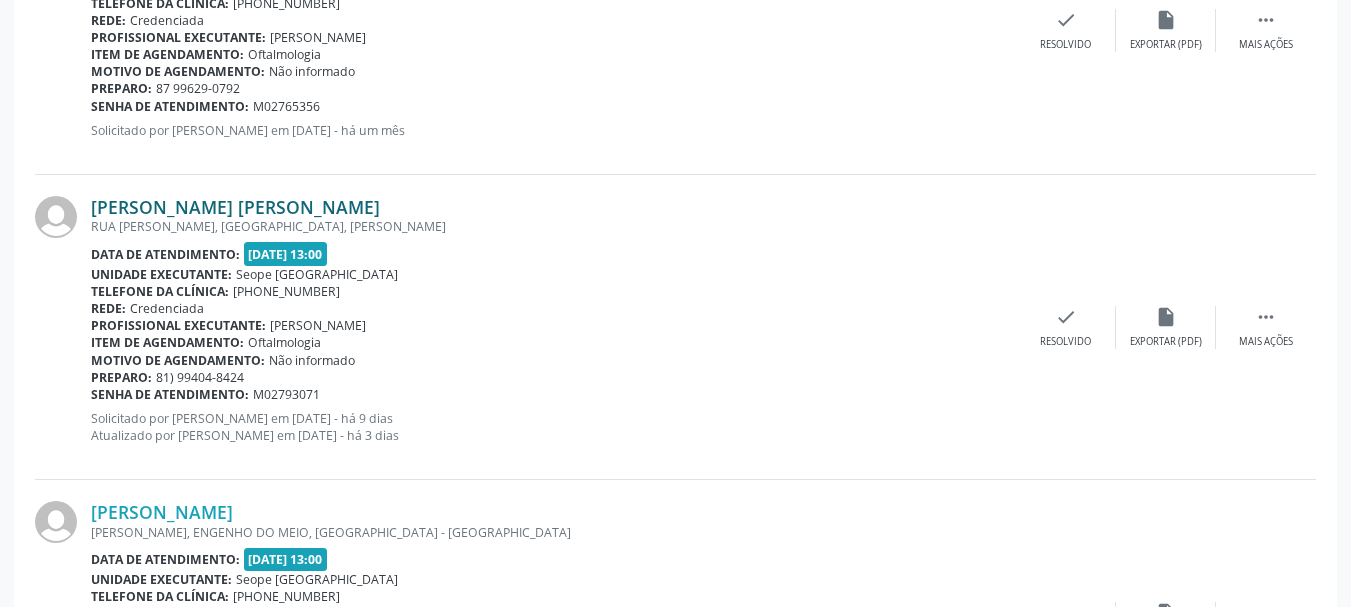 click on "[PERSON_NAME] [PERSON_NAME]" at bounding box center [235, 207] 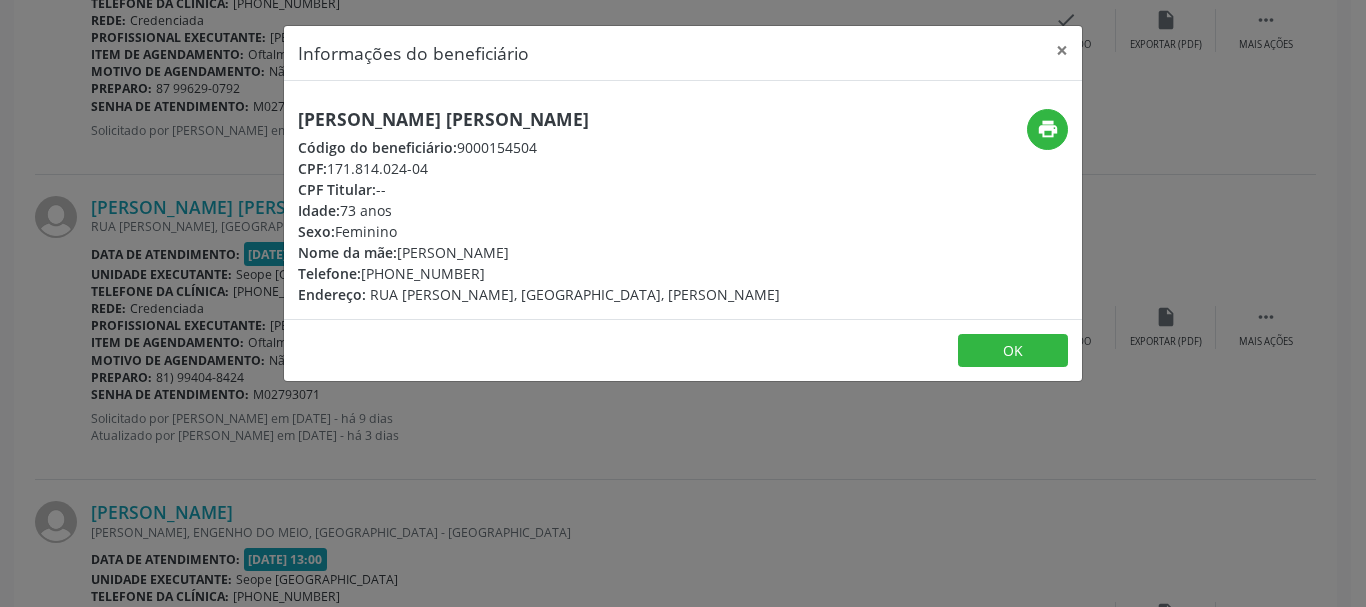 drag, startPoint x: 299, startPoint y: 119, endPoint x: 663, endPoint y: 107, distance: 364.19775 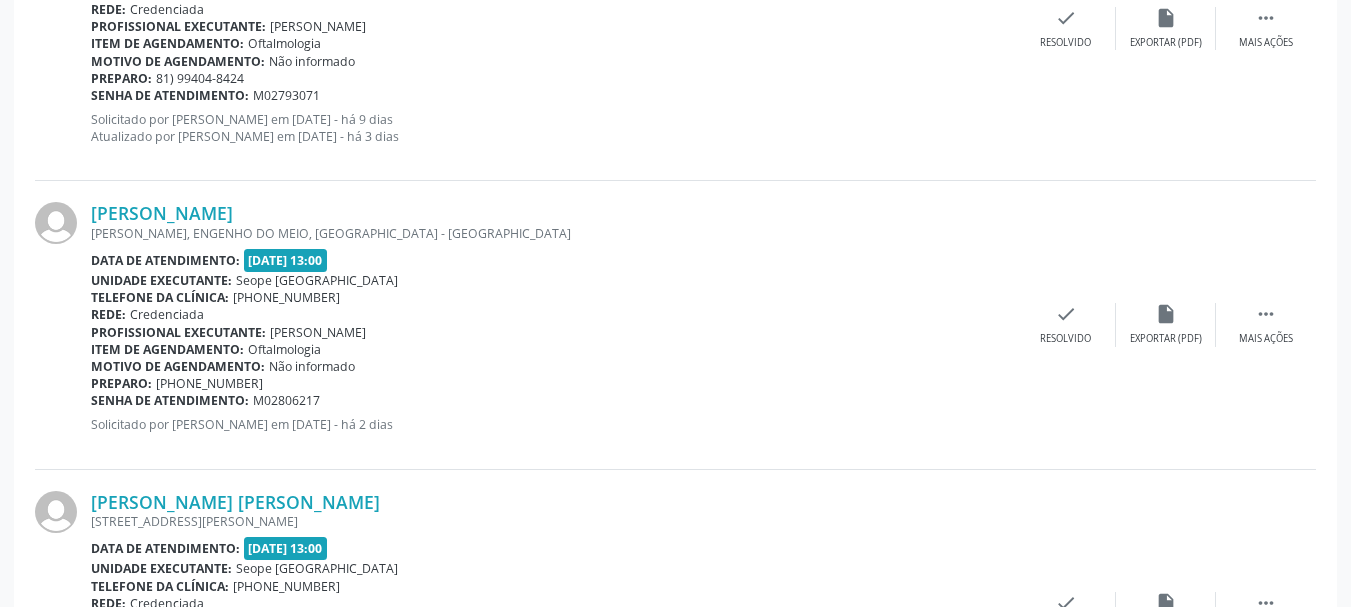 scroll, scrollTop: 2743, scrollLeft: 0, axis: vertical 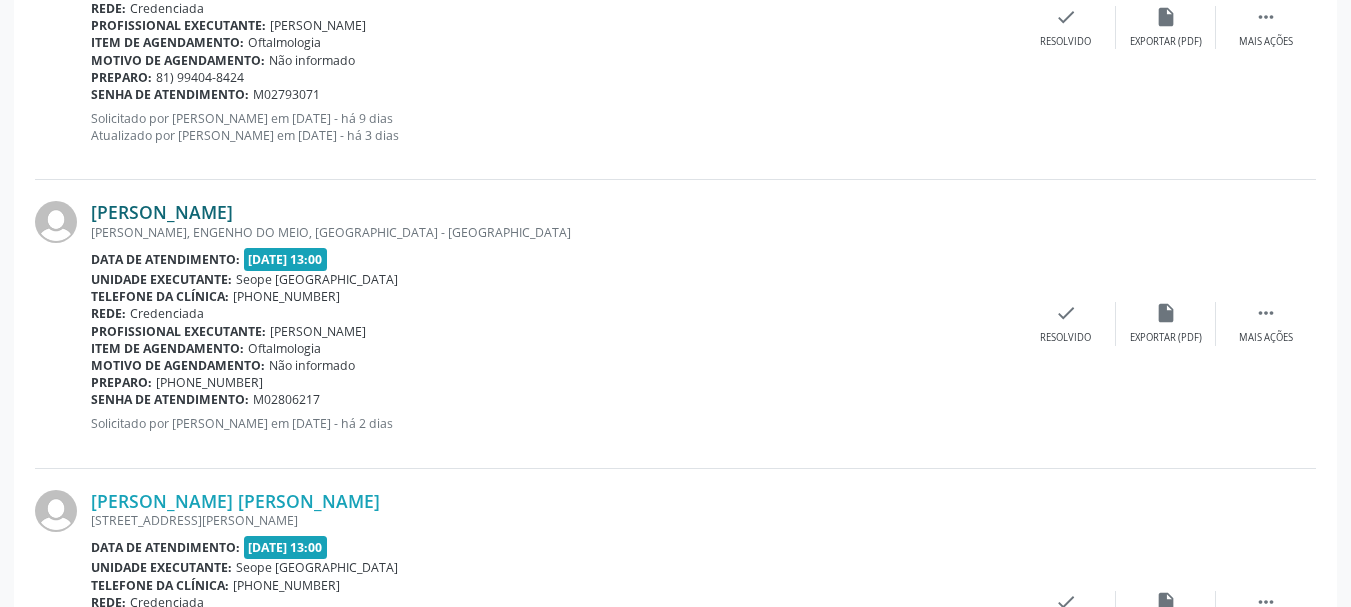 click on "[PERSON_NAME]" at bounding box center (162, 212) 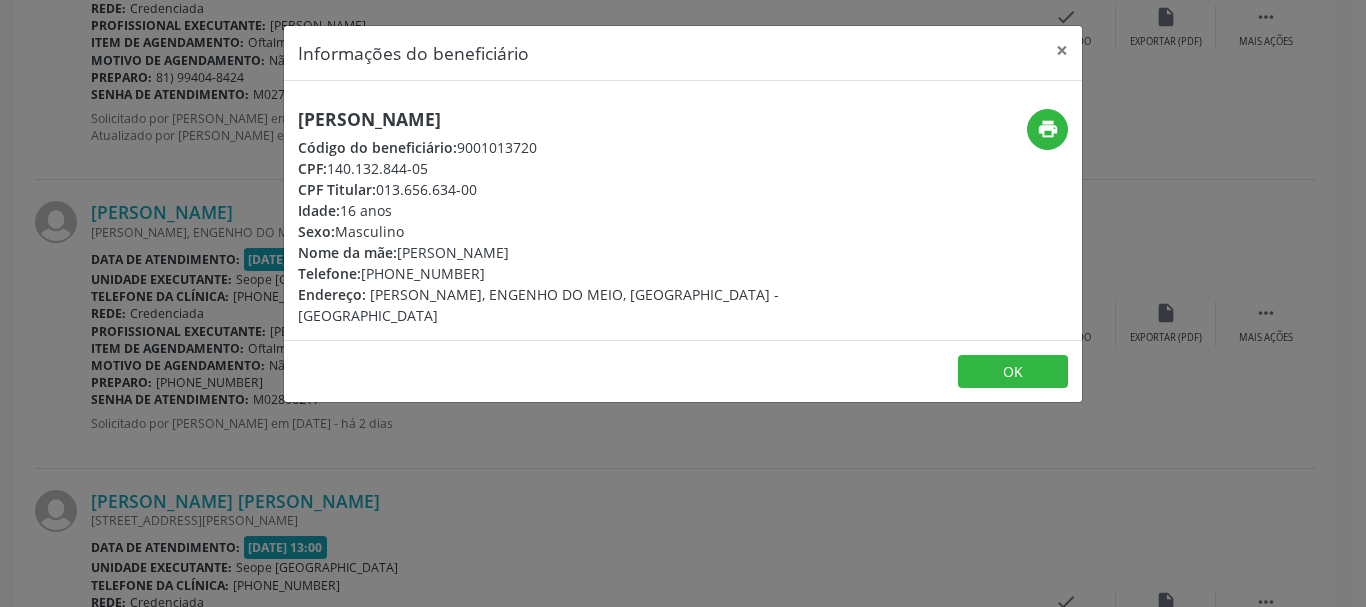 drag, startPoint x: 300, startPoint y: 120, endPoint x: 625, endPoint y: 112, distance: 325.09845 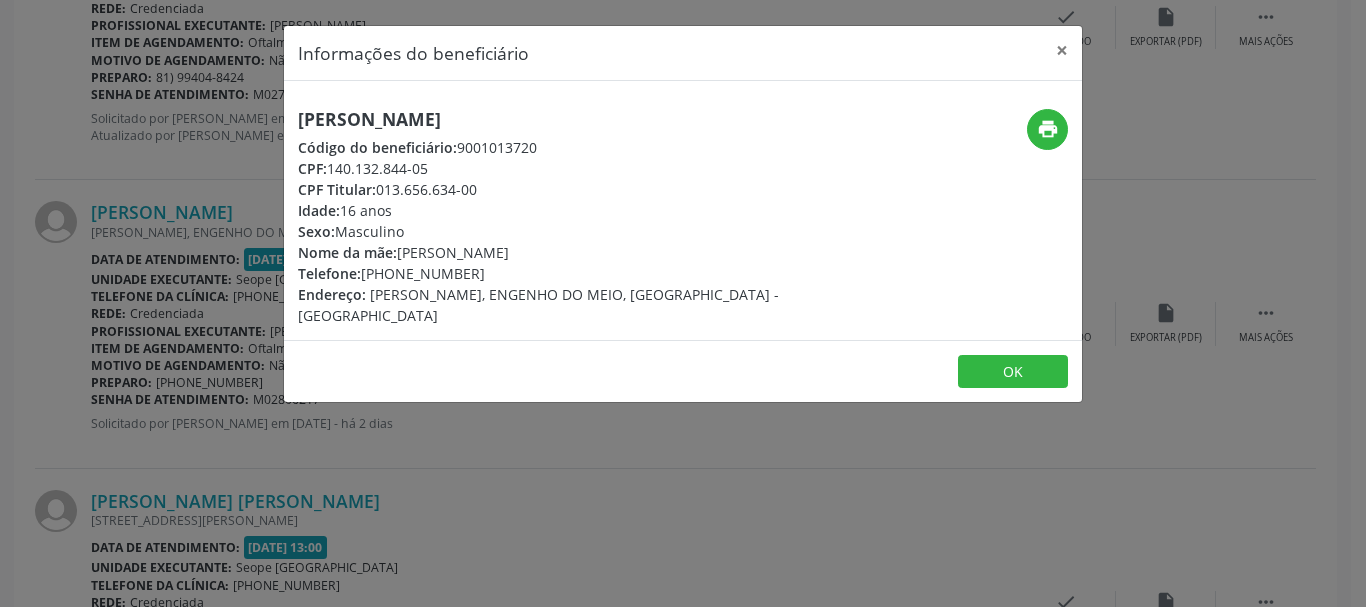 click on "Informações do beneficiário ×
[PERSON_NAME]
Código do beneficiário:
9001013720
CPF:
140.132.844-05
CPF Titular:
013.656.634-00
Idade:
16 anos
Sexo:
Masculino
Nome da mãe:
[PERSON_NAME]
Telefone:
[PHONE_NUMBER]
Endereço:
[PERSON_NAME], ENGENHO DO MEIO, [GEOGRAPHIC_DATA] - PE
print OK" at bounding box center (683, 303) 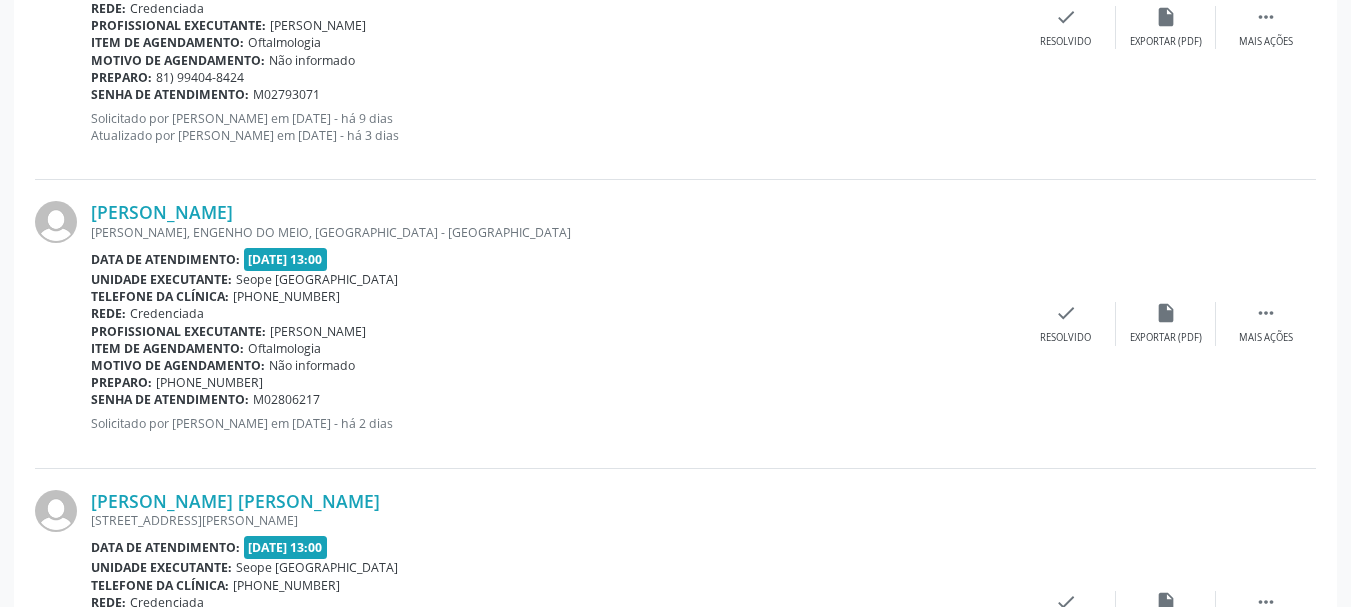 drag, startPoint x: 91, startPoint y: 387, endPoint x: 334, endPoint y: 403, distance: 243.52618 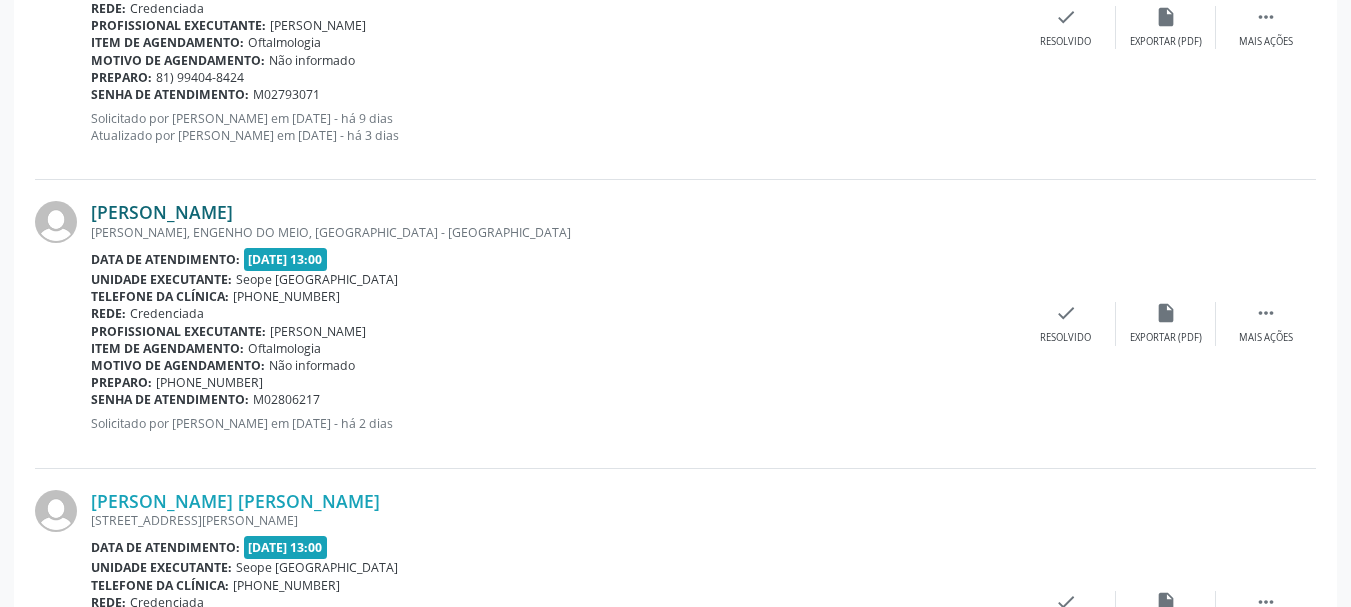 click on "[PERSON_NAME]" at bounding box center [162, 212] 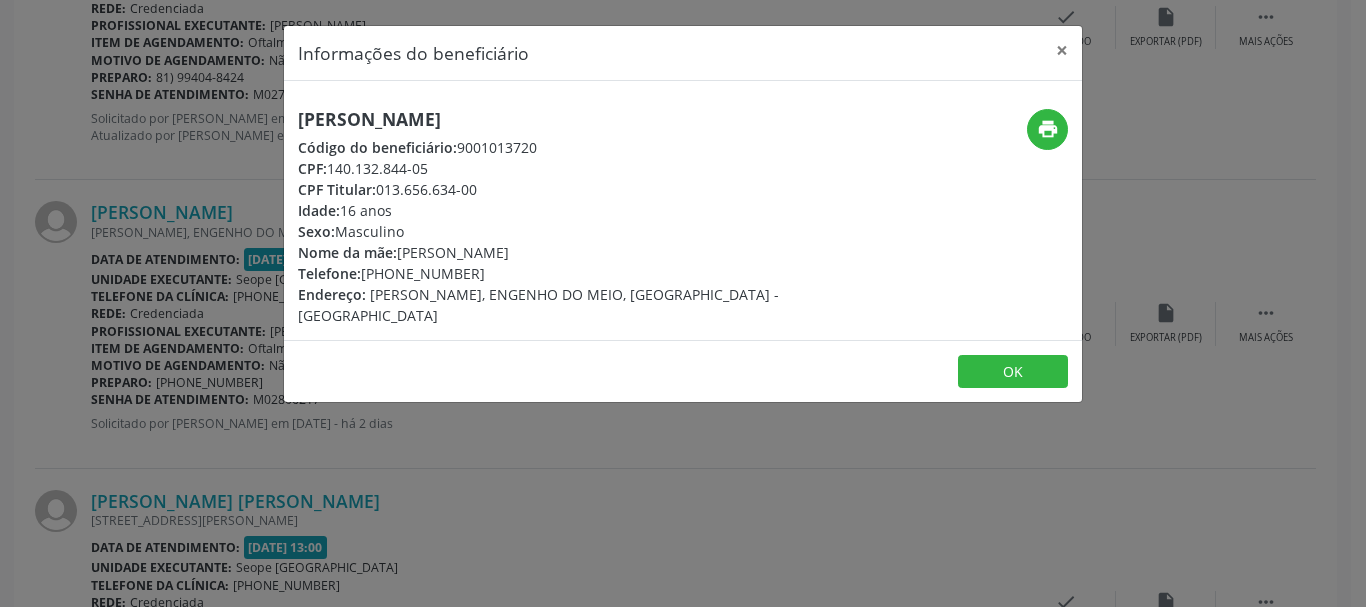 drag, startPoint x: 299, startPoint y: 166, endPoint x: 515, endPoint y: 188, distance: 217.11748 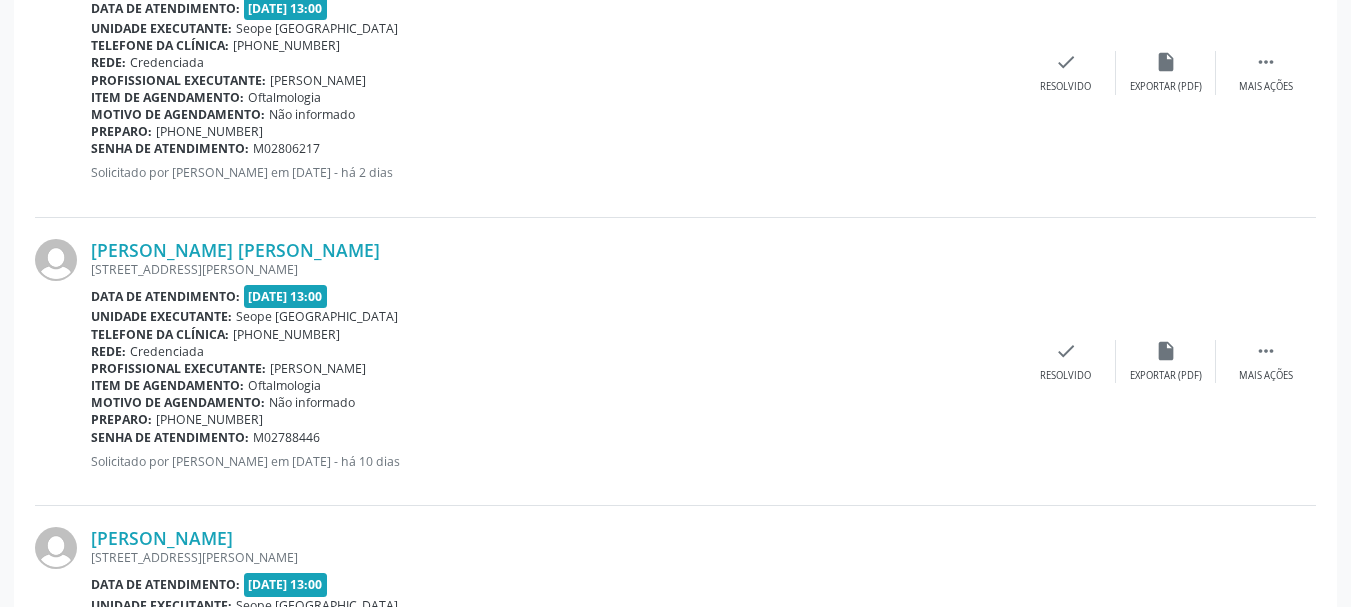 scroll, scrollTop: 3043, scrollLeft: 0, axis: vertical 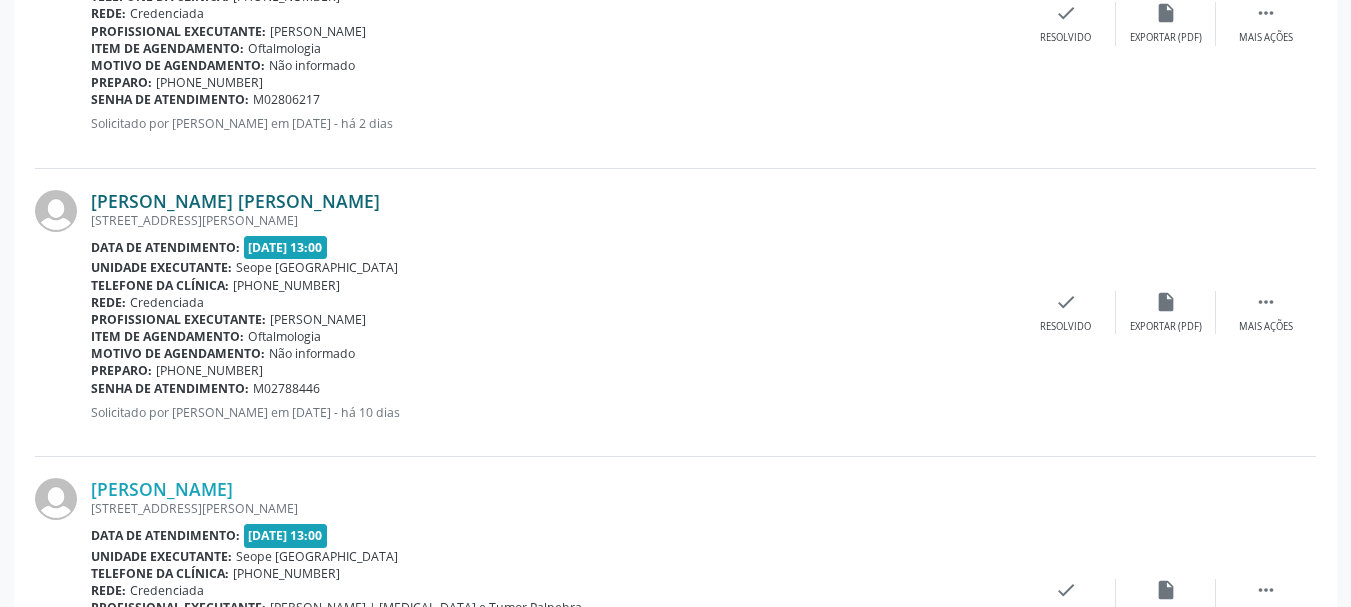 click on "[PERSON_NAME] [PERSON_NAME]" at bounding box center [235, 201] 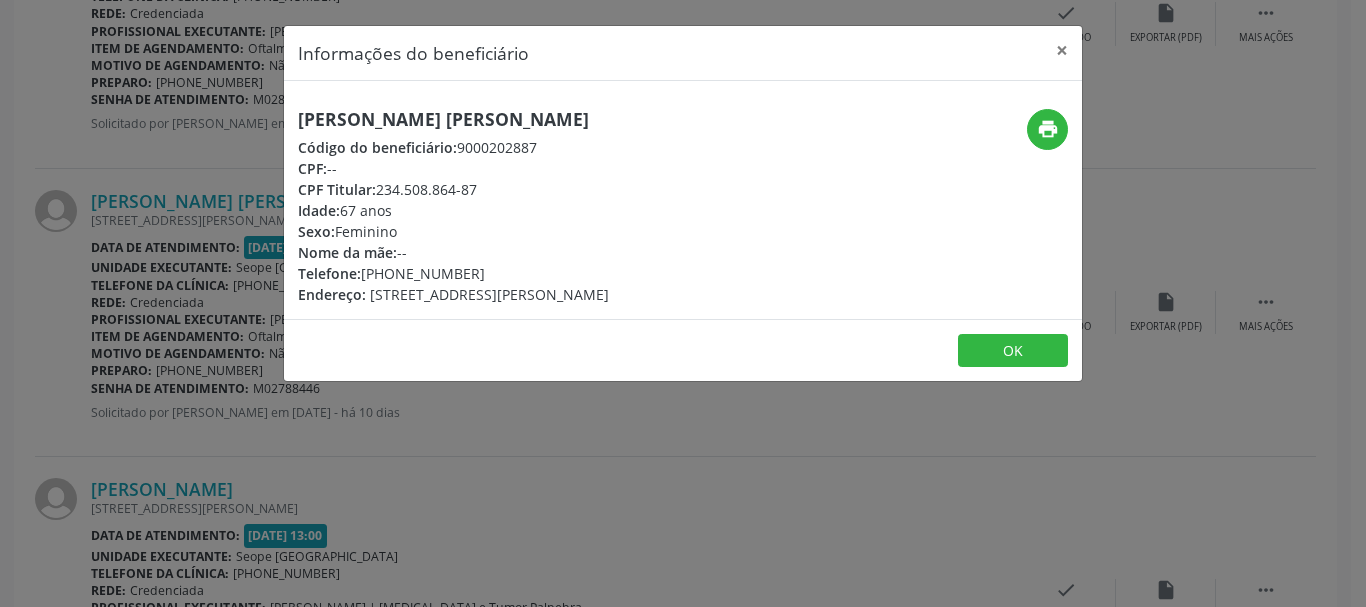 drag, startPoint x: 293, startPoint y: 117, endPoint x: 619, endPoint y: 121, distance: 326.02454 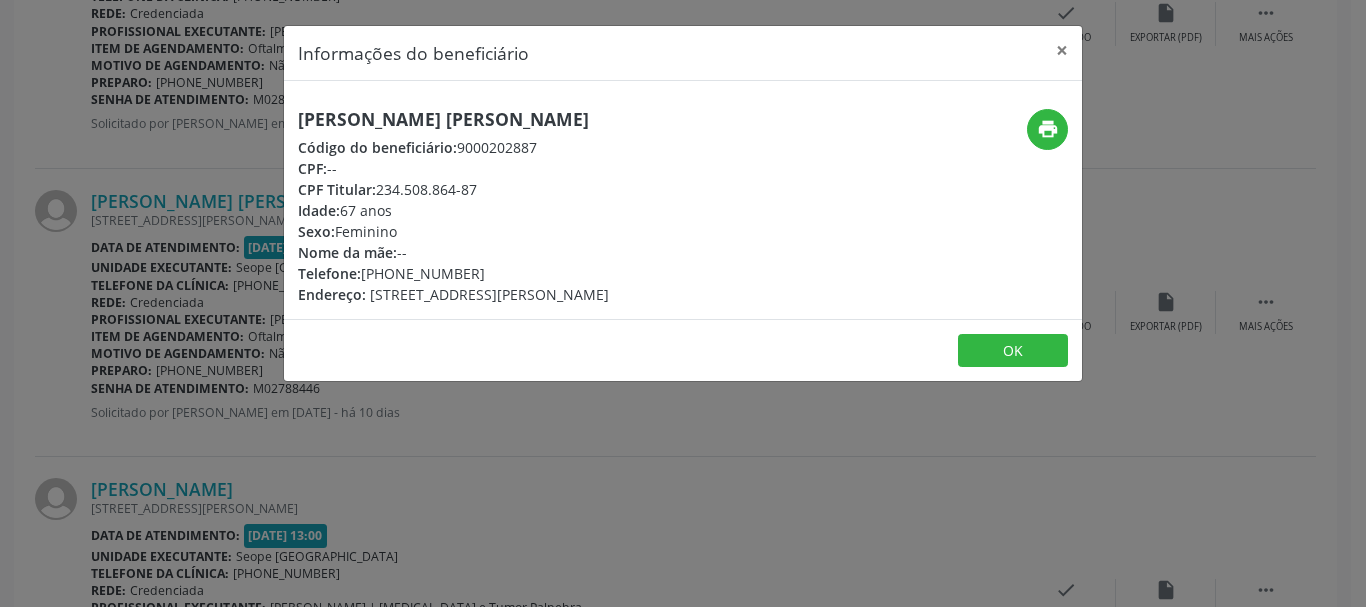 click on "Informações do beneficiário ×
[PERSON_NAME] [PERSON_NAME]
Código do beneficiário:
9000202887
CPF:
--
CPF Titular:
234.508.864-87
Idade:
67 anos
Sexo:
[GEOGRAPHIC_DATA]
Nome da mãe:
--
Telefone:
[PHONE_NUMBER]
Endereço:
[STREET_ADDRESS][PERSON_NAME]" at bounding box center (683, 303) 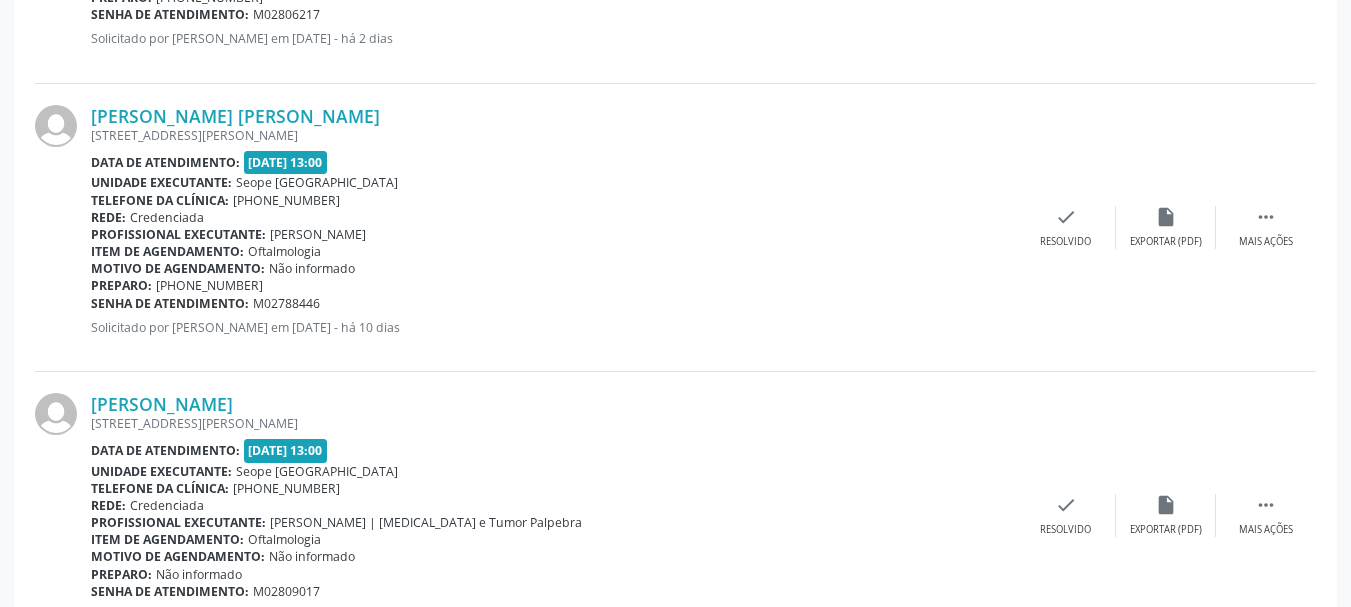 scroll, scrollTop: 3343, scrollLeft: 0, axis: vertical 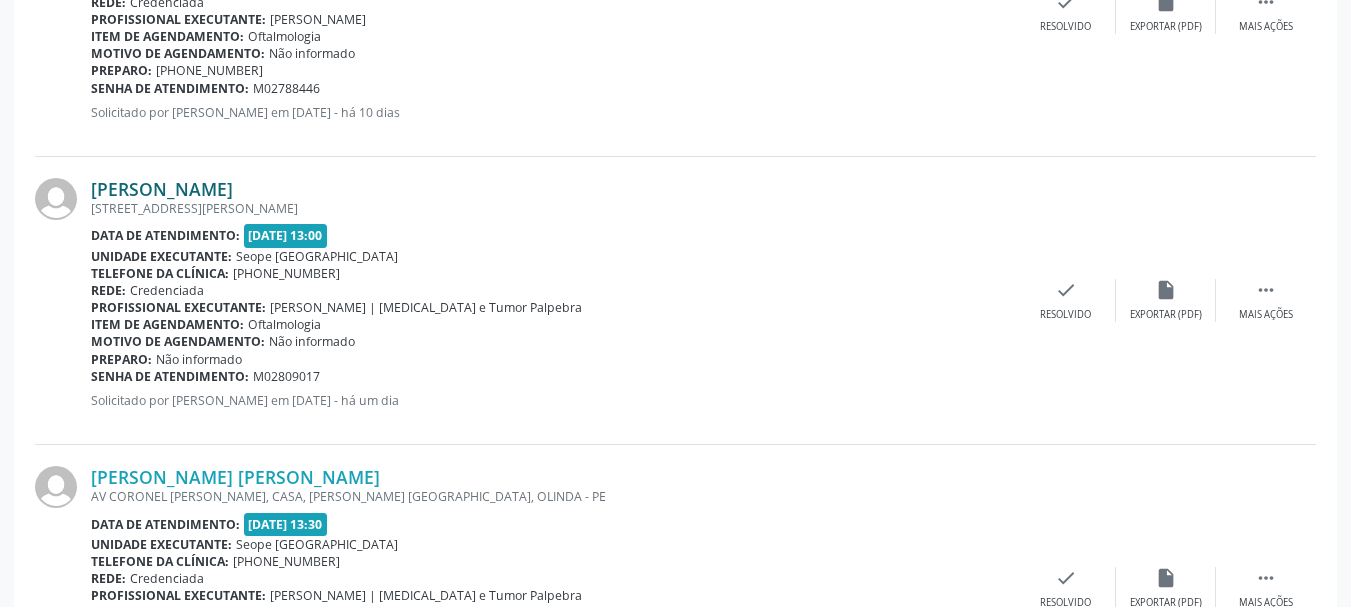 click on "[PERSON_NAME]" at bounding box center [162, 189] 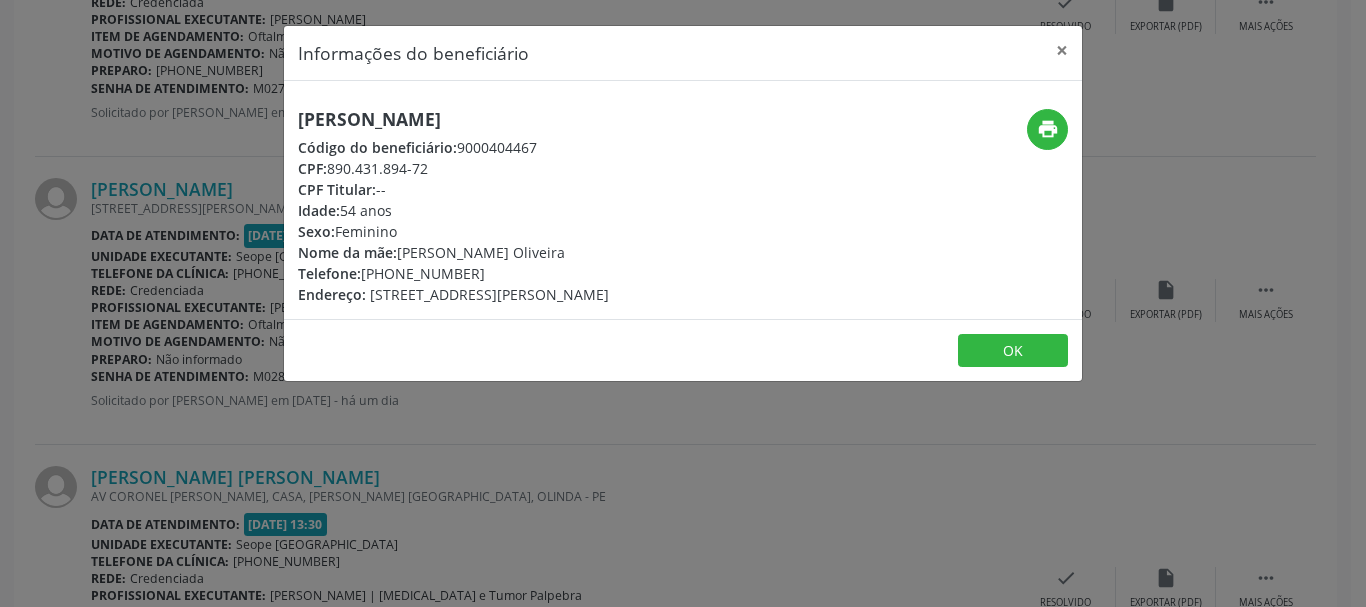 drag, startPoint x: 300, startPoint y: 118, endPoint x: 565, endPoint y: 106, distance: 265.27155 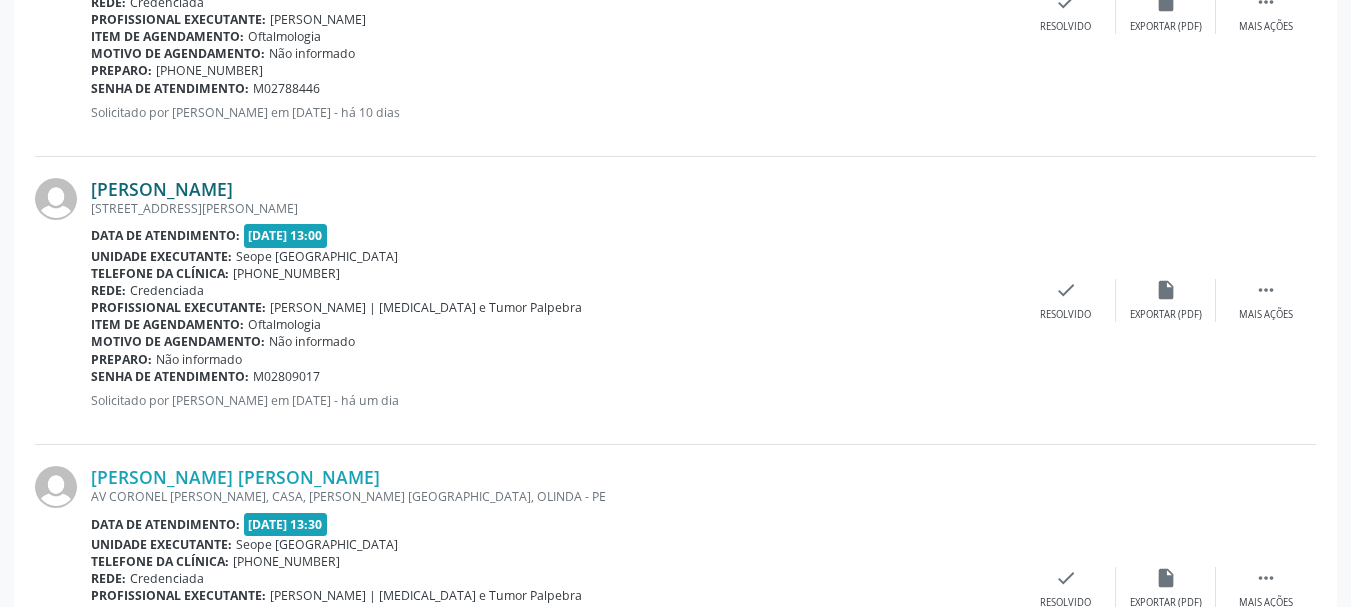 click on "[PERSON_NAME]" at bounding box center [162, 189] 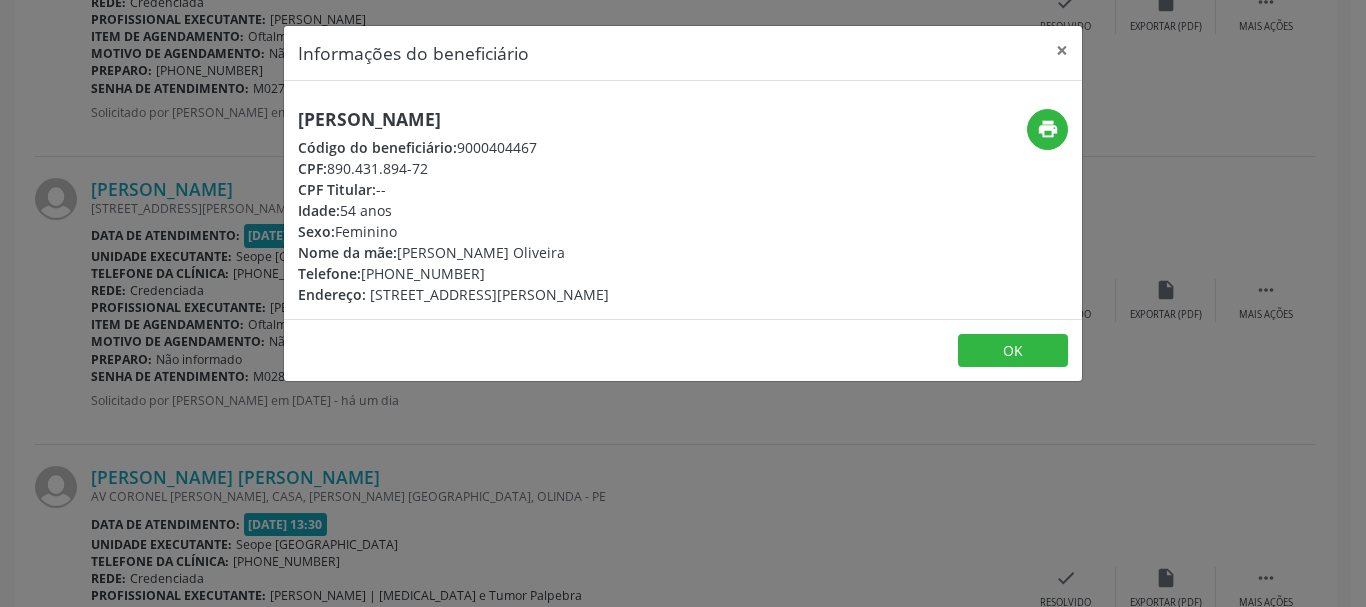drag, startPoint x: 296, startPoint y: 166, endPoint x: 420, endPoint y: 183, distance: 125.1599 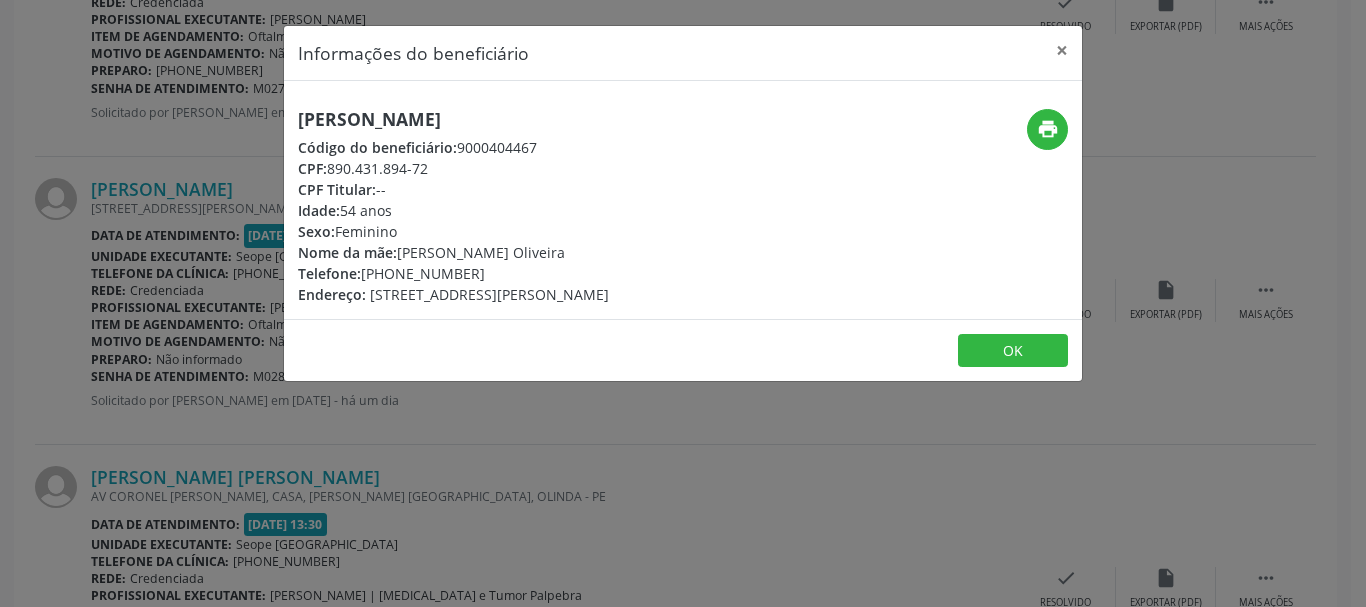 drag, startPoint x: 299, startPoint y: 273, endPoint x: 463, endPoint y: 276, distance: 164.02744 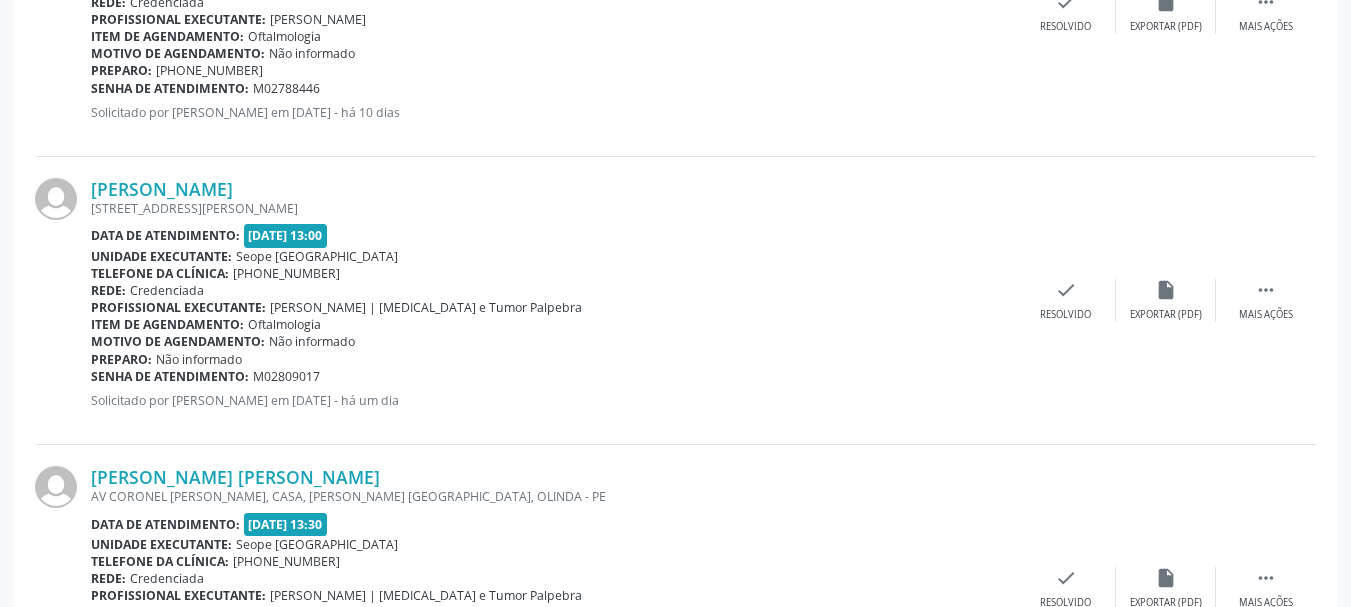 drag, startPoint x: 93, startPoint y: 378, endPoint x: 324, endPoint y: 379, distance: 231.00217 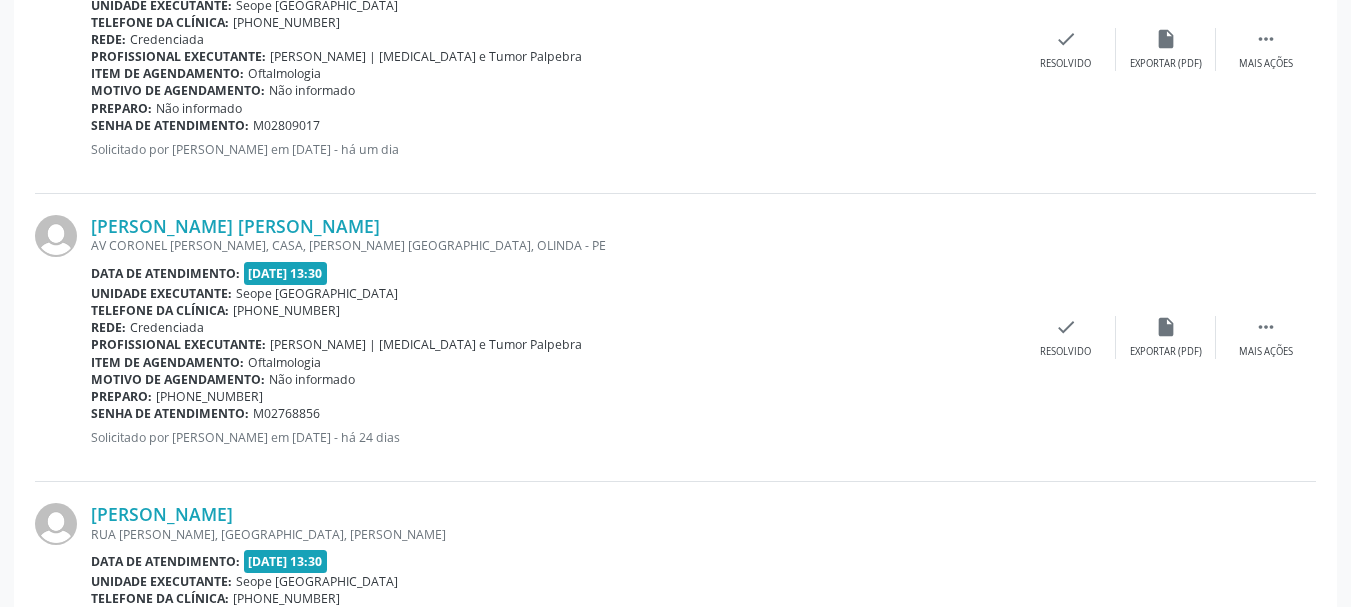 scroll, scrollTop: 3643, scrollLeft: 0, axis: vertical 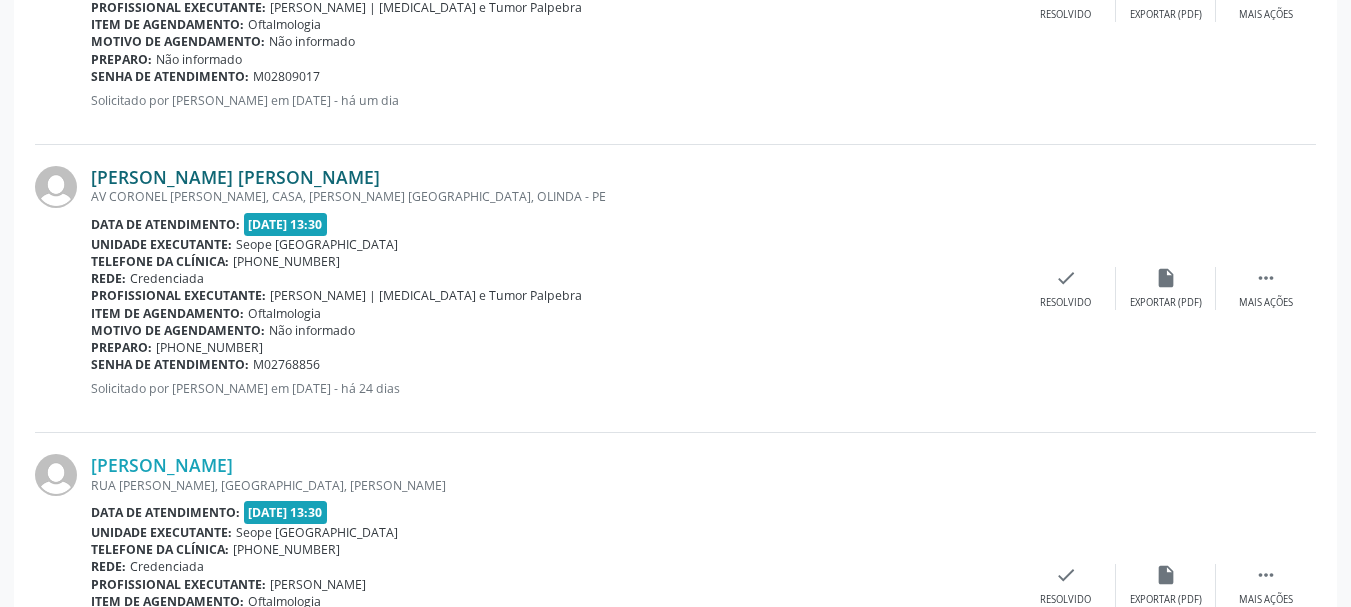 click on "[PERSON_NAME] [PERSON_NAME]" at bounding box center (235, 177) 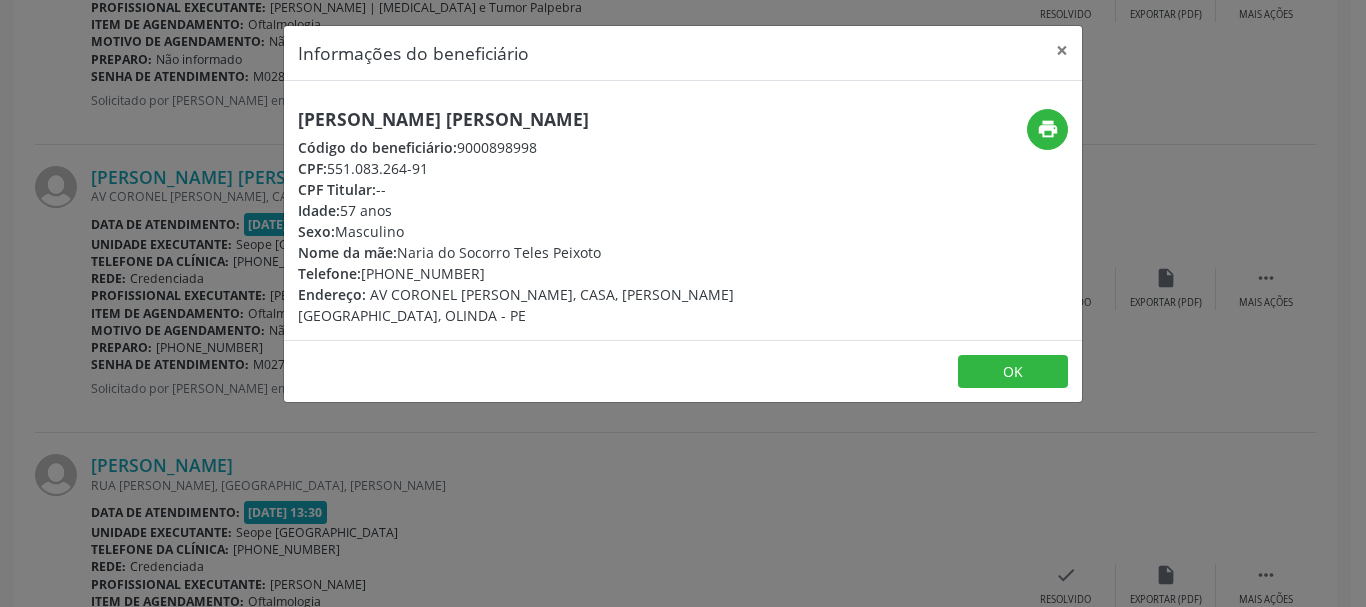 drag, startPoint x: 296, startPoint y: 117, endPoint x: 649, endPoint y: 112, distance: 353.0354 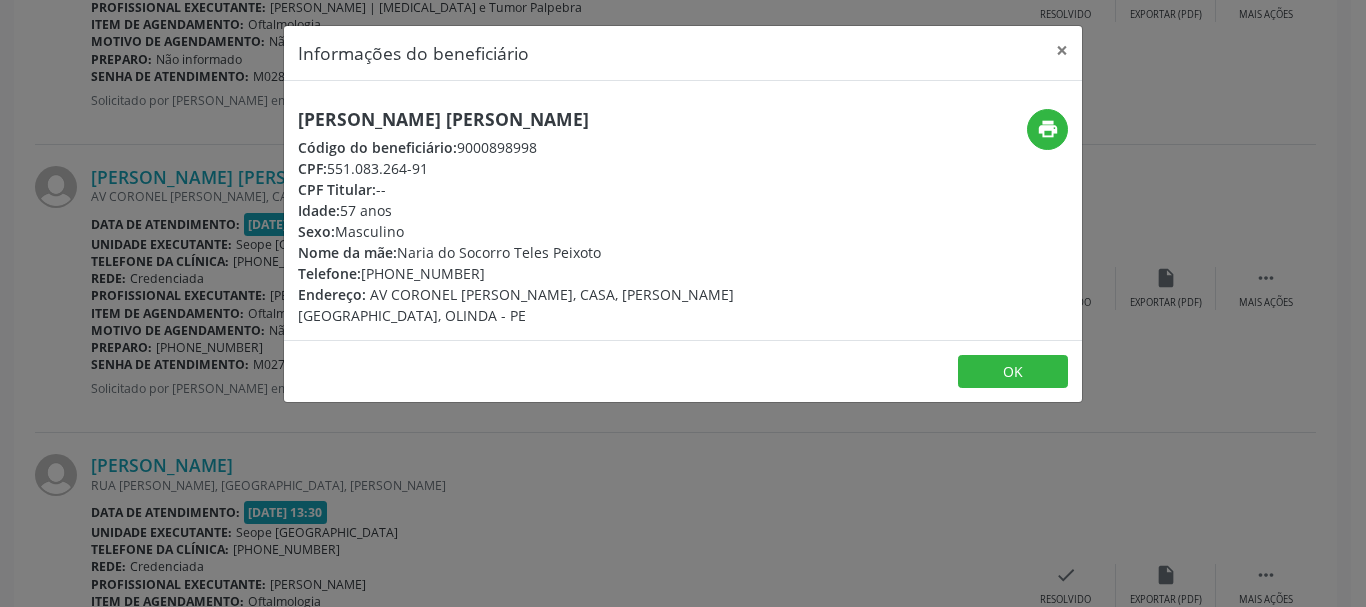 drag, startPoint x: 446, startPoint y: 429, endPoint x: 220, endPoint y: 395, distance: 228.54321 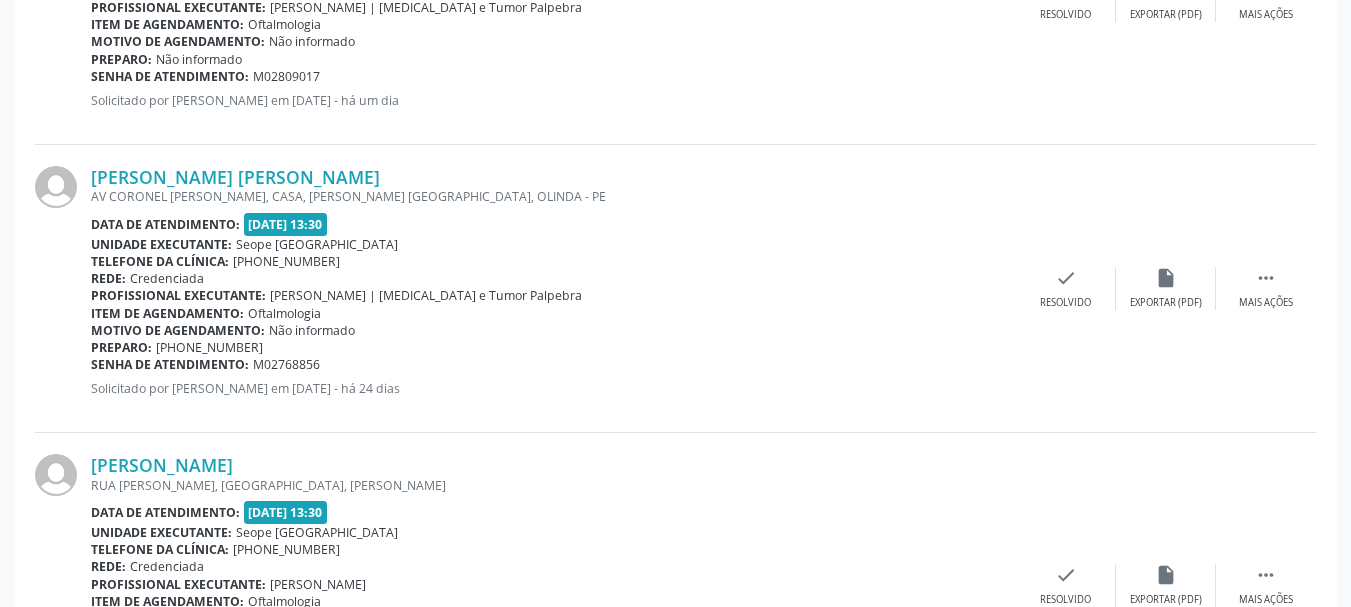 drag, startPoint x: 94, startPoint y: 346, endPoint x: 267, endPoint y: 376, distance: 175.5819 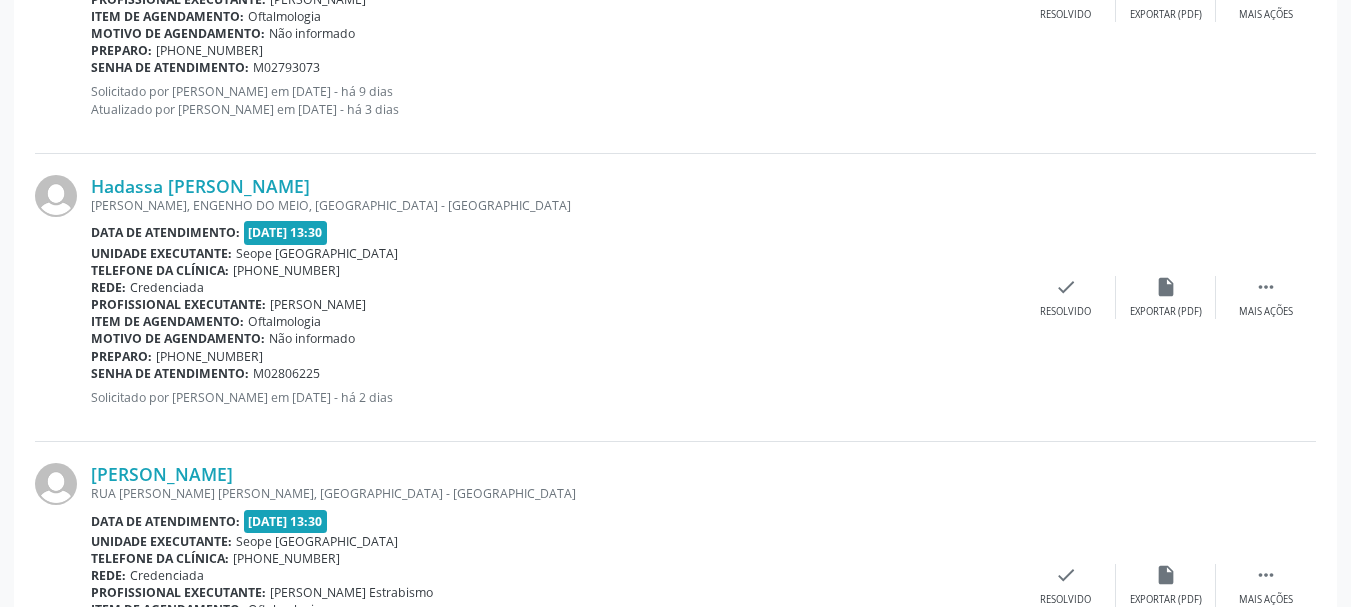 scroll, scrollTop: 4243, scrollLeft: 0, axis: vertical 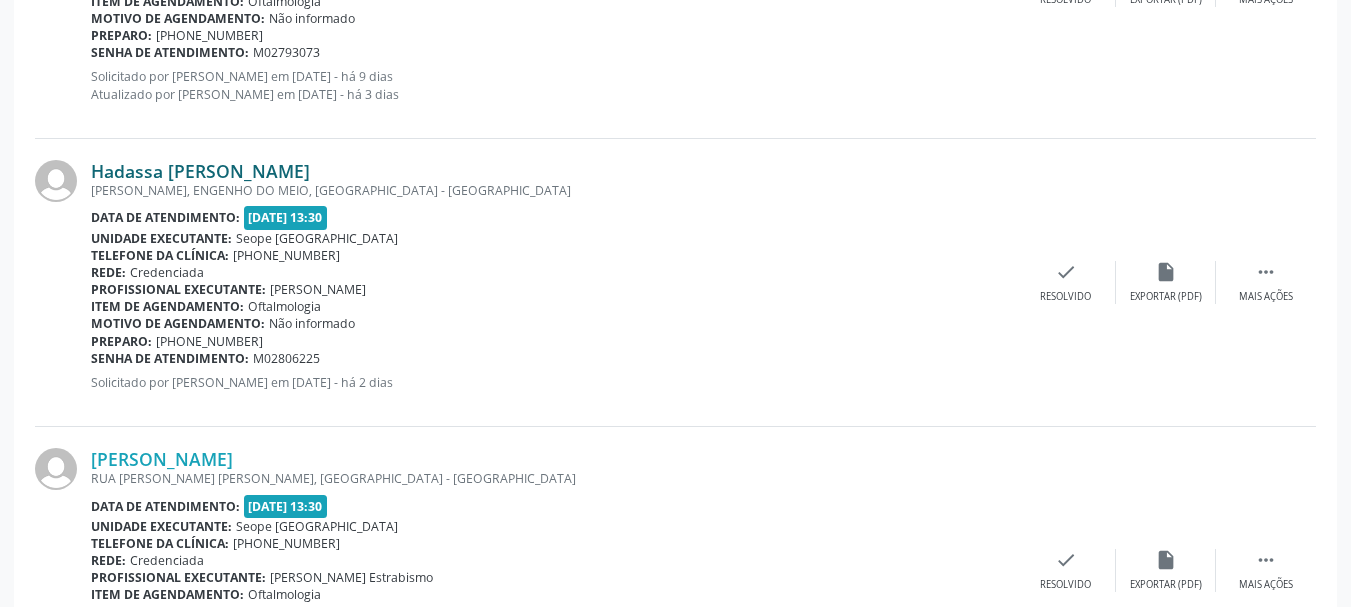 click on "Hadassa [PERSON_NAME]" at bounding box center (200, 171) 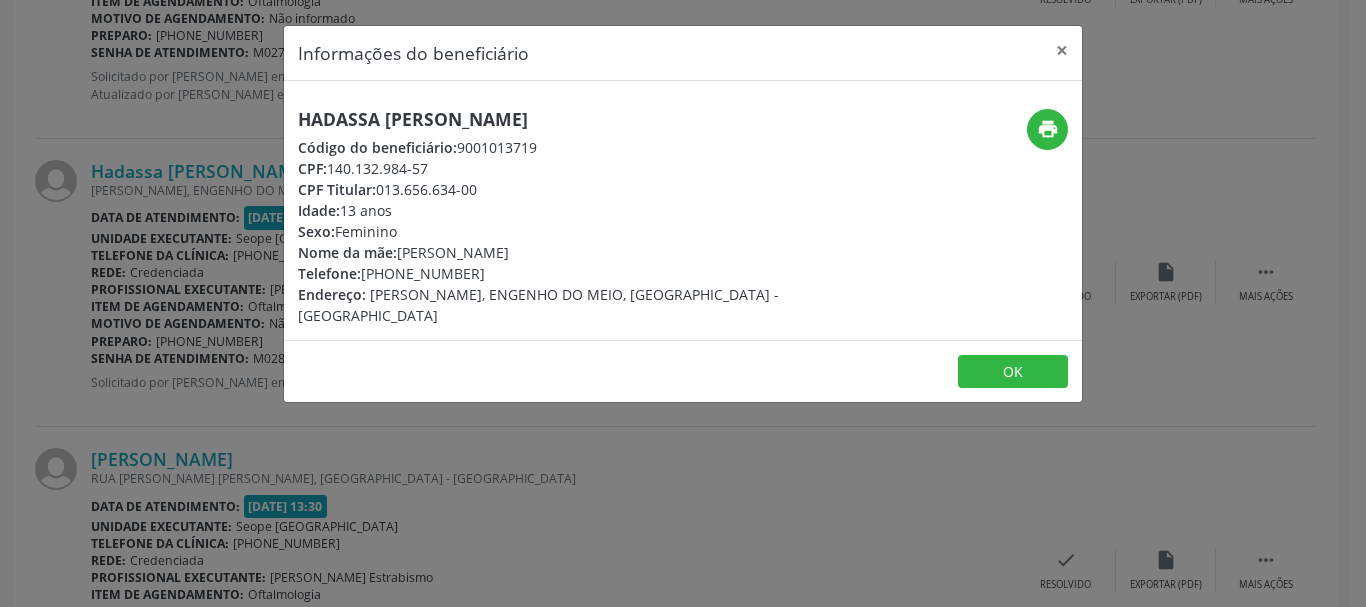 drag, startPoint x: 302, startPoint y: 122, endPoint x: 671, endPoint y: 117, distance: 369.03387 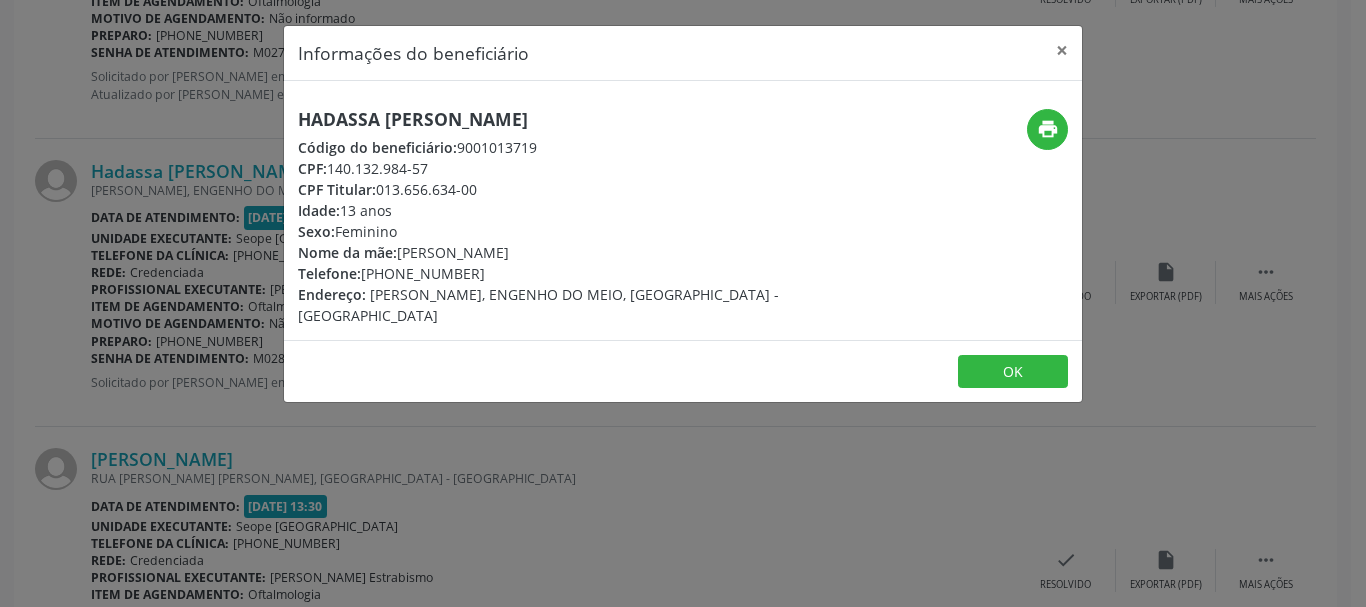 click on "Informações do beneficiário ×
Hadassa [PERSON_NAME]
Código do beneficiário:
9001013719
CPF:
140.132.984-57
CPF Titular:
013.656.634-00
Idade:
13 anos
Sexo:
[GEOGRAPHIC_DATA]
Nome da mãe:
[PERSON_NAME]
Telefone:
[PHONE_NUMBER]
Endereço:
[PERSON_NAME], ENGENHO DO MEIO, [GEOGRAPHIC_DATA] - PE
print OK" at bounding box center [683, 303] 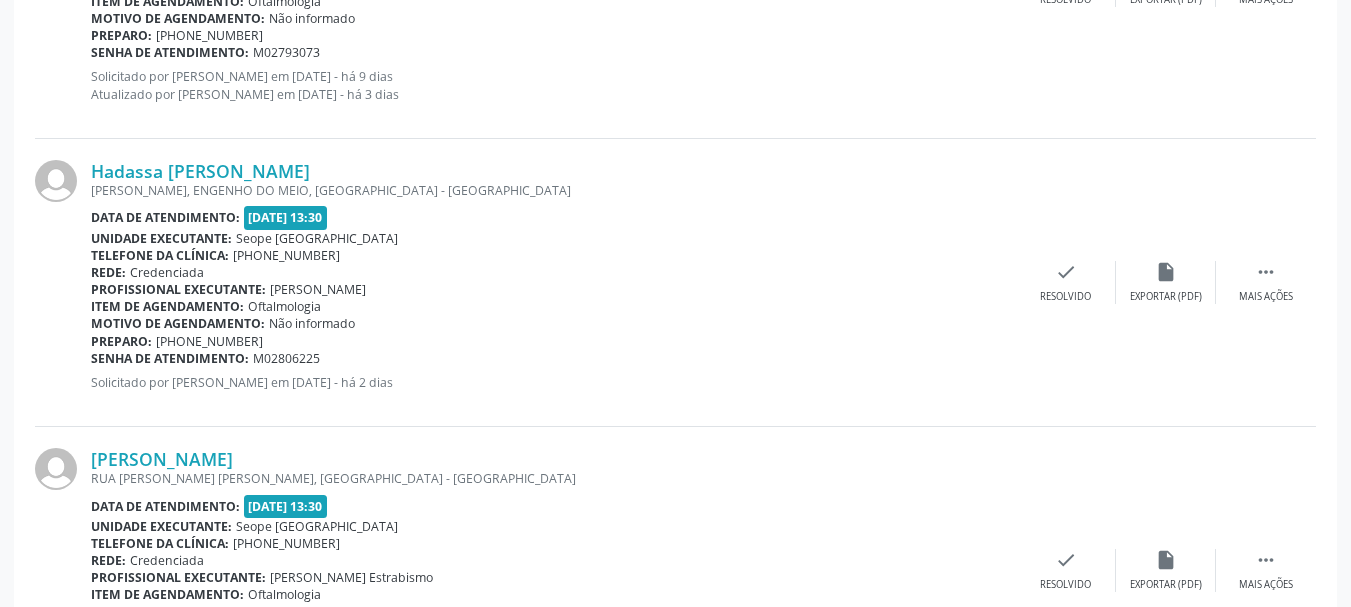 drag, startPoint x: 91, startPoint y: 342, endPoint x: 356, endPoint y: 351, distance: 265.15277 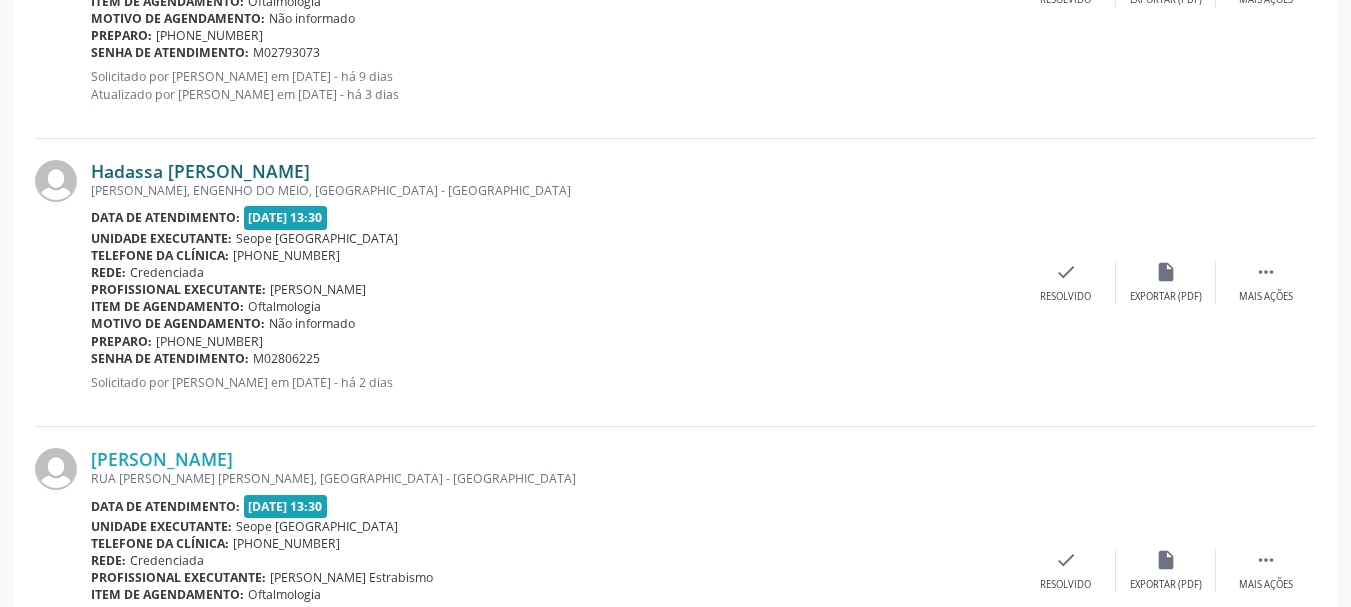 click on "Hadassa [PERSON_NAME]" at bounding box center [200, 171] 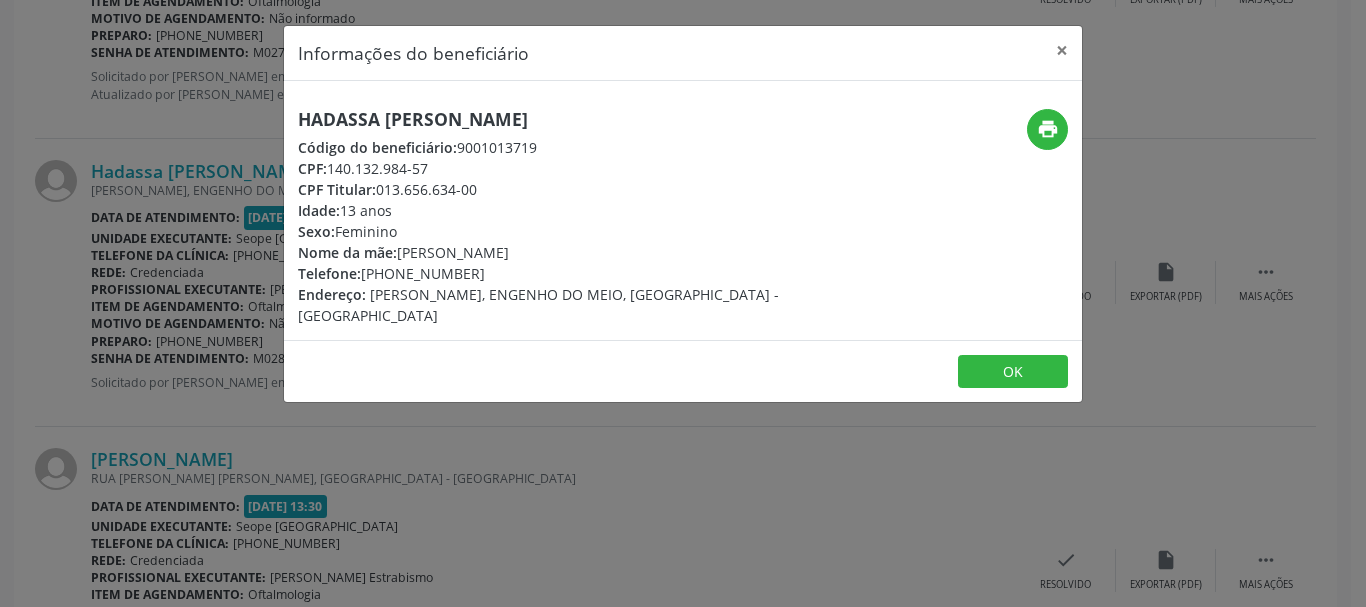 drag, startPoint x: 299, startPoint y: 173, endPoint x: 491, endPoint y: 191, distance: 192.8419 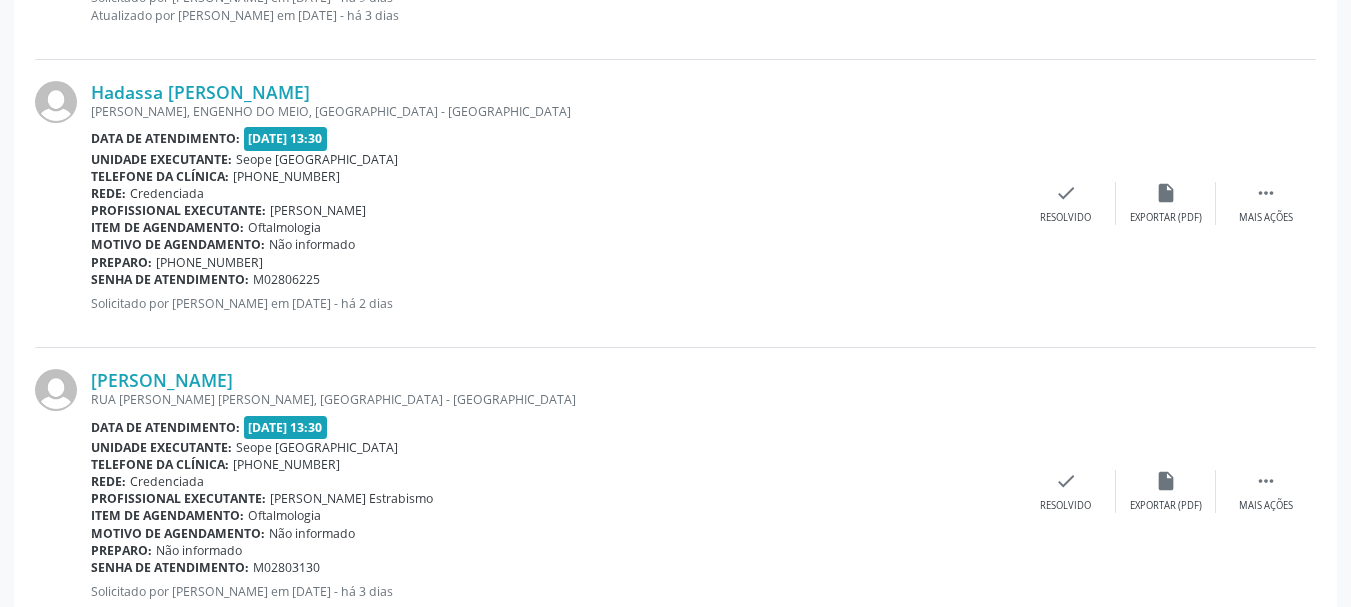 scroll, scrollTop: 4443, scrollLeft: 0, axis: vertical 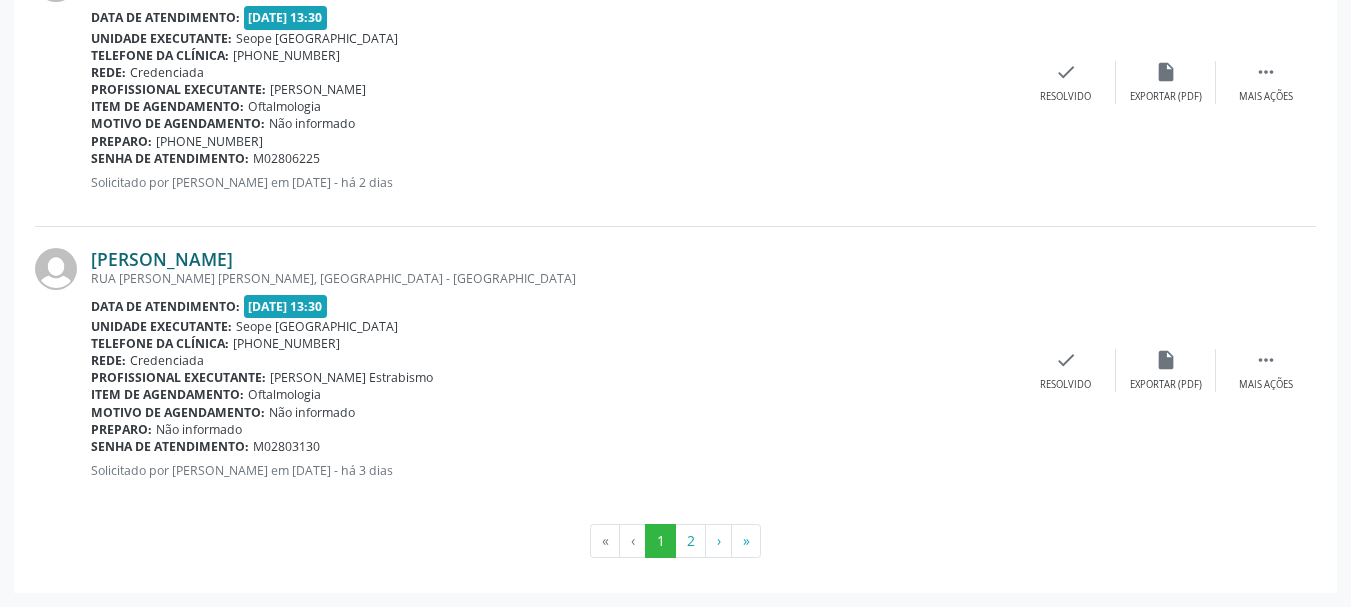 click on "[PERSON_NAME]" at bounding box center [162, 259] 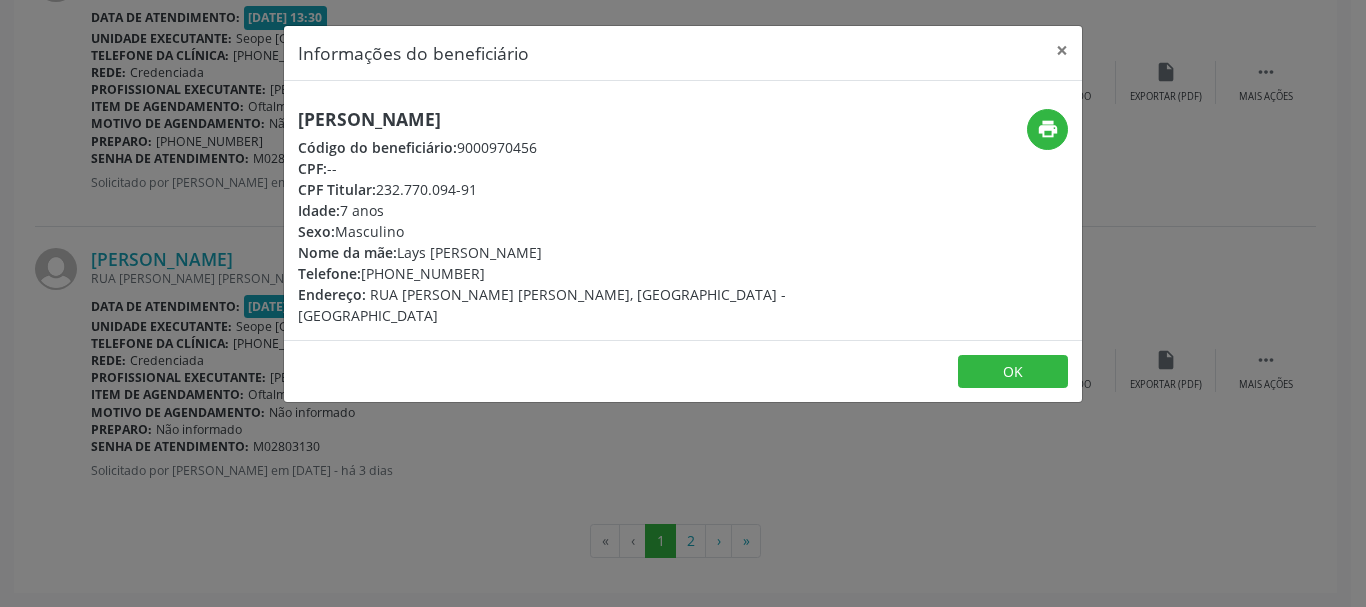 drag, startPoint x: 296, startPoint y: 118, endPoint x: 599, endPoint y: 121, distance: 303.01486 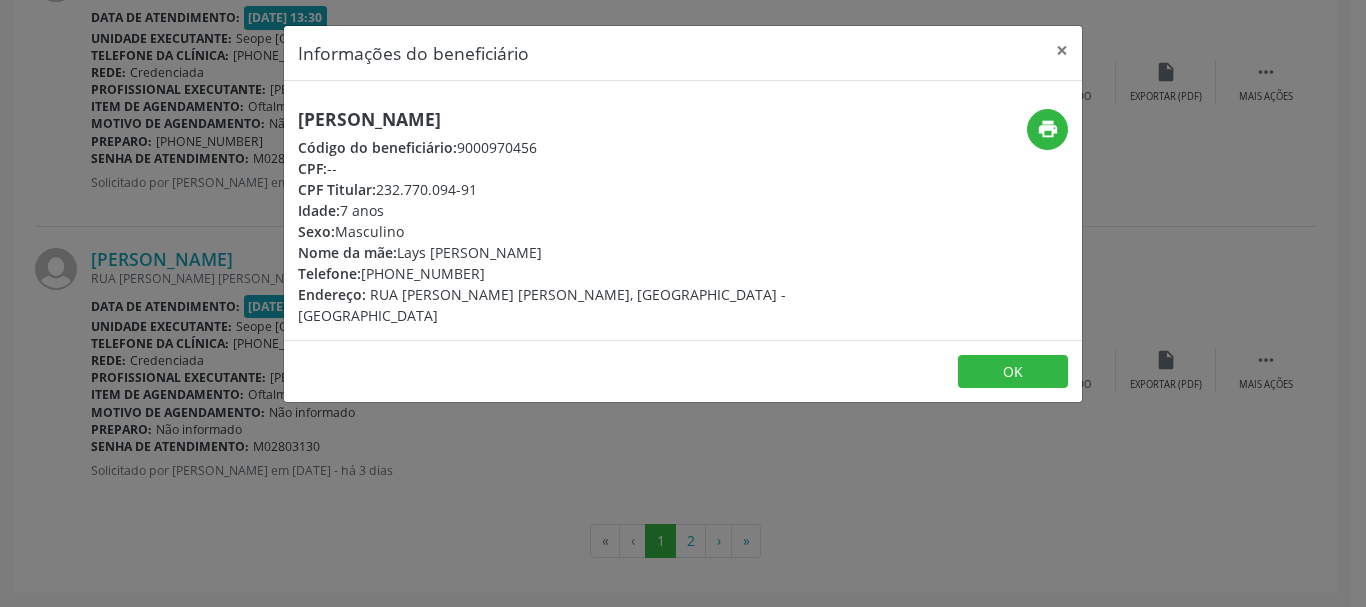 drag, startPoint x: 299, startPoint y: 270, endPoint x: 474, endPoint y: 282, distance: 175.41095 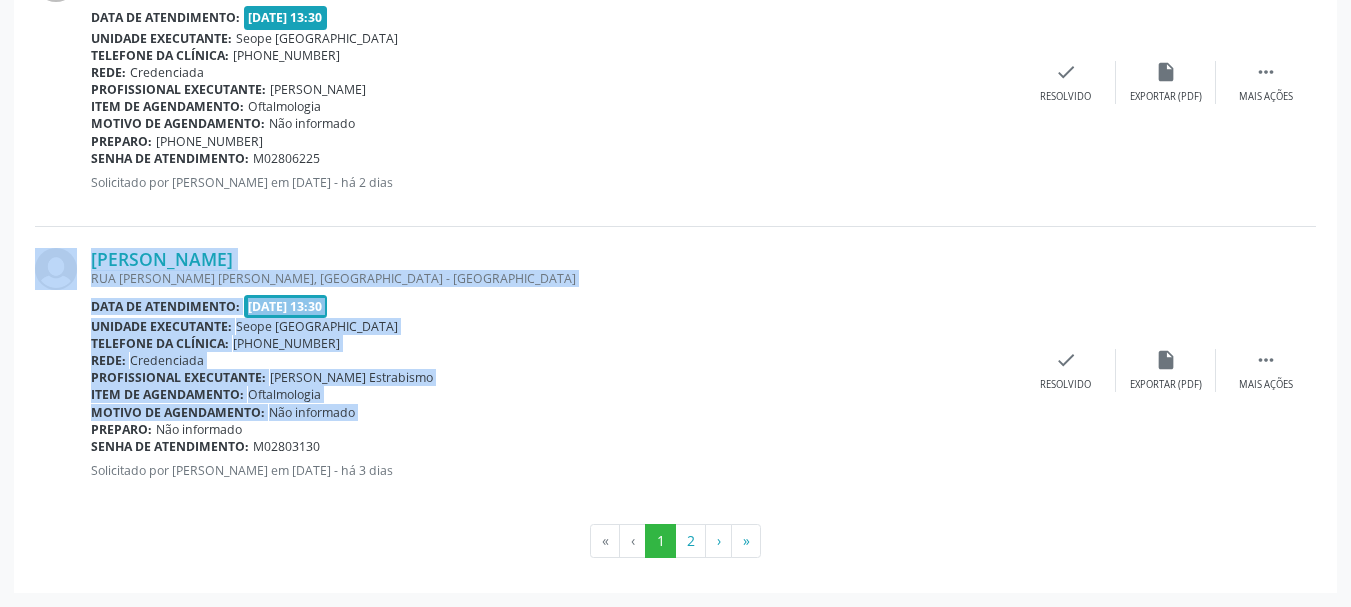 click on "[PERSON_NAME]
[GEOGRAPHIC_DATA] L. [PERSON_NAME], [GEOGRAPHIC_DATA] - [GEOGRAPHIC_DATA]
Data de atendimento:
[DATE] 13:30
Unidade executante:
Seope [GEOGRAPHIC_DATA]
Telefone da clínica:
[PHONE_NUMBER]
Rede:
Credenciada
Profissional executante:
[PERSON_NAME] Estrabismo
Item de agendamento:
Oftalmologia
Motivo de agendamento:
Não informado
Preparo:
Não informado
Senha de atendimento:
M02803130
Solicitado por [PERSON_NAME] em [DATE] - há 3 dias

Mais ações
insert_drive_file
Exportar (PDF)
check
Resolvido" at bounding box center [675, 370] 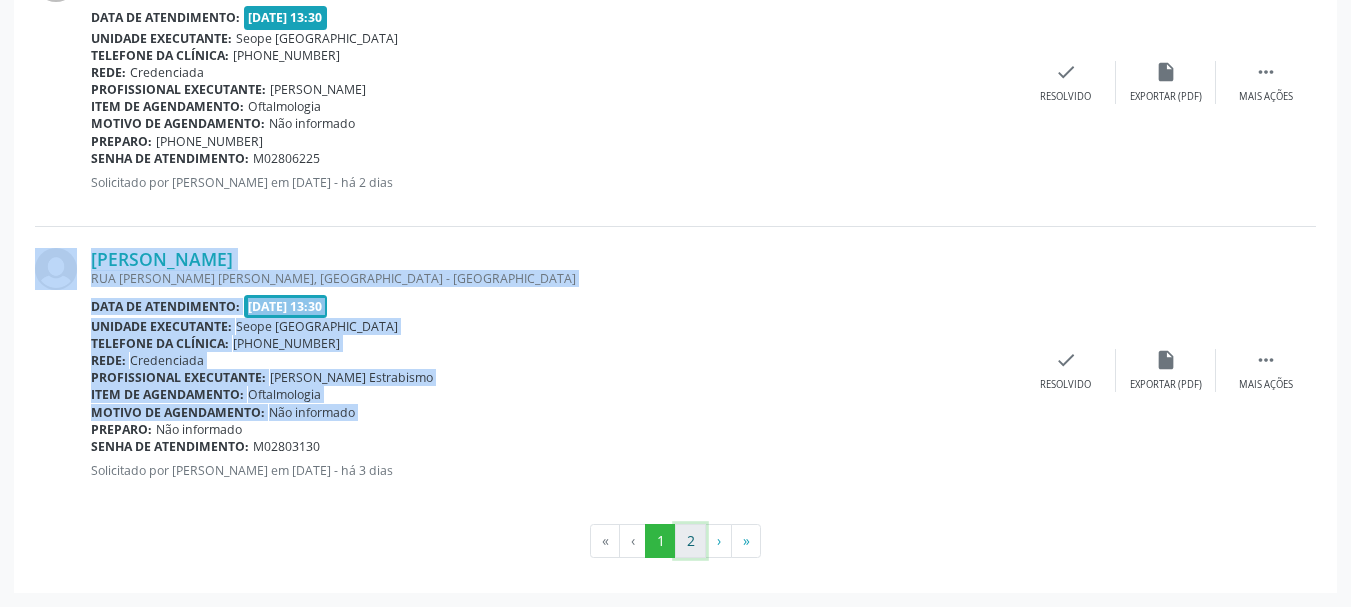 click on "2" at bounding box center (690, 541) 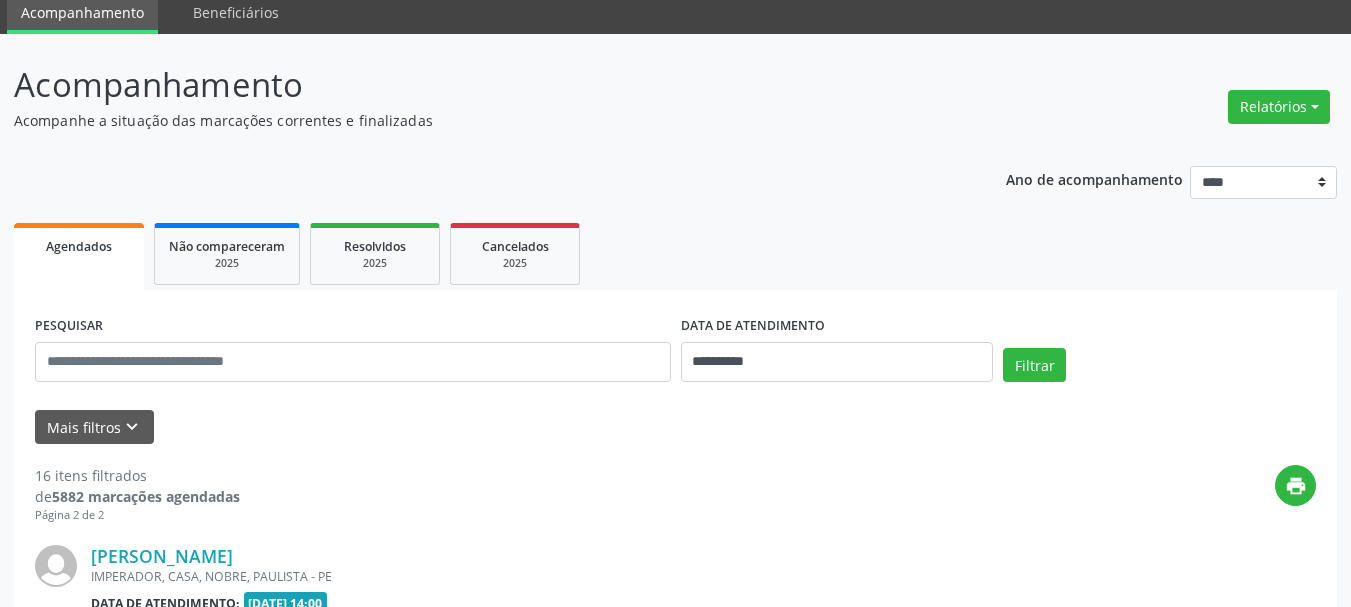 scroll, scrollTop: 390, scrollLeft: 0, axis: vertical 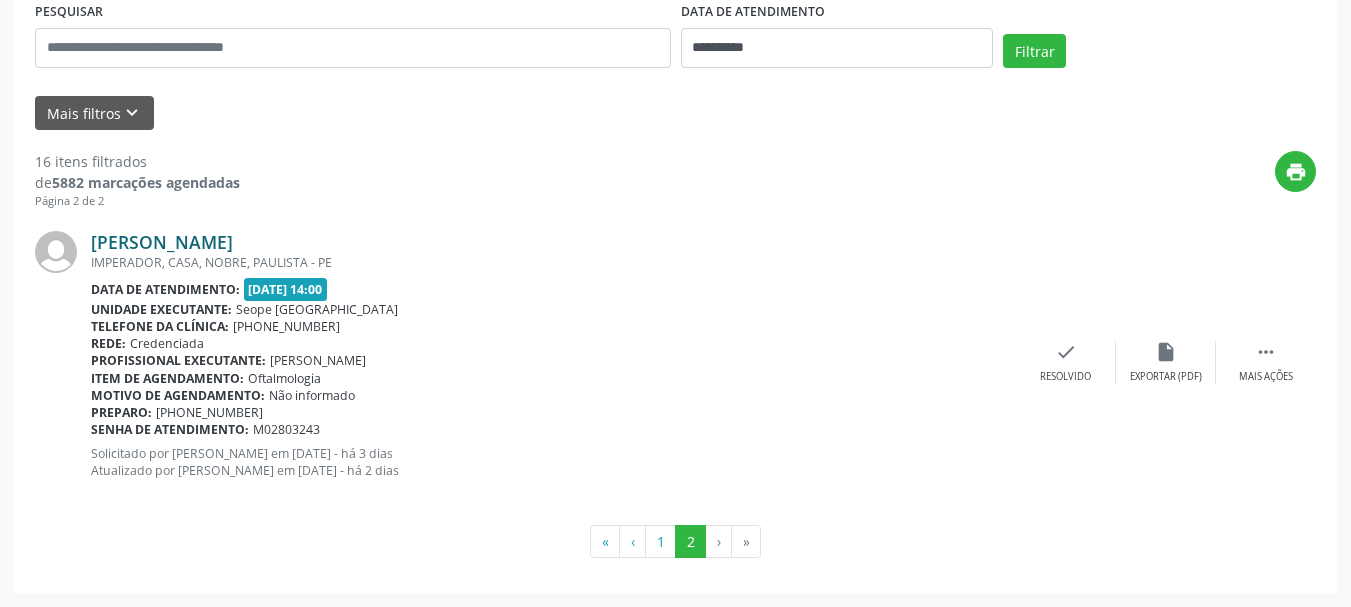 click on "[PERSON_NAME]" at bounding box center (162, 242) 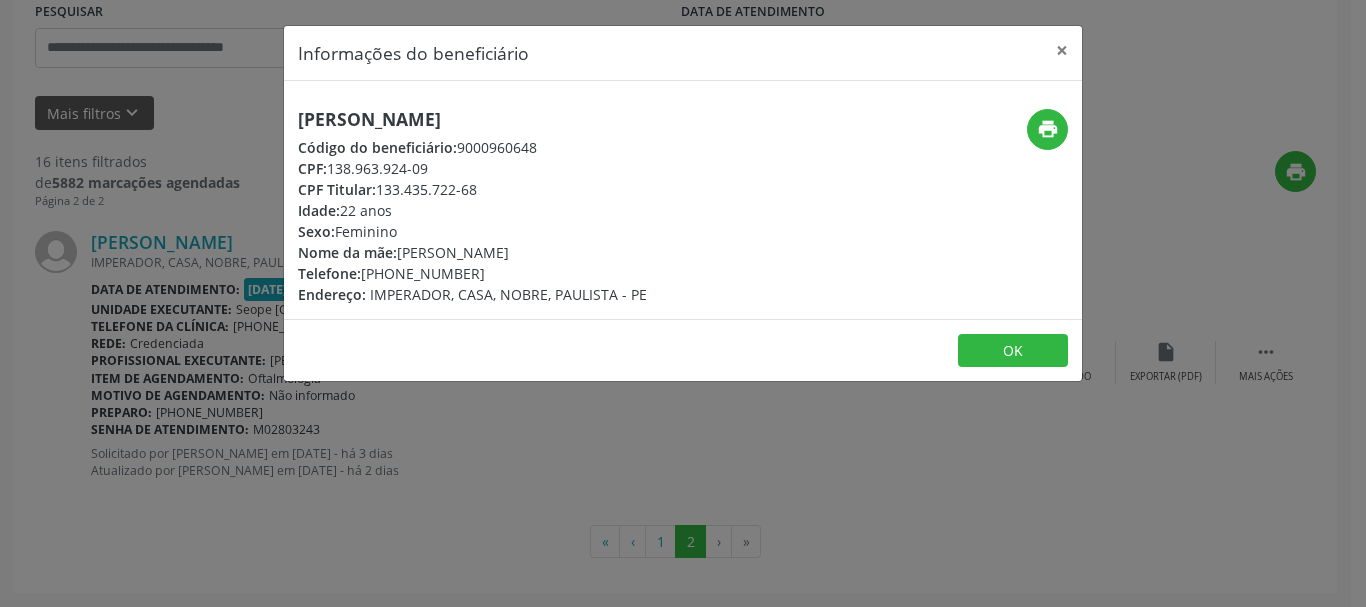 drag, startPoint x: 296, startPoint y: 116, endPoint x: 631, endPoint y: 104, distance: 335.21484 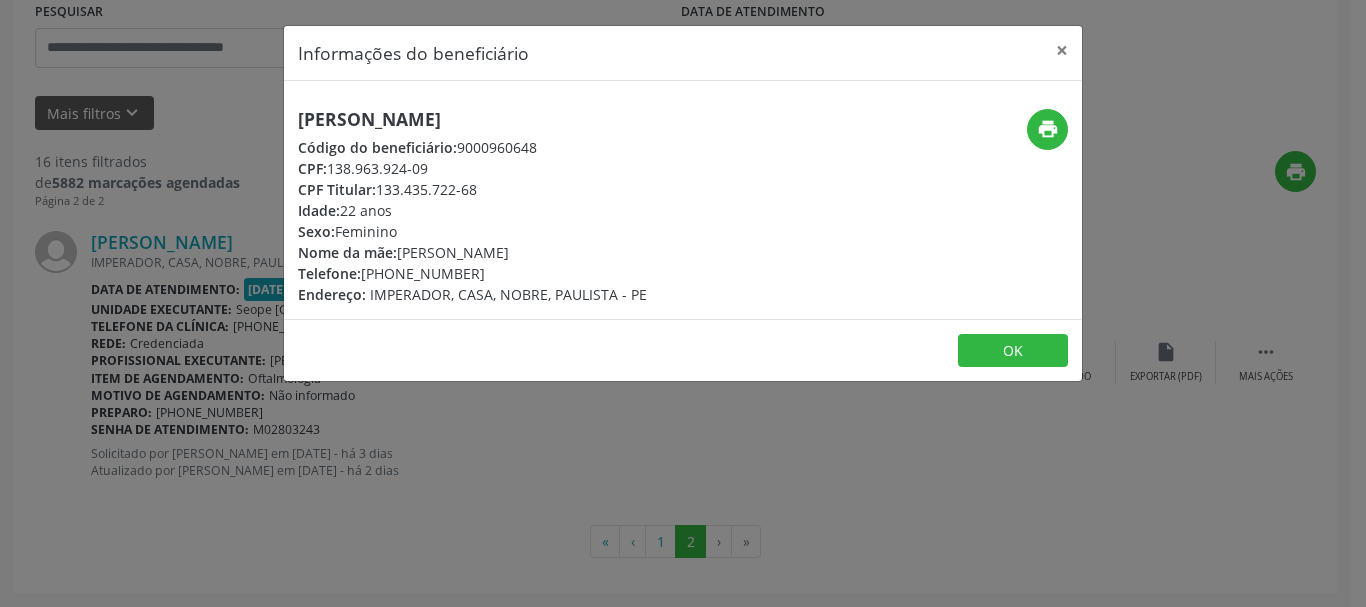 click on "Informações do beneficiário ×
[PERSON_NAME]
Código do beneficiário:
9000960648
CPF:
138.963.924-09
CPF Titular:
133.435.722-68
Idade:
22 anos
Sexo:
[GEOGRAPHIC_DATA]
Nome da mãe:
[PERSON_NAME]
Telefone:
[PHONE_NUMBER]
Endereço:
IMPERADOR, CASA, NOBRE, [DEMOGRAPHIC_DATA] - PE
print OK" at bounding box center [683, 303] 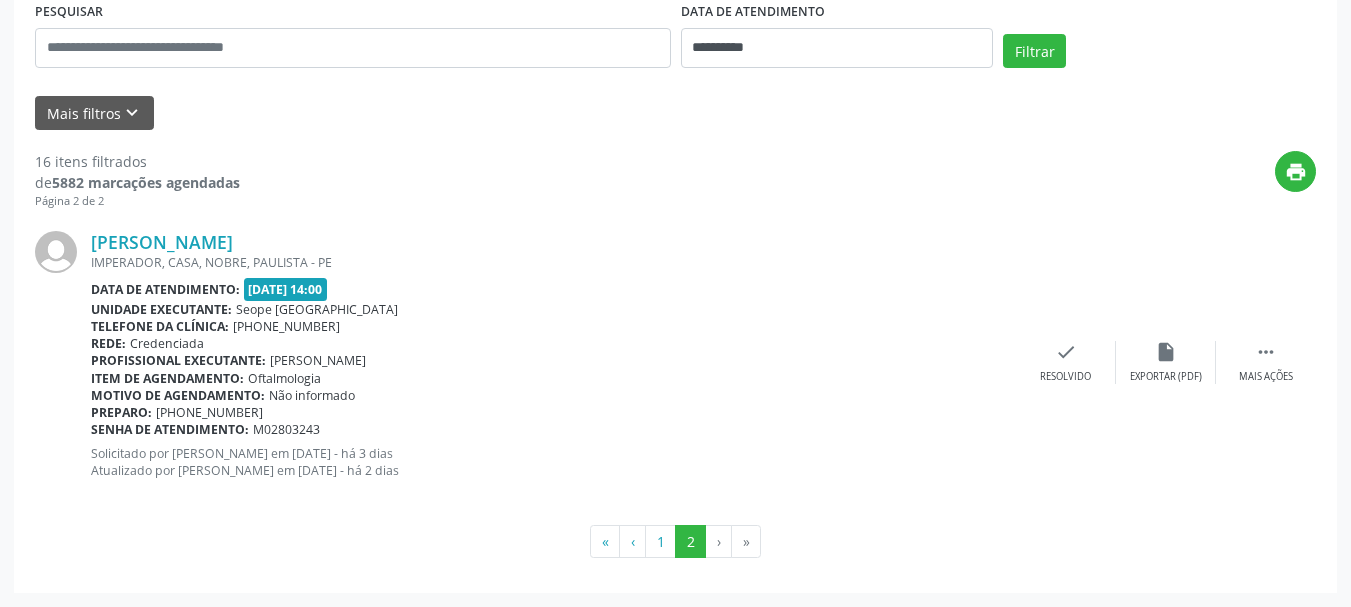 drag, startPoint x: 92, startPoint y: 413, endPoint x: 339, endPoint y: 426, distance: 247.34187 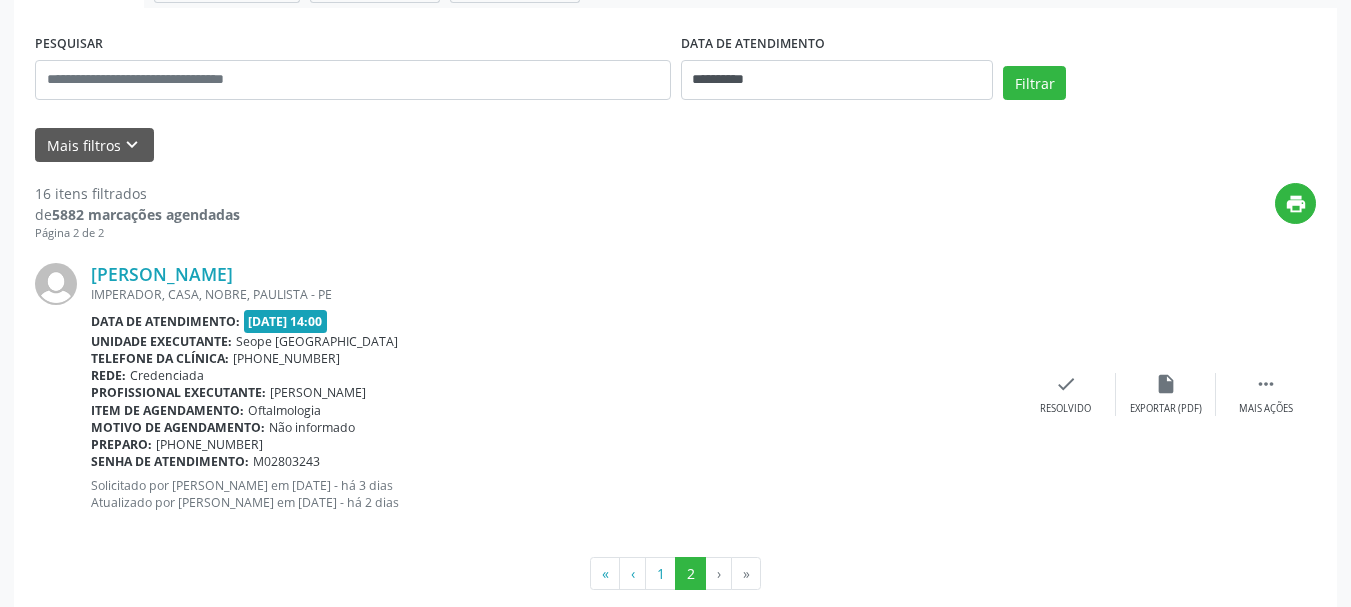 scroll, scrollTop: 390, scrollLeft: 0, axis: vertical 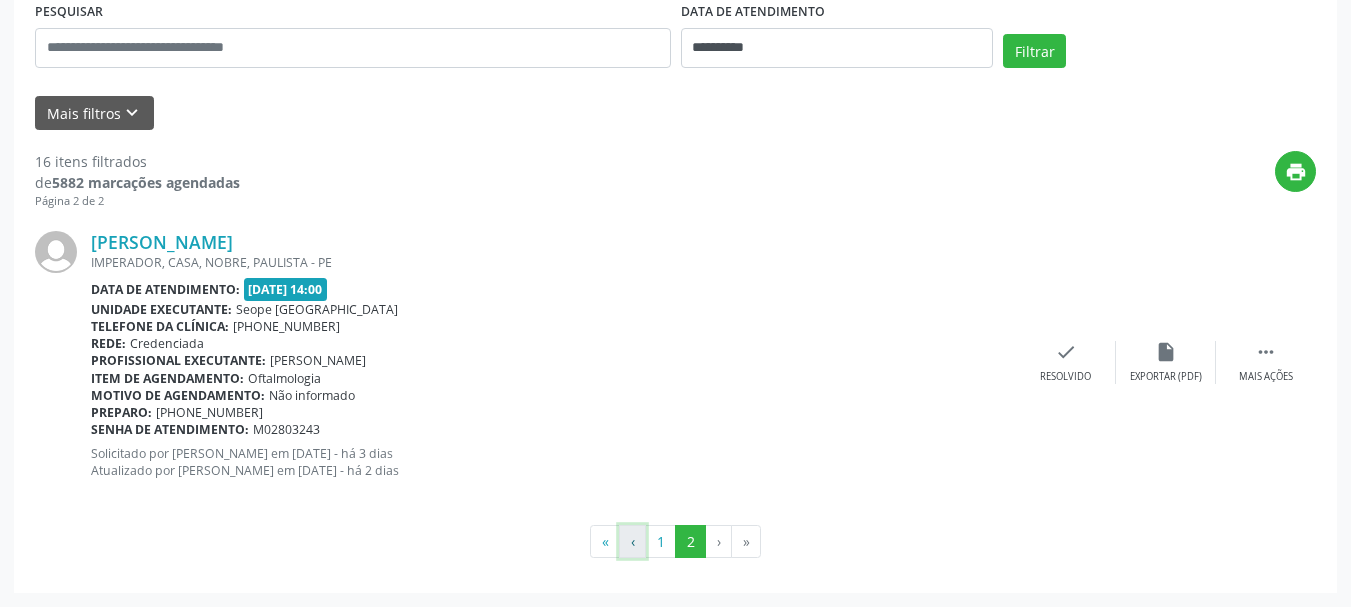 click on "‹" at bounding box center [632, 542] 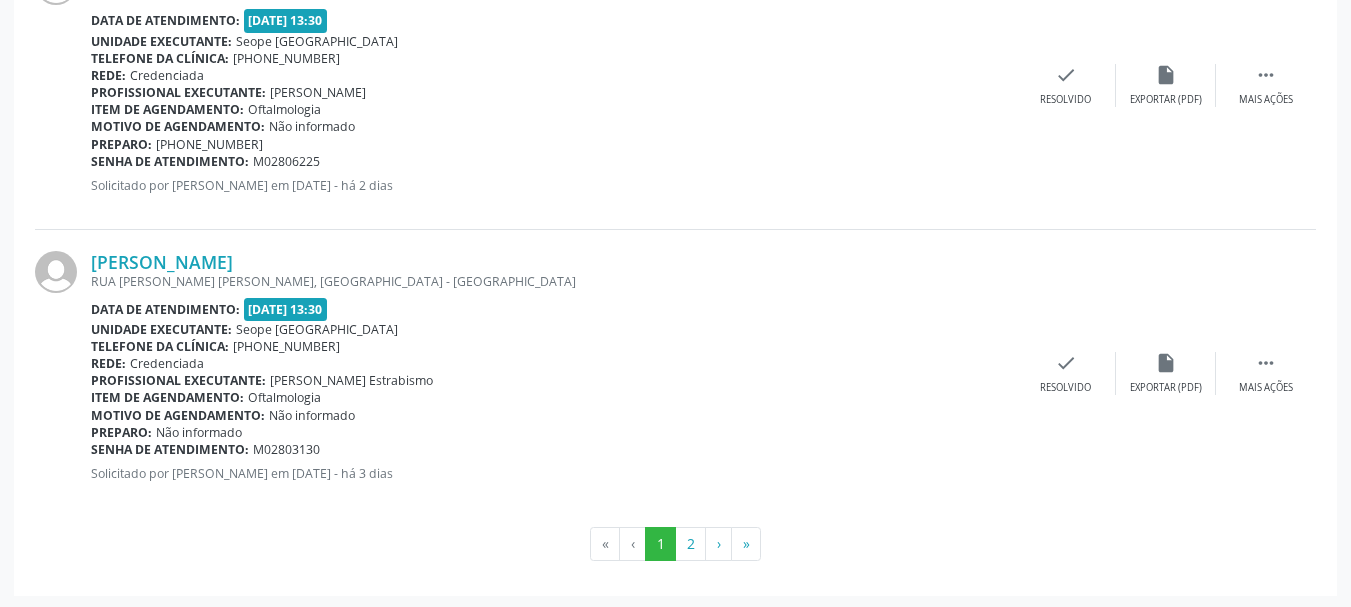scroll, scrollTop: 4443, scrollLeft: 0, axis: vertical 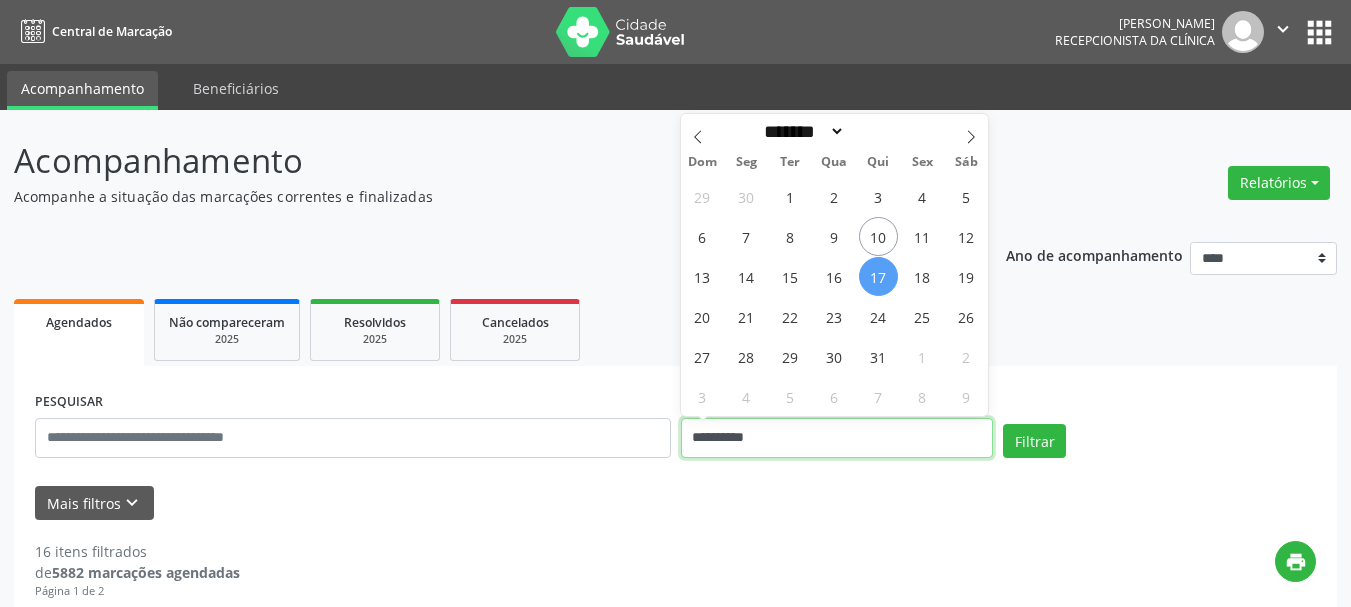 drag, startPoint x: 728, startPoint y: 437, endPoint x: 754, endPoint y: 417, distance: 32.80244 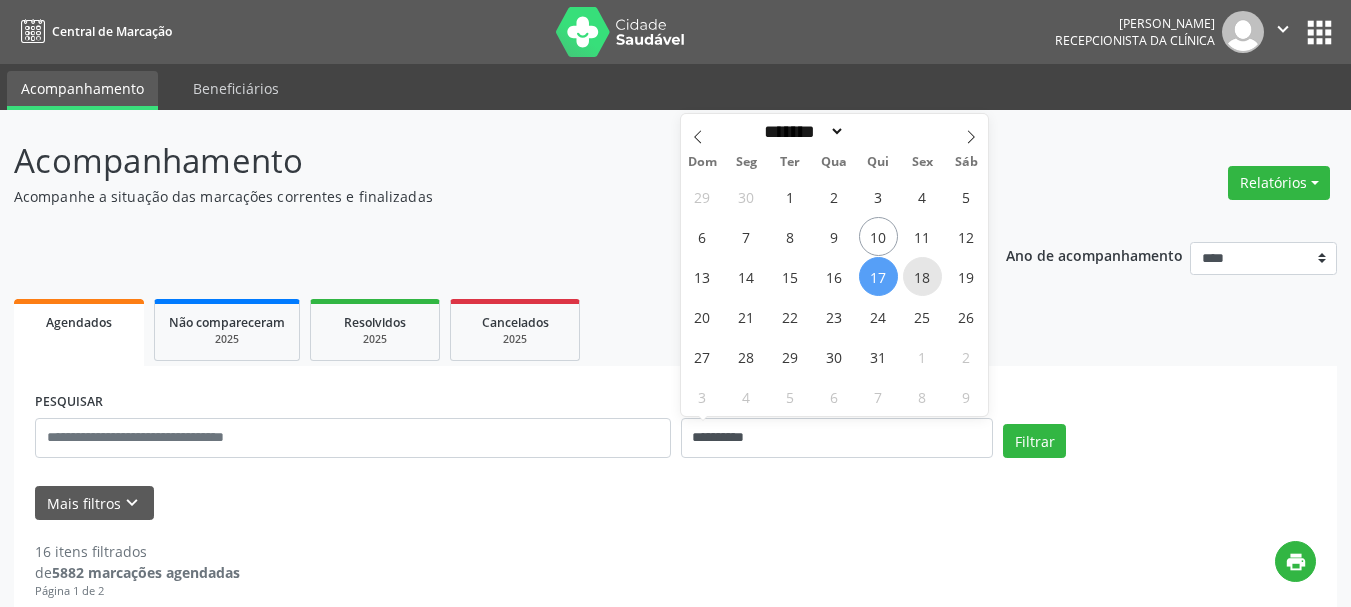 click on "18" at bounding box center [922, 276] 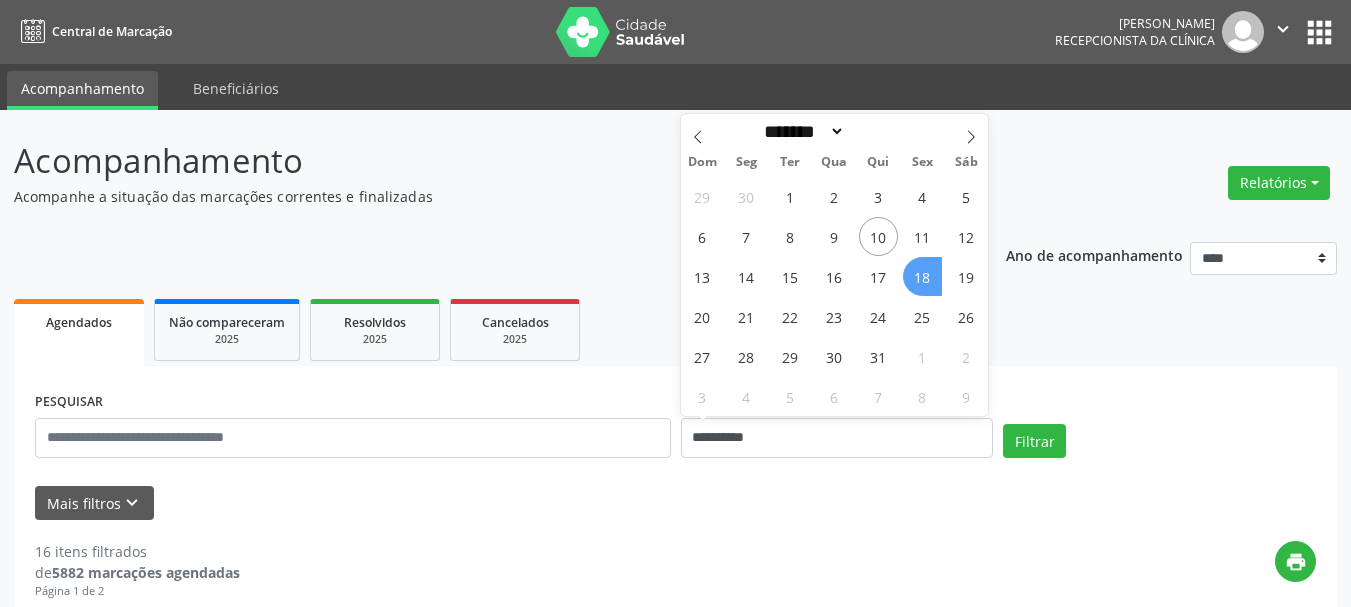 click on "18" at bounding box center [922, 276] 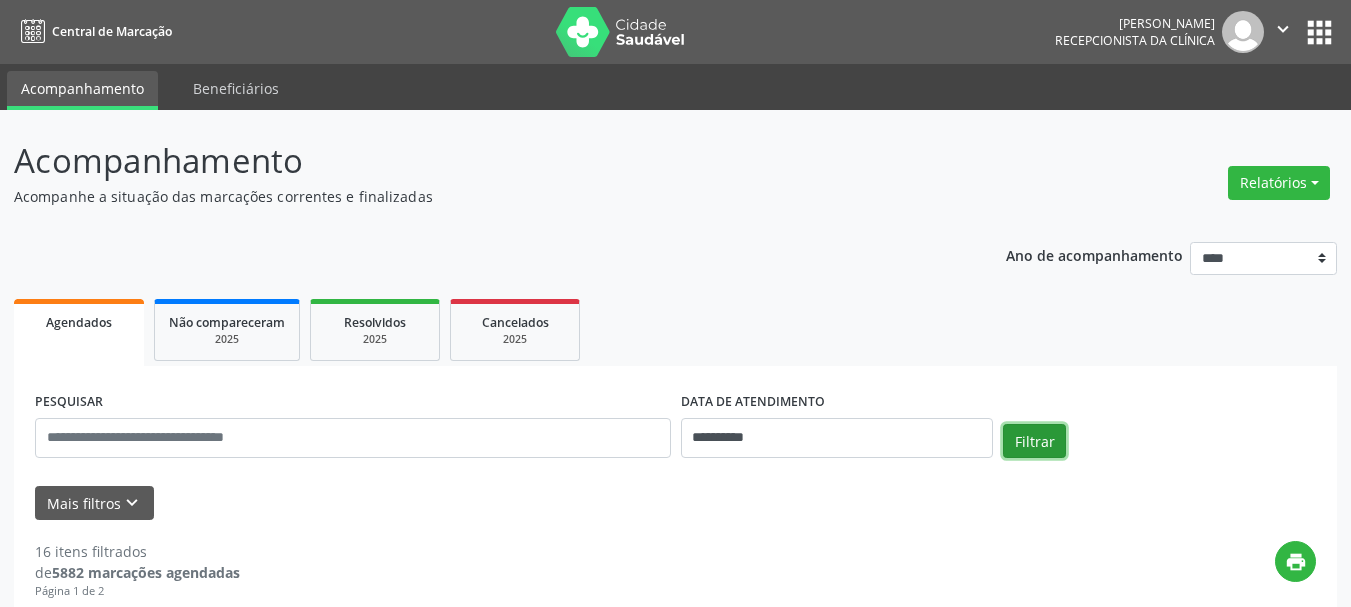 click on "Filtrar" at bounding box center (1034, 441) 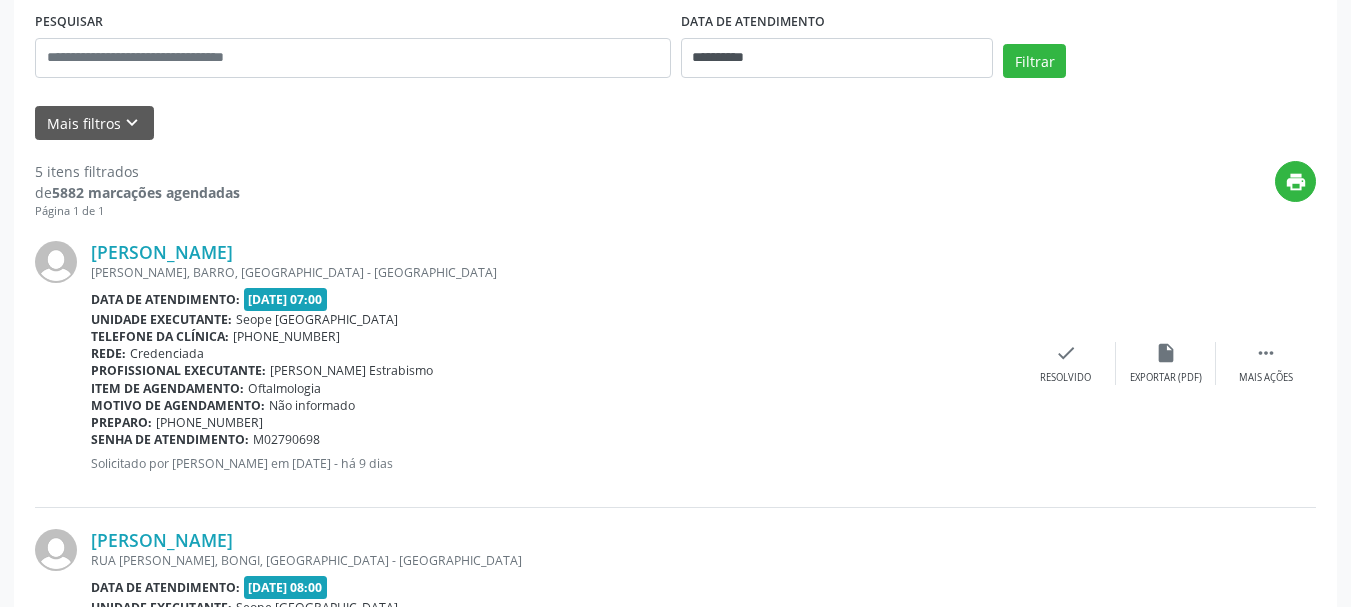scroll, scrollTop: 368, scrollLeft: 0, axis: vertical 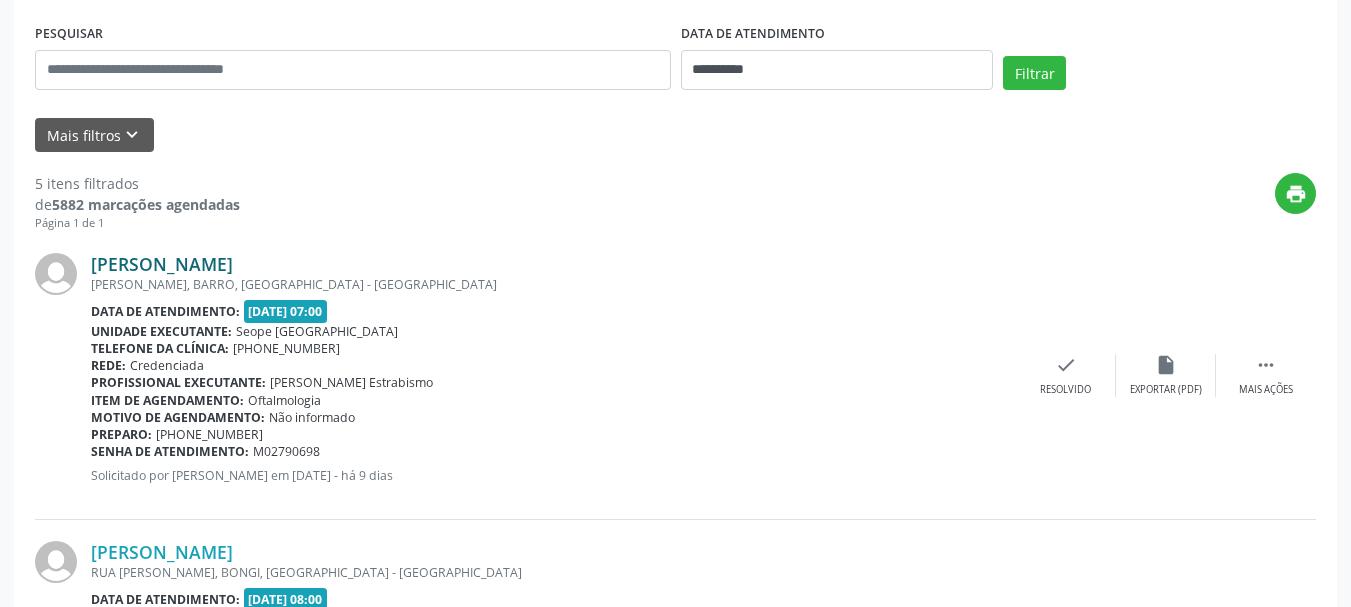 click on "[PERSON_NAME]" at bounding box center (162, 264) 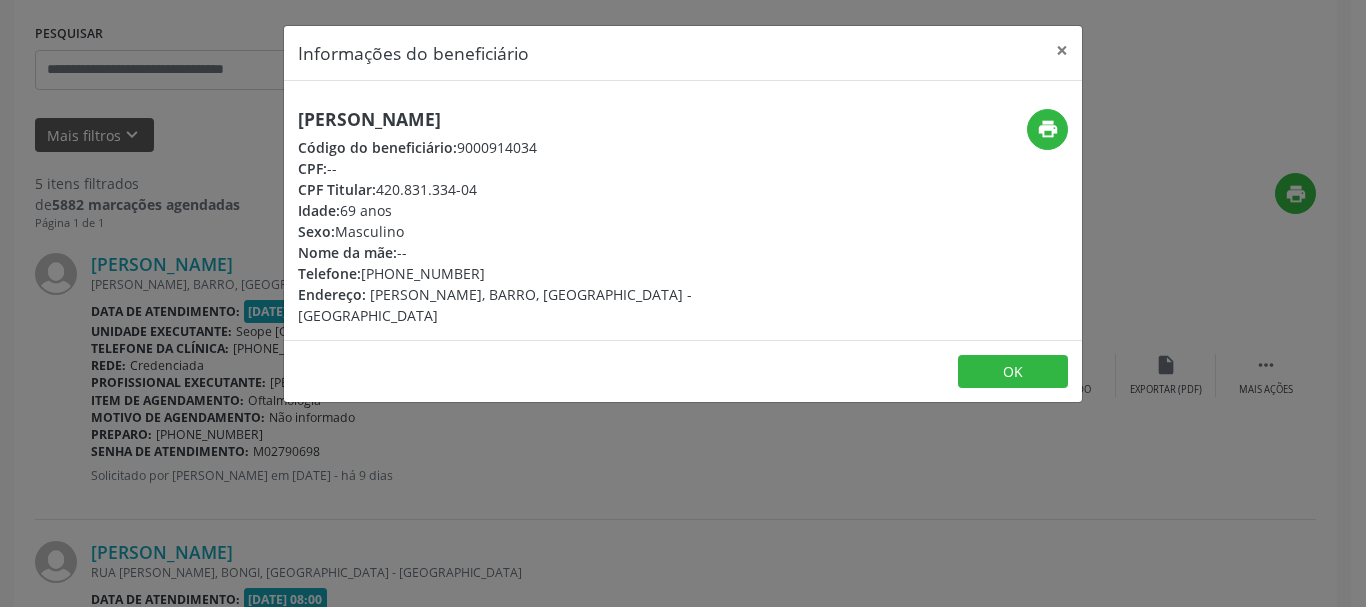 drag, startPoint x: 298, startPoint y: 117, endPoint x: 652, endPoint y: 130, distance: 354.23862 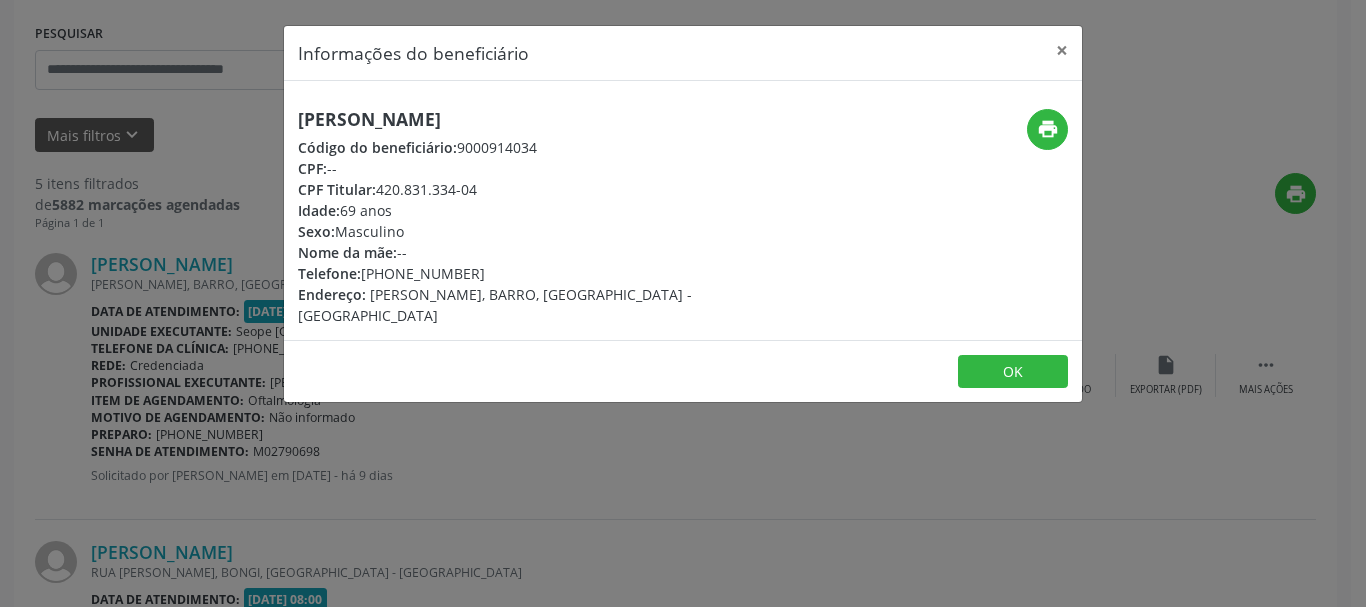 drag, startPoint x: 622, startPoint y: 462, endPoint x: 597, endPoint y: 416, distance: 52.35456 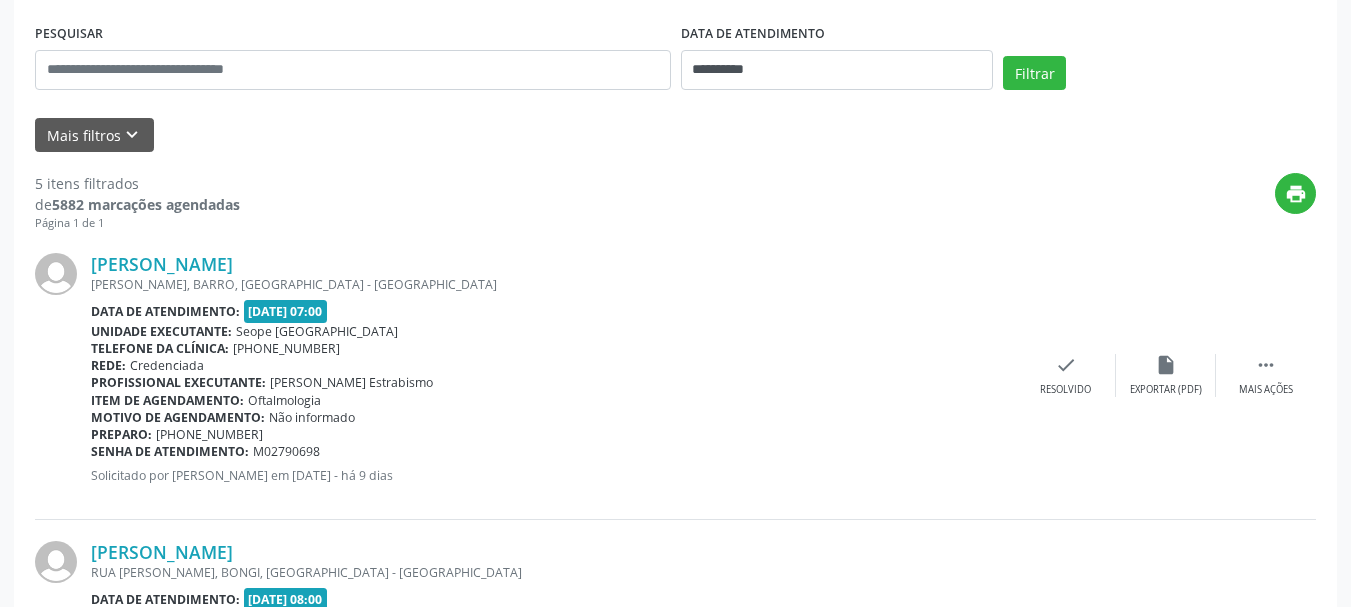 drag, startPoint x: 92, startPoint y: 435, endPoint x: 316, endPoint y: 452, distance: 224.64417 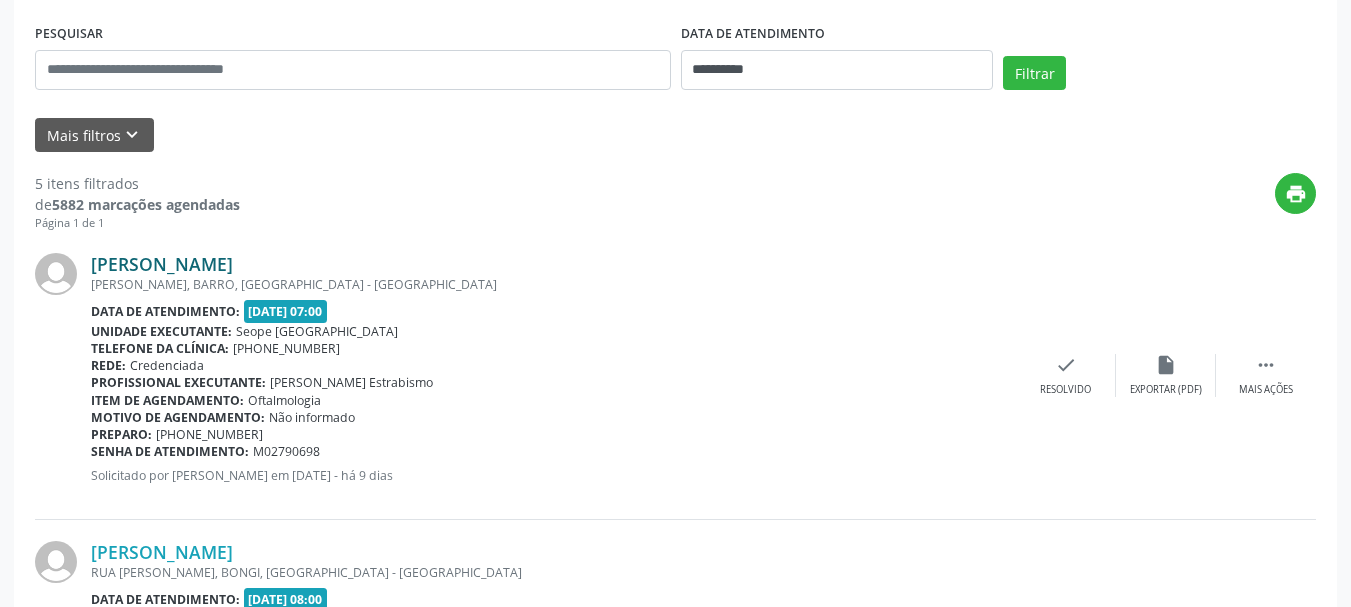 click on "[PERSON_NAME]" at bounding box center (162, 264) 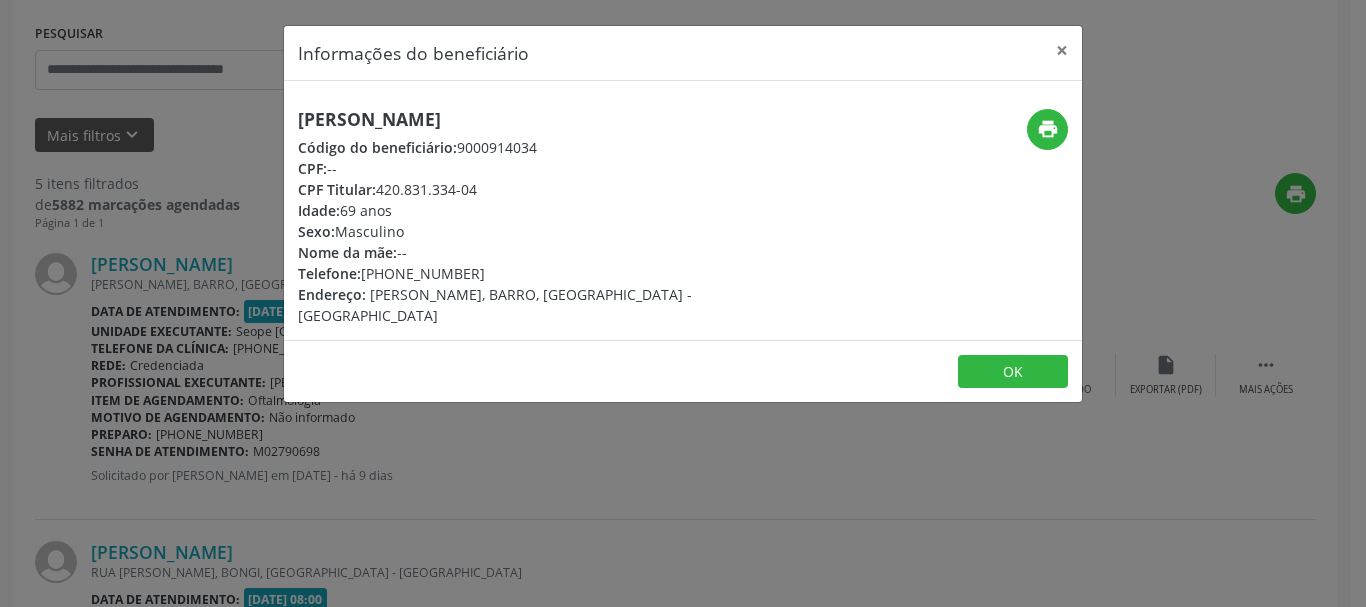 drag, startPoint x: 299, startPoint y: 189, endPoint x: 522, endPoint y: 190, distance: 223.00224 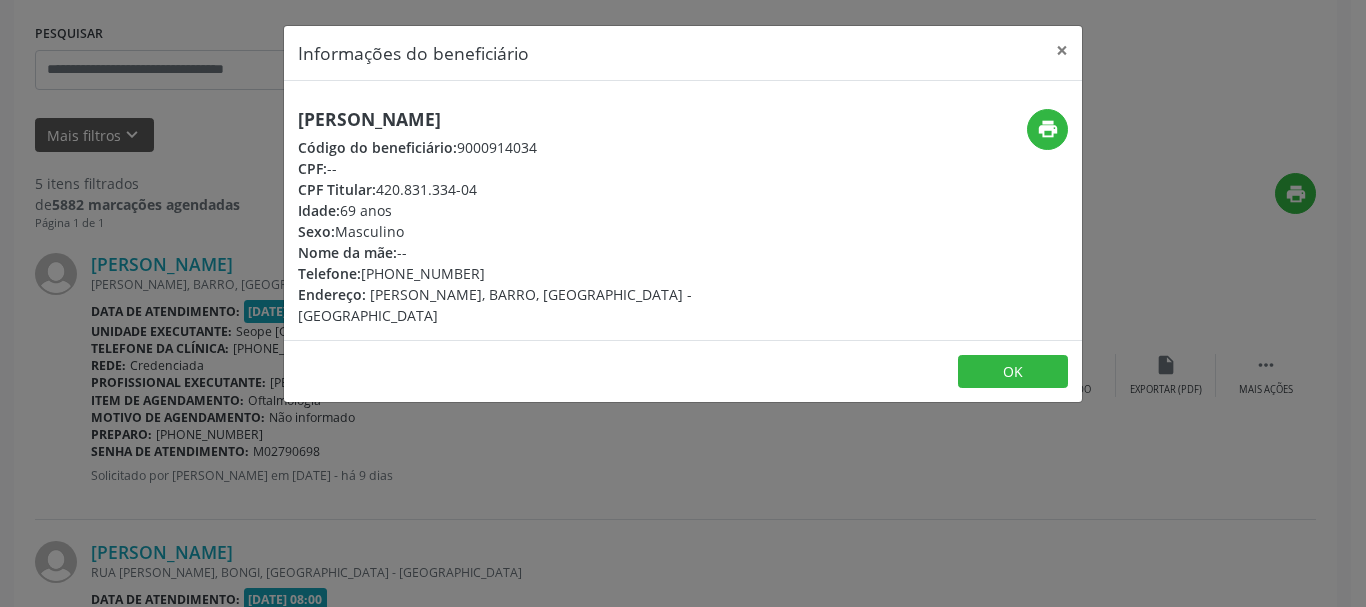 drag, startPoint x: 299, startPoint y: 271, endPoint x: 502, endPoint y: 292, distance: 204.08331 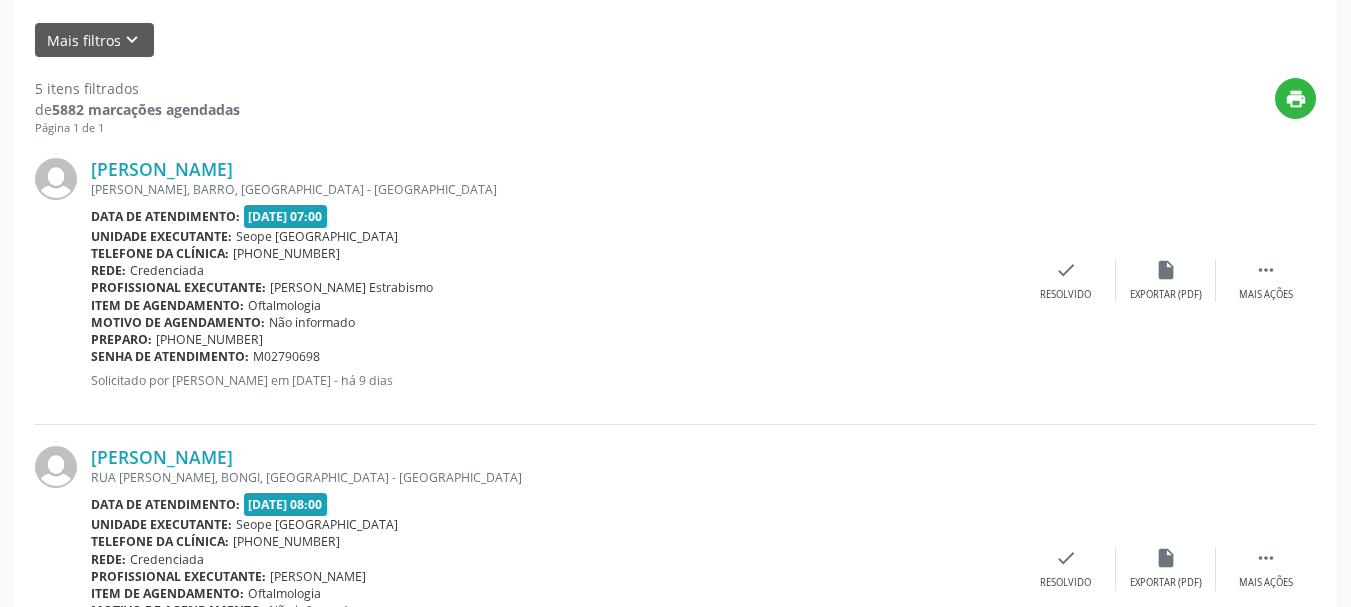 scroll, scrollTop: 568, scrollLeft: 0, axis: vertical 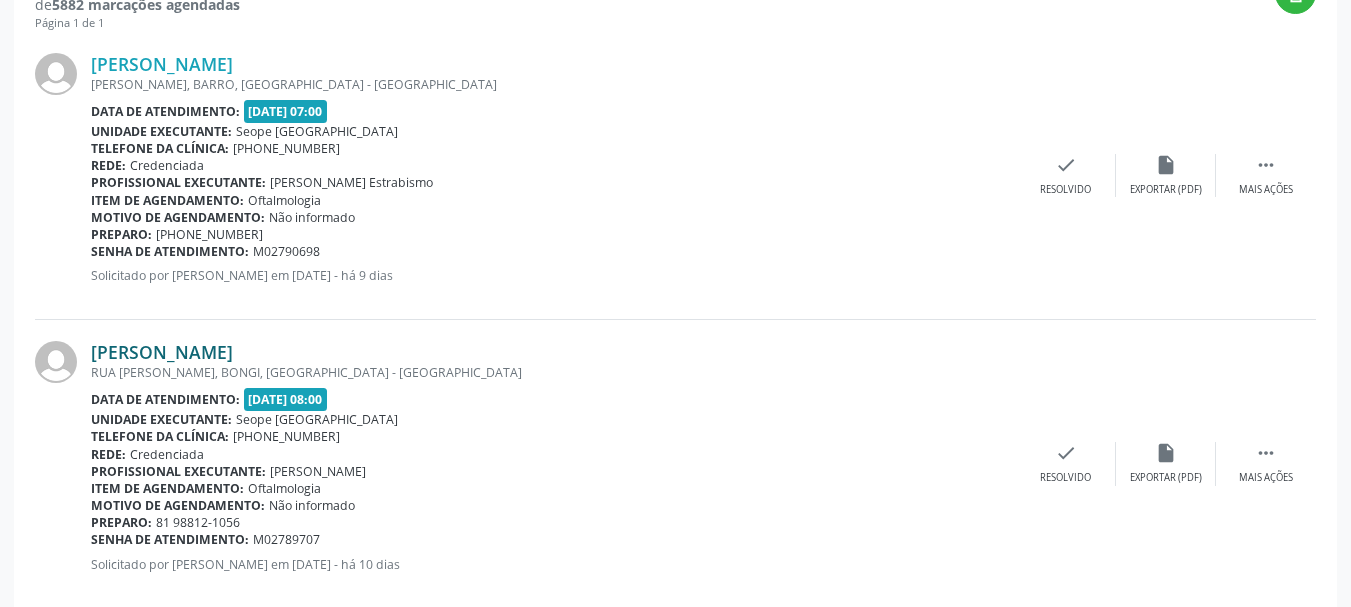 click on "[PERSON_NAME]" at bounding box center [162, 352] 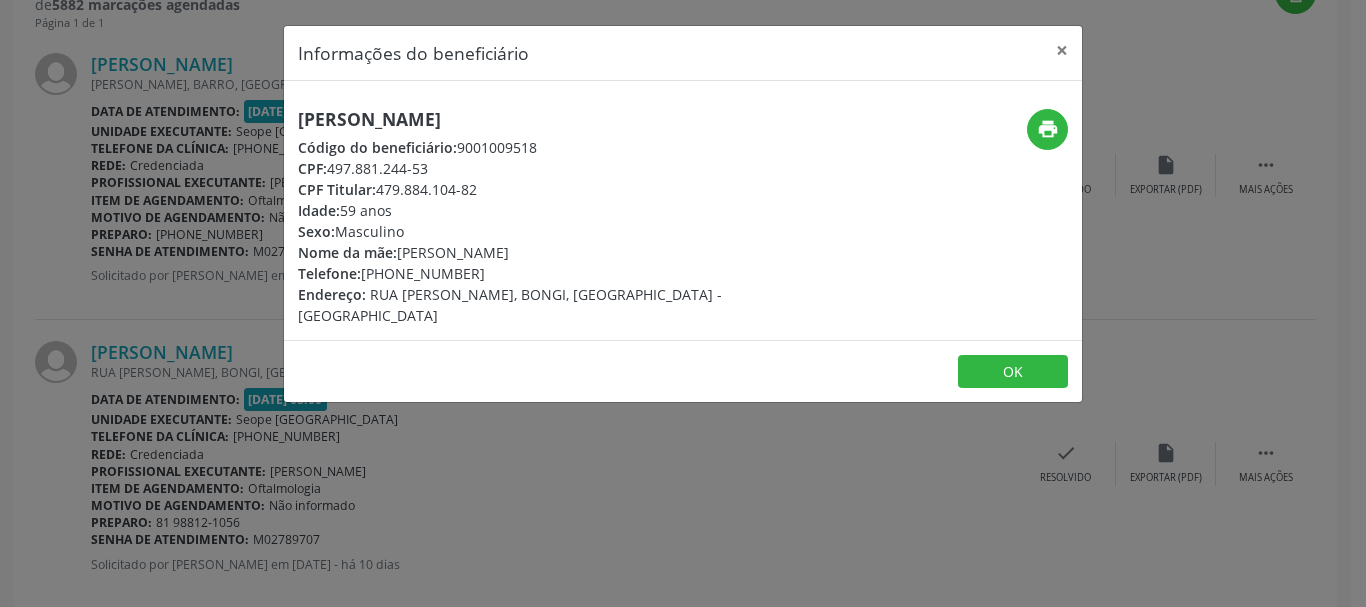 drag, startPoint x: 295, startPoint y: 114, endPoint x: 547, endPoint y: 166, distance: 257.30914 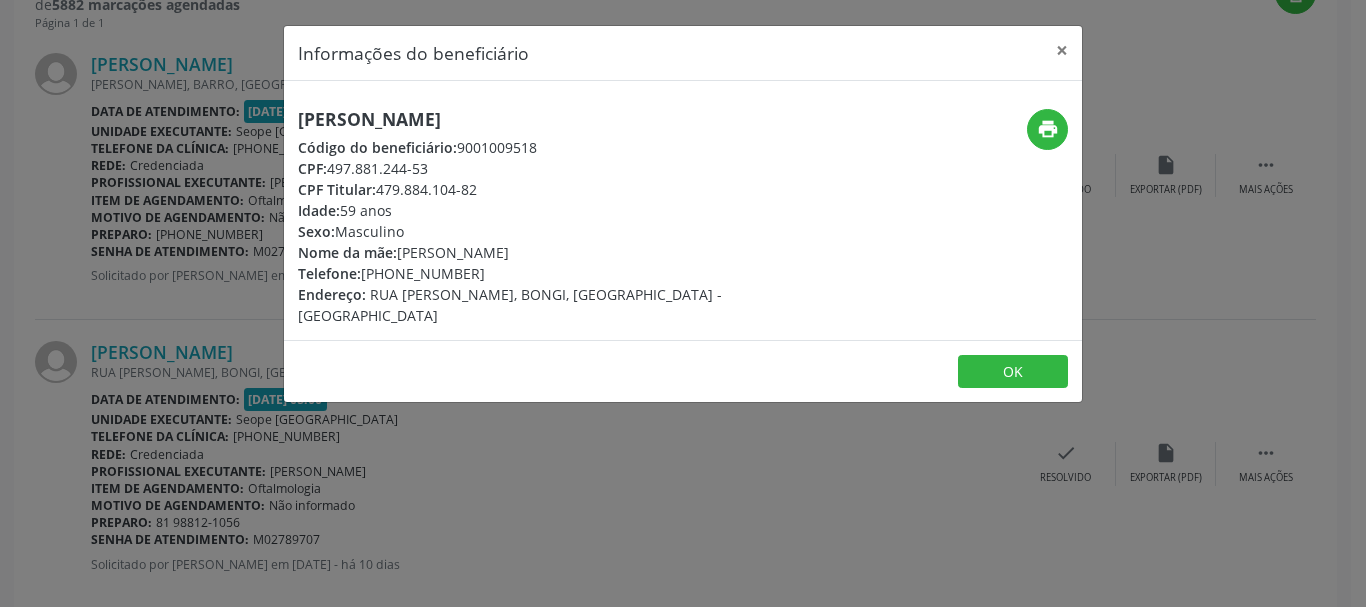 drag, startPoint x: 566, startPoint y: 499, endPoint x: 453, endPoint y: 590, distance: 145.08618 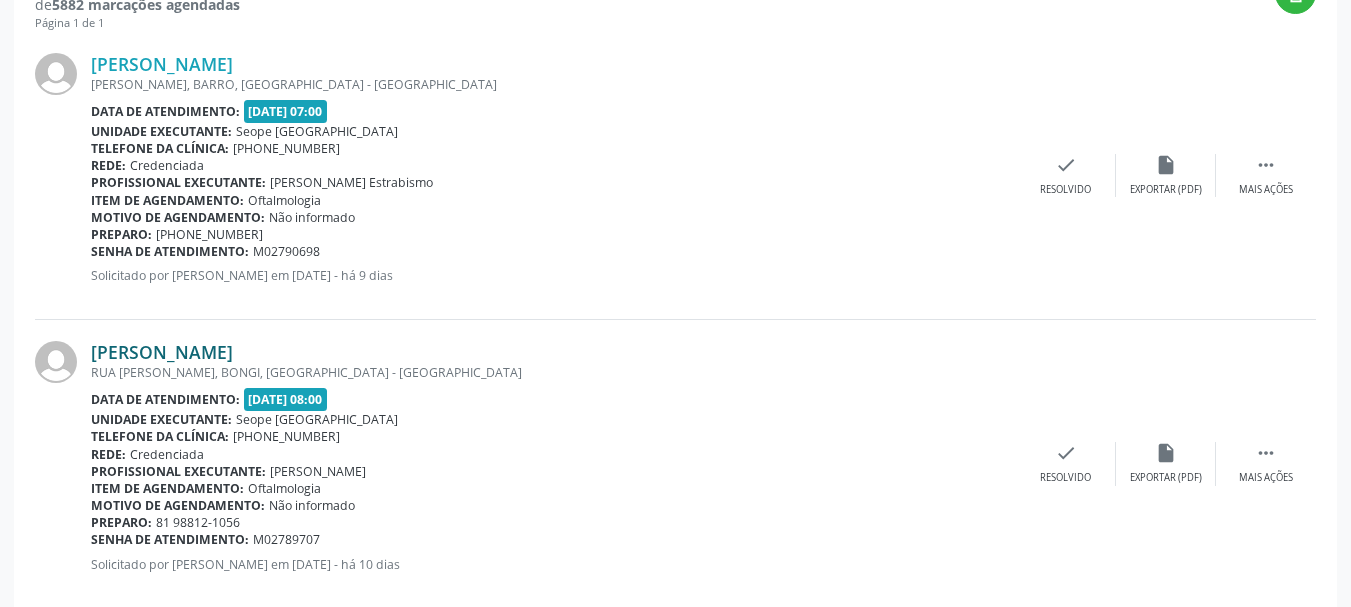 click on "[PERSON_NAME]" at bounding box center [162, 352] 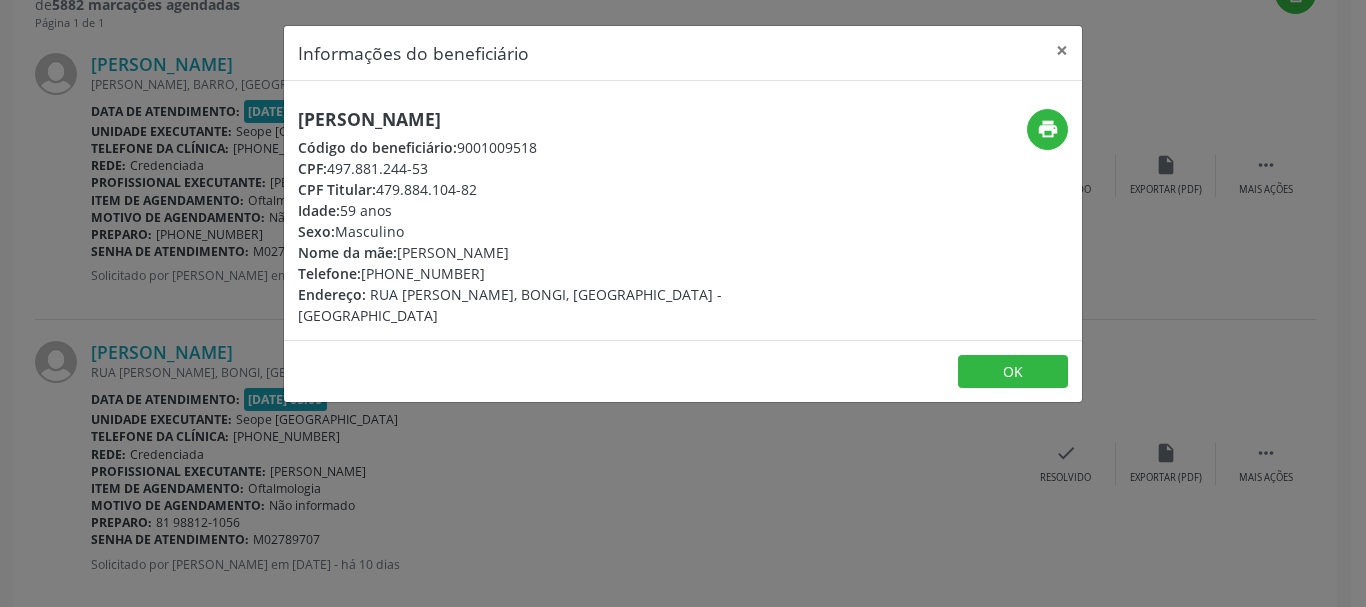 drag, startPoint x: 297, startPoint y: 171, endPoint x: 457, endPoint y: 193, distance: 161.50542 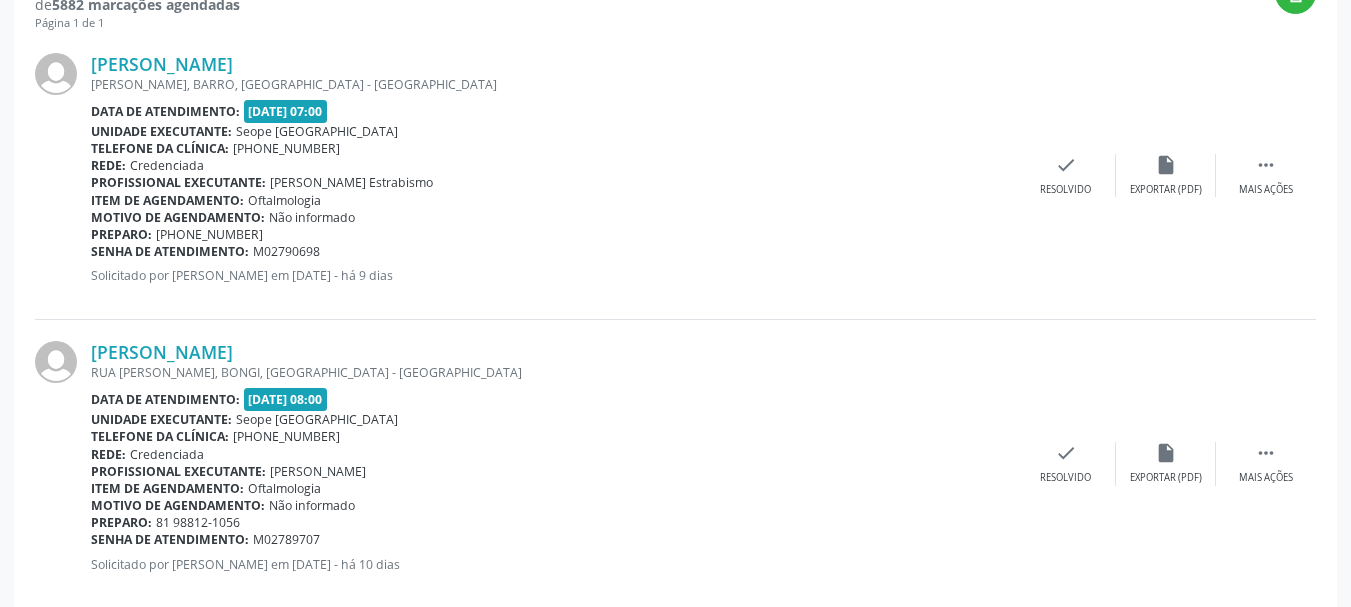drag, startPoint x: 91, startPoint y: 526, endPoint x: 333, endPoint y: 537, distance: 242.24988 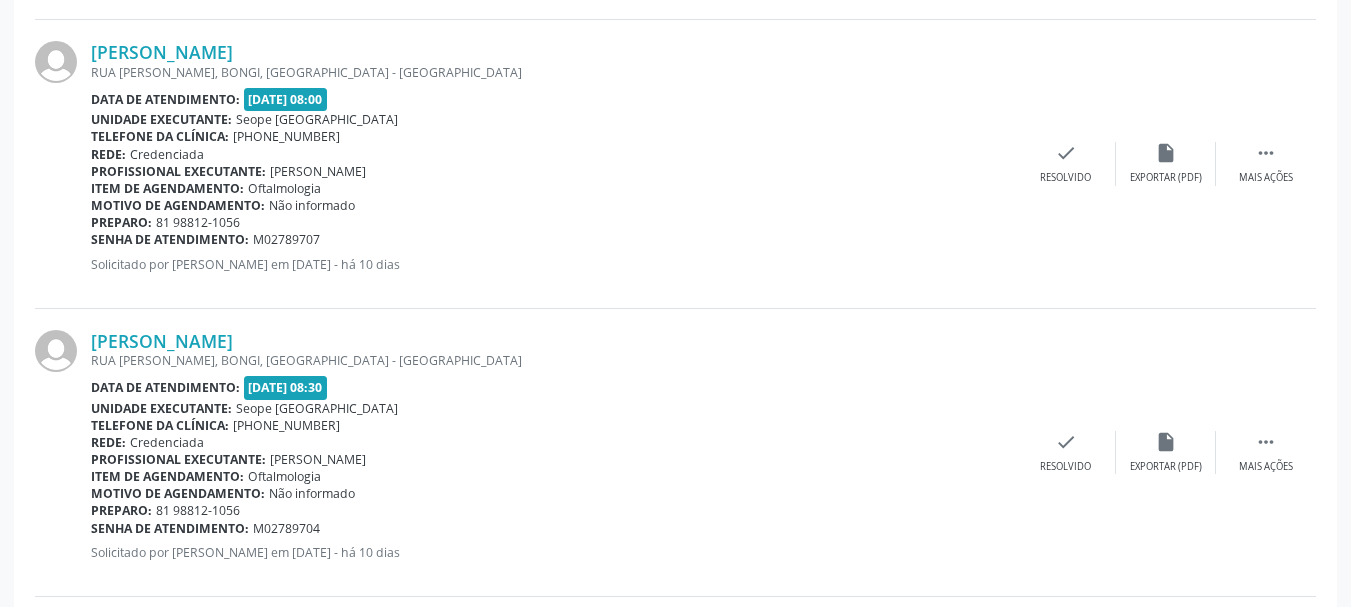 scroll, scrollTop: 968, scrollLeft: 0, axis: vertical 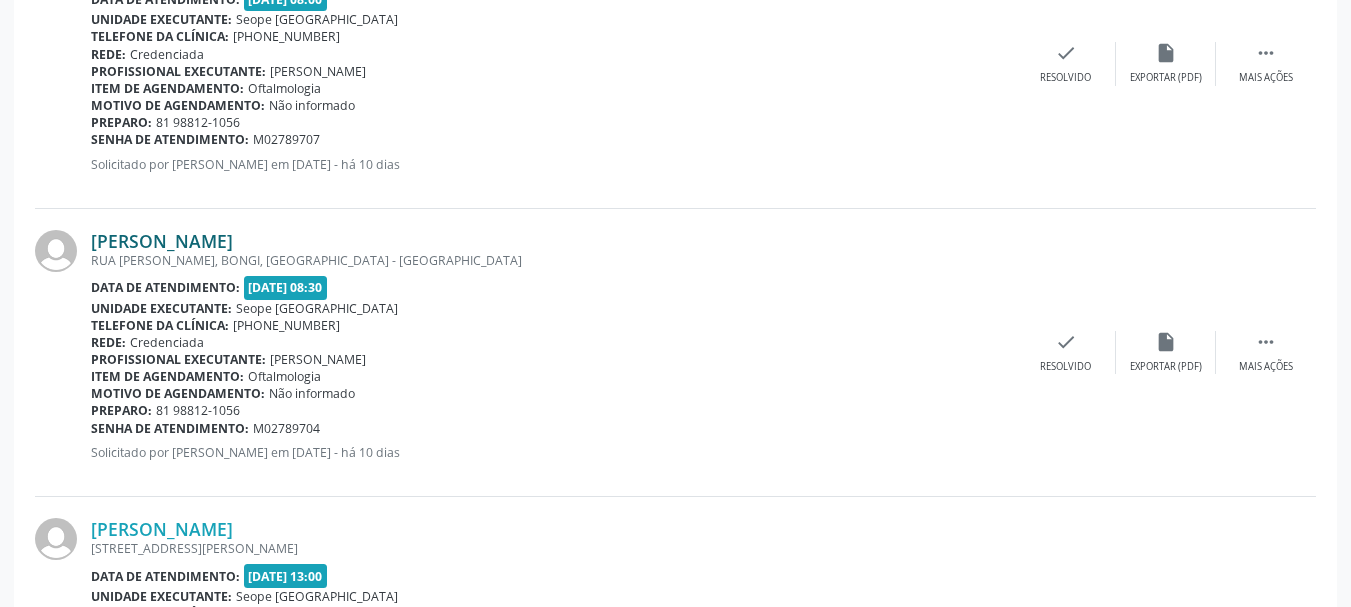 click on "[PERSON_NAME]" at bounding box center [162, 241] 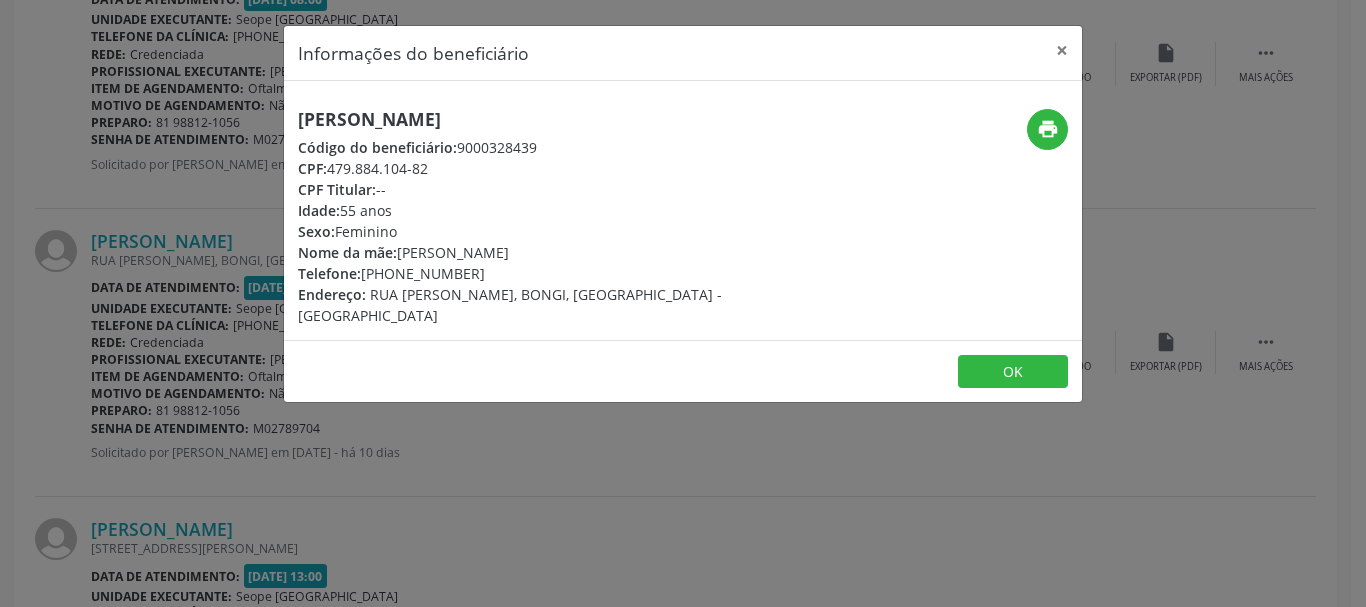 drag, startPoint x: 295, startPoint y: 120, endPoint x: 656, endPoint y: 110, distance: 361.1385 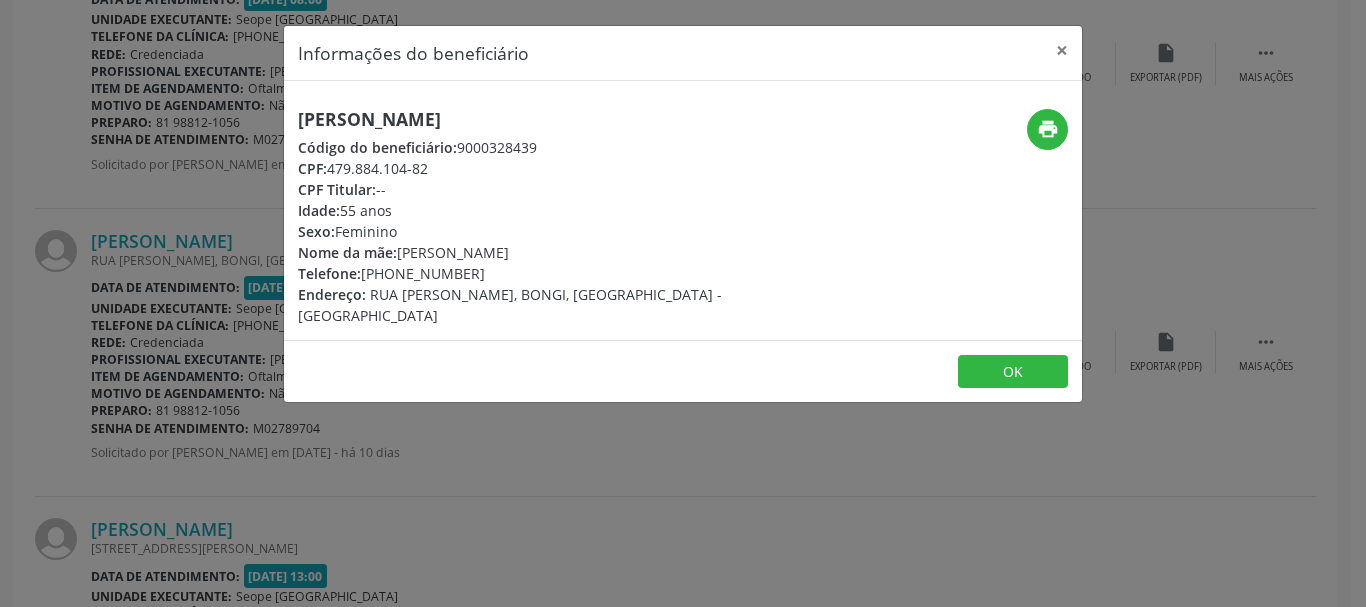 drag, startPoint x: 583, startPoint y: 428, endPoint x: 415, endPoint y: 291, distance: 216.77869 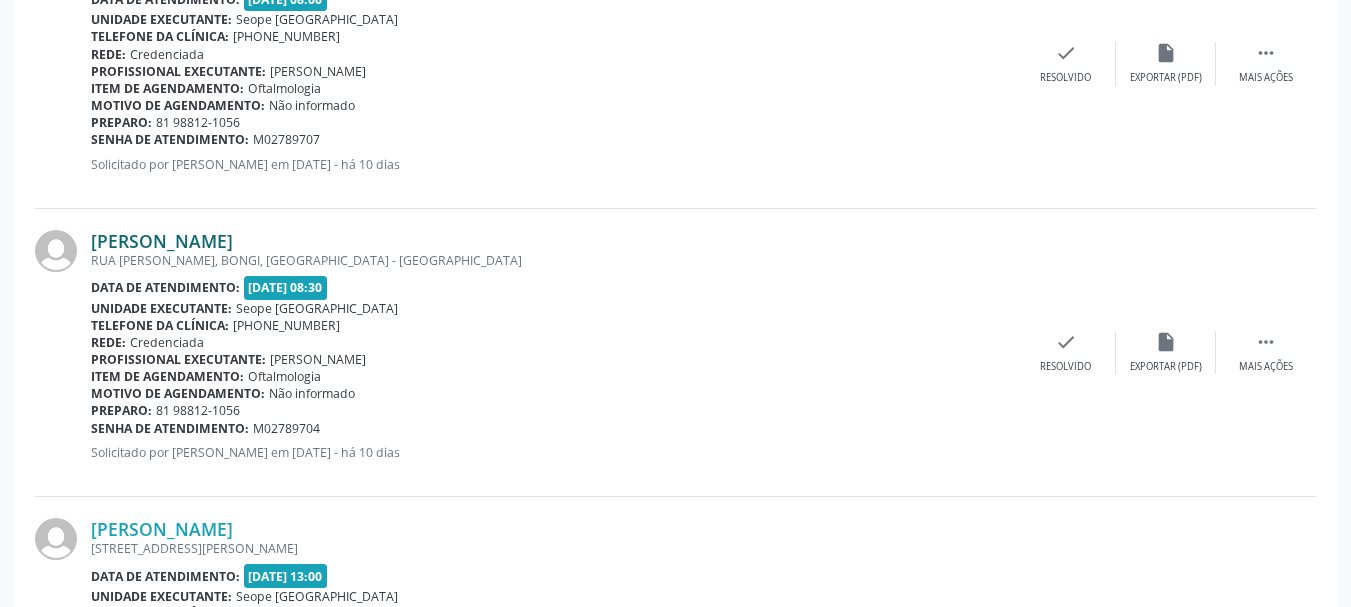 click on "[PERSON_NAME]" at bounding box center (162, 241) 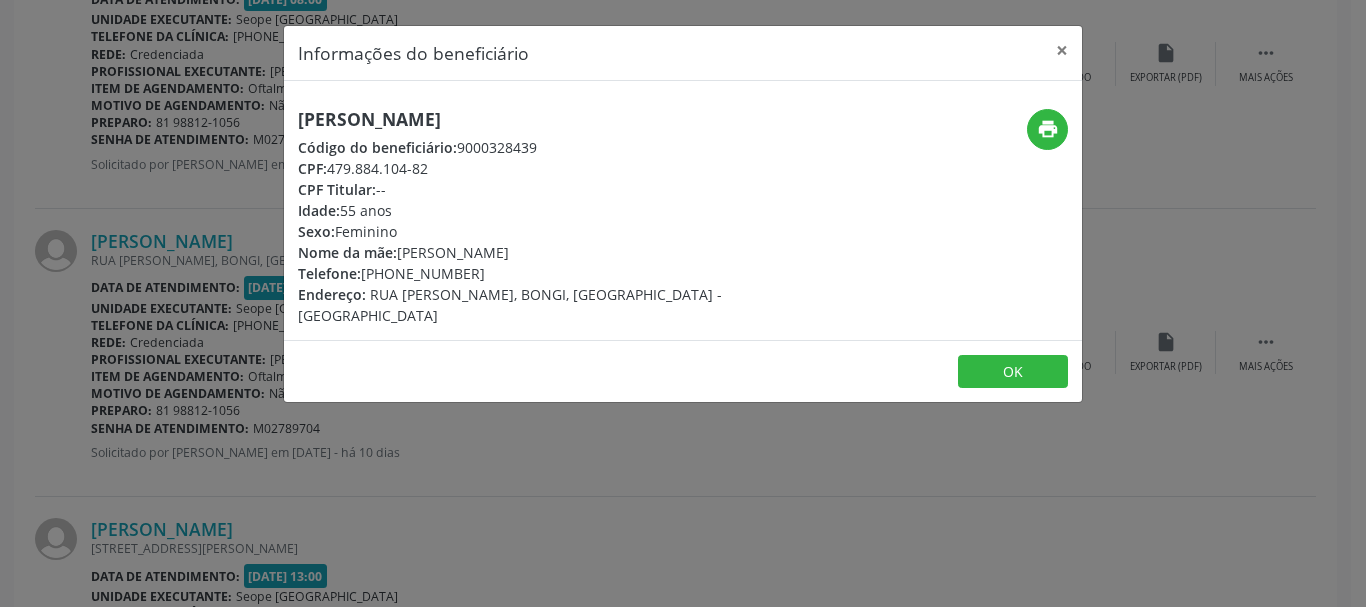 drag, startPoint x: 297, startPoint y: 168, endPoint x: 465, endPoint y: 166, distance: 168.0119 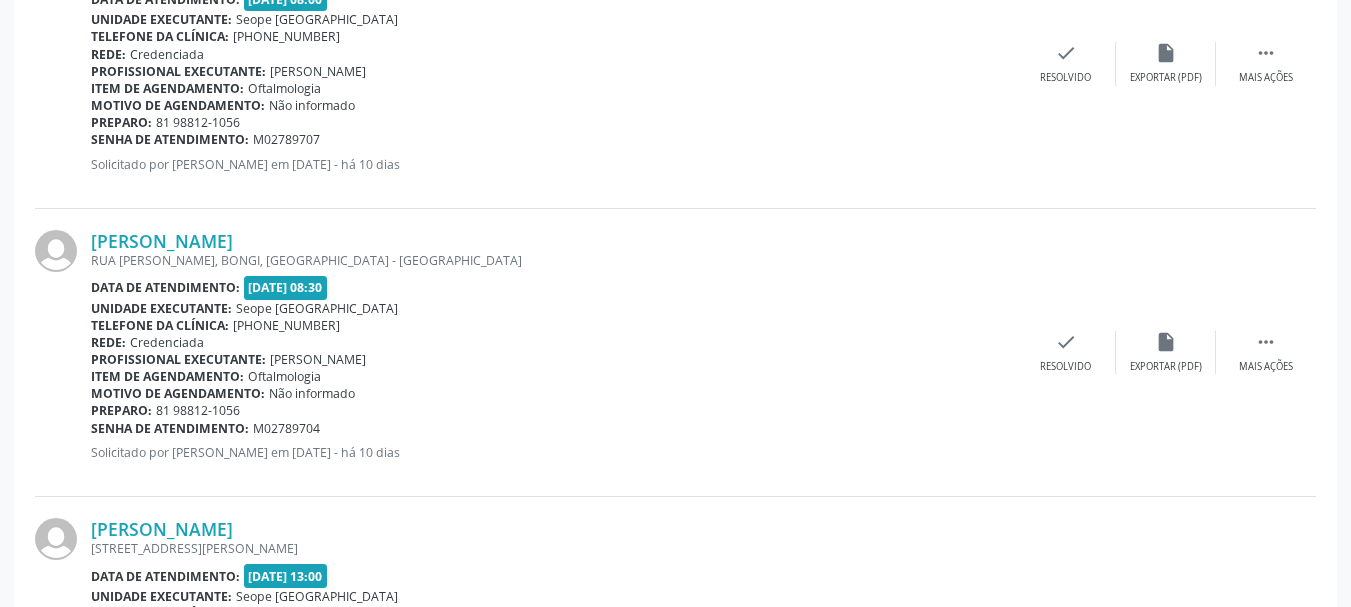 drag, startPoint x: 91, startPoint y: 415, endPoint x: 280, endPoint y: 421, distance: 189.09521 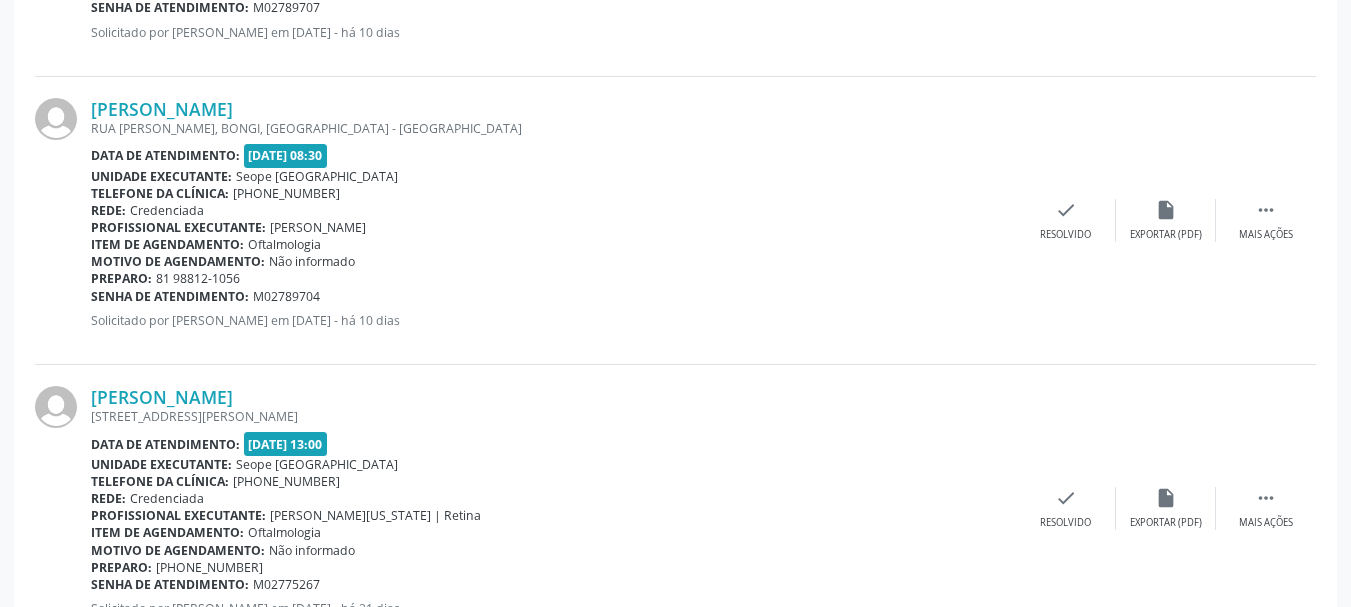 scroll, scrollTop: 1168, scrollLeft: 0, axis: vertical 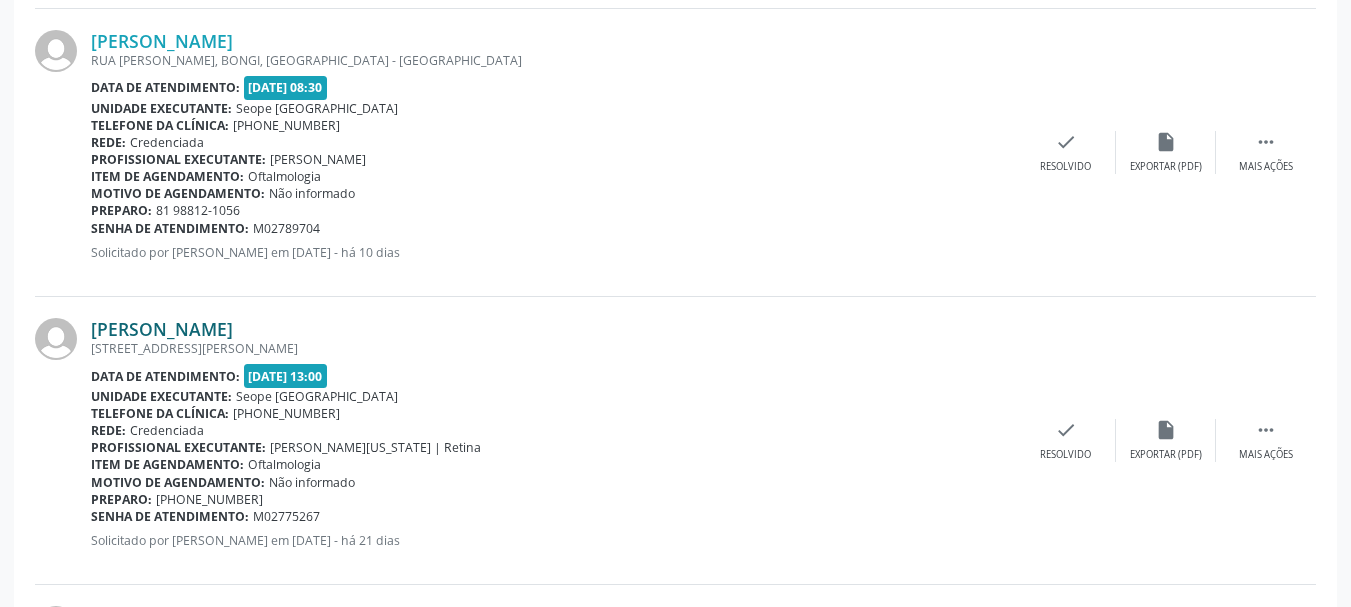 click on "[PERSON_NAME]" at bounding box center [162, 329] 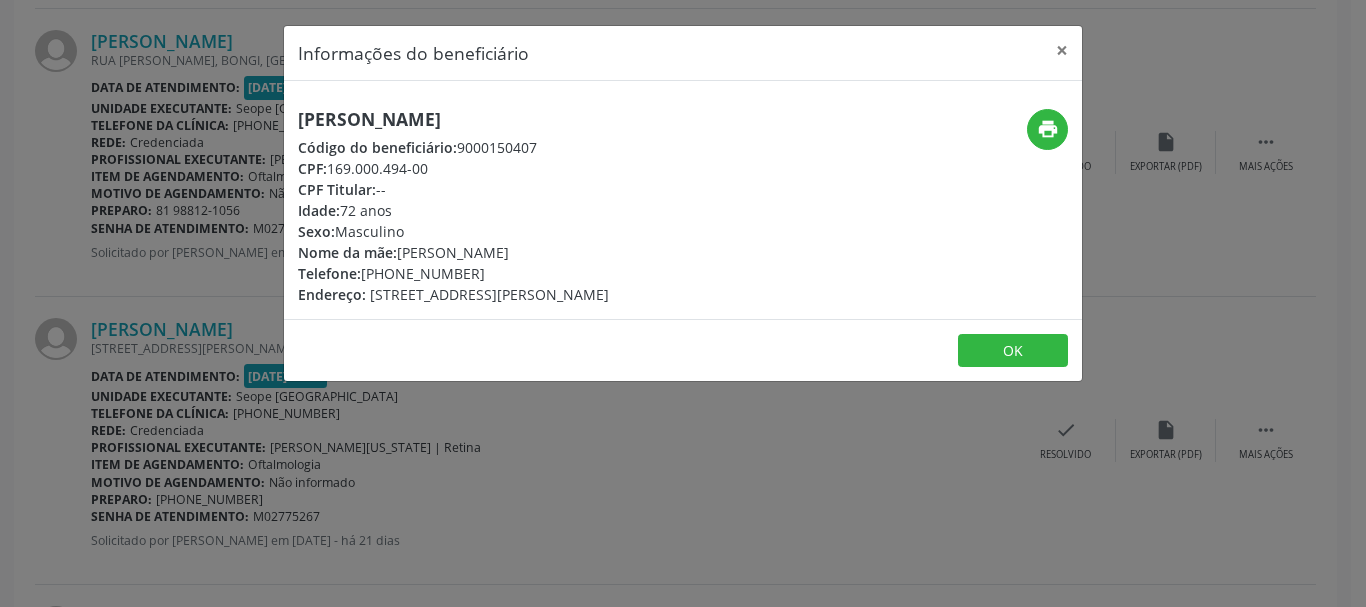 drag, startPoint x: 297, startPoint y: 118, endPoint x: 427, endPoint y: 131, distance: 130.64838 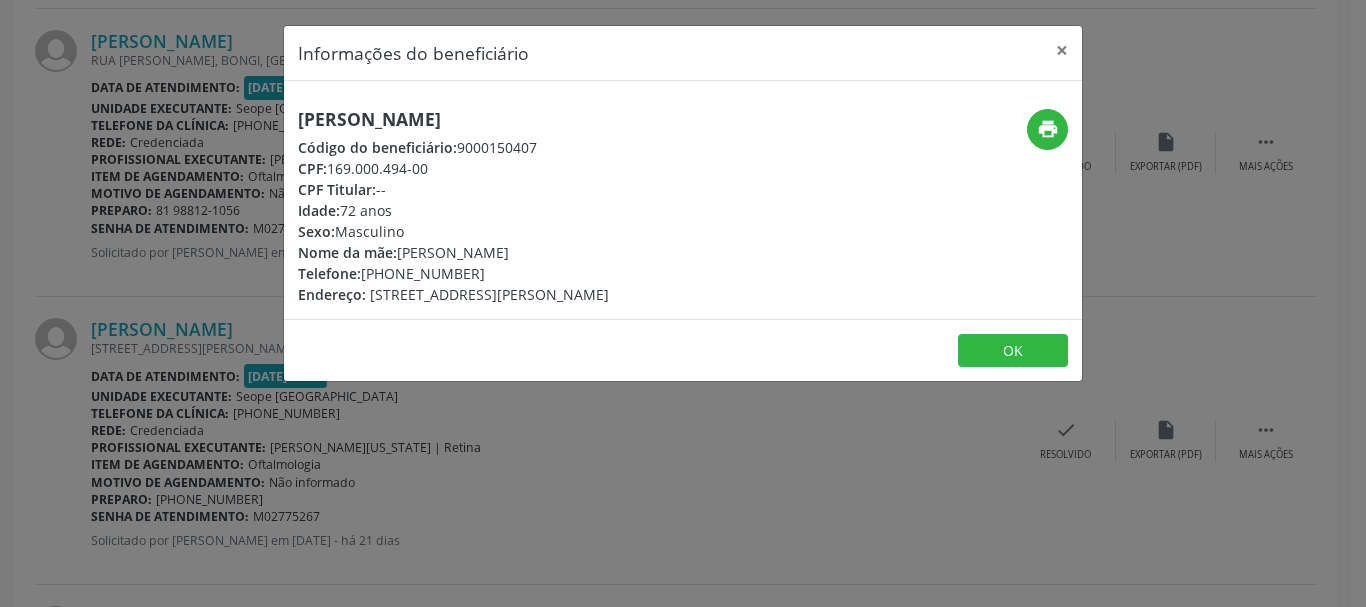 click on "Informações do beneficiário ×
[PERSON_NAME]
Código do beneficiário:
9000150407
CPF:
169.000.494-00
CPF Titular:
--
Idade:
72 anos
Sexo:
Masculino
Nome da mãe:
[PERSON_NAME]
Telefone:
[PHONE_NUMBER]
Endereço:
[STREET_ADDRESS][PERSON_NAME]" at bounding box center (683, 303) 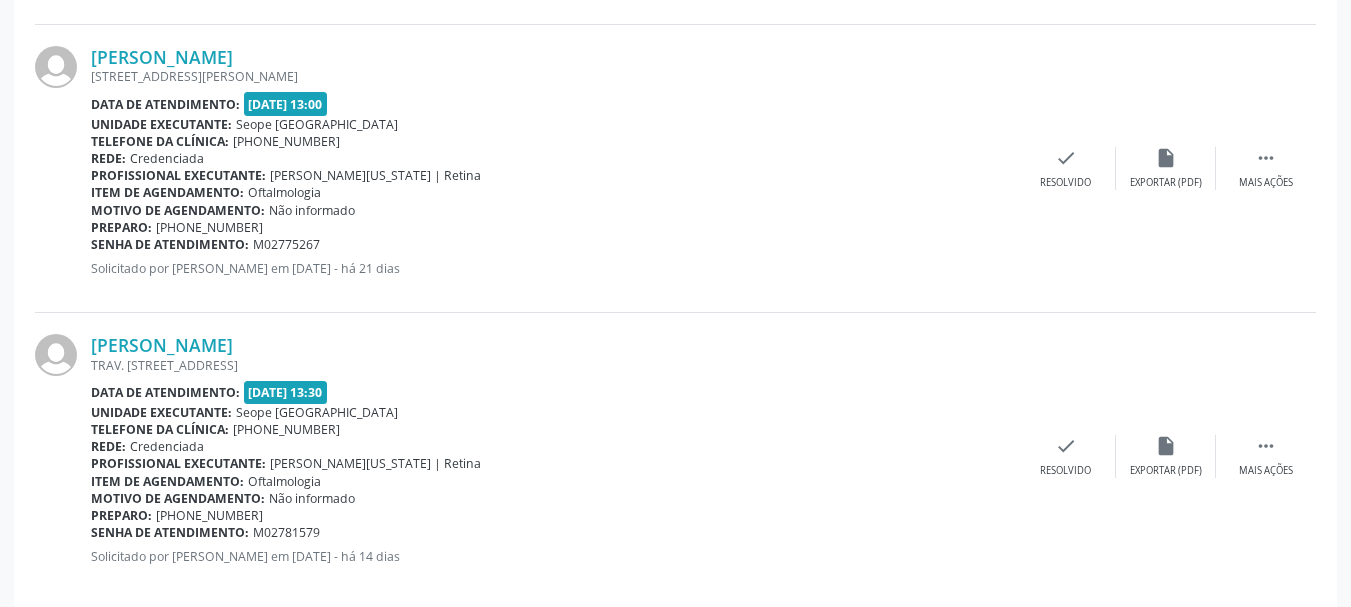 scroll, scrollTop: 1468, scrollLeft: 0, axis: vertical 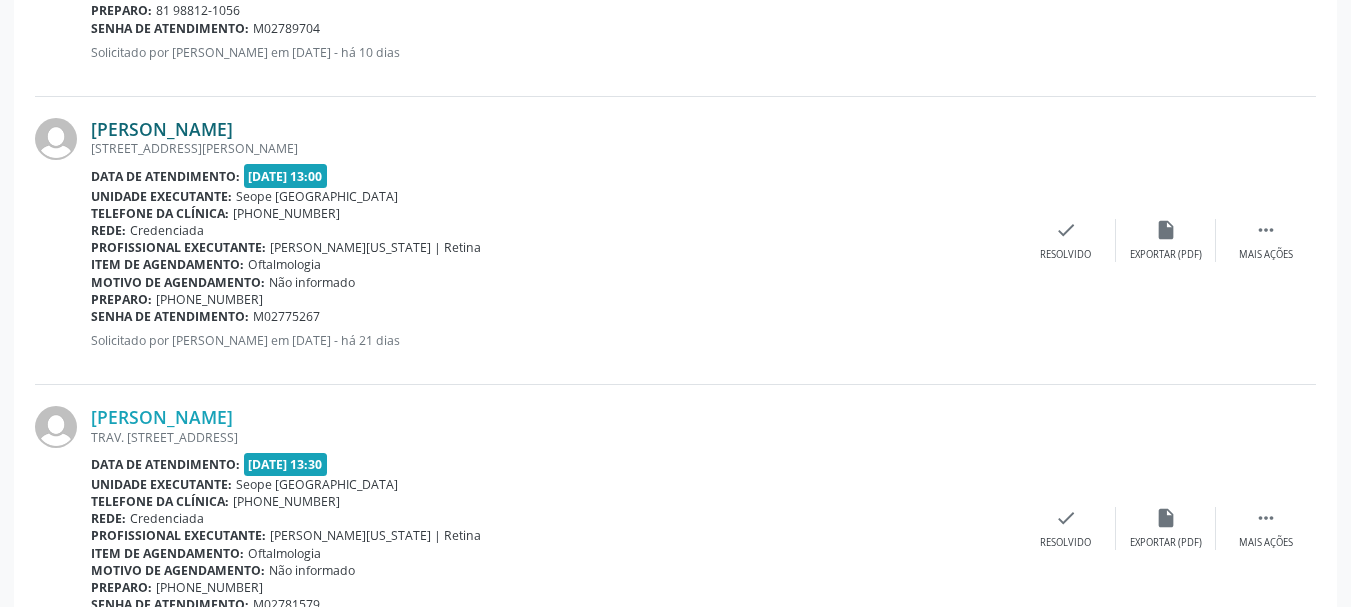 click on "[PERSON_NAME]" at bounding box center (162, 129) 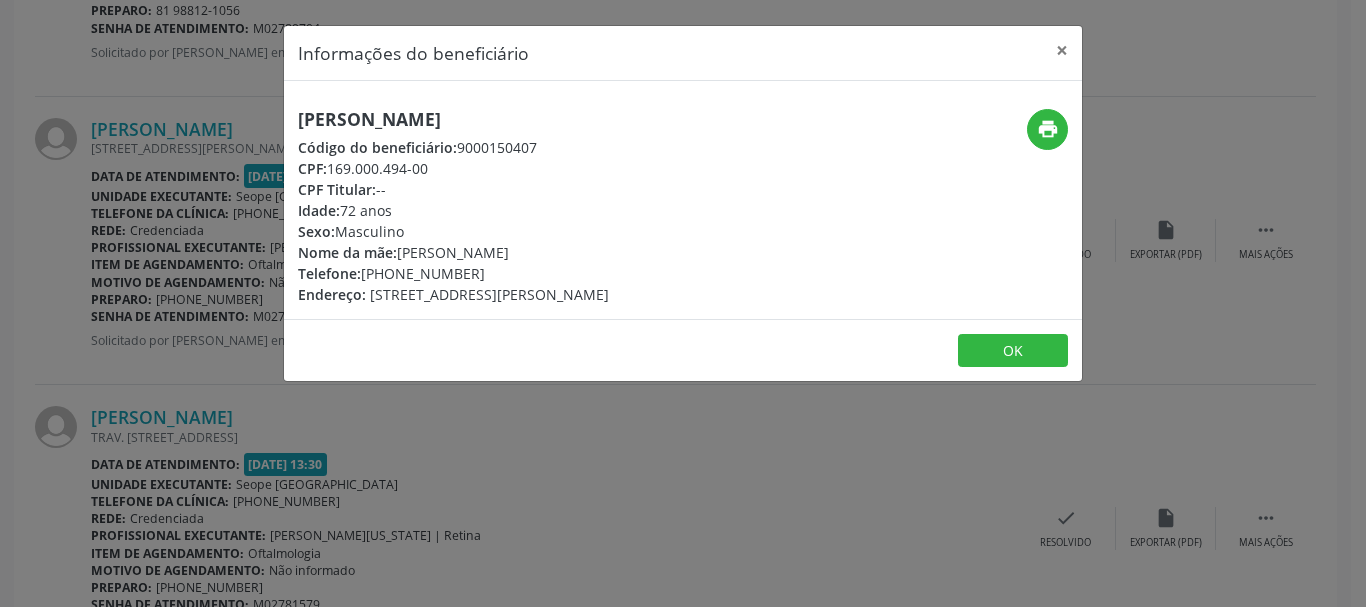 drag, startPoint x: 300, startPoint y: 116, endPoint x: 499, endPoint y: 119, distance: 199.02261 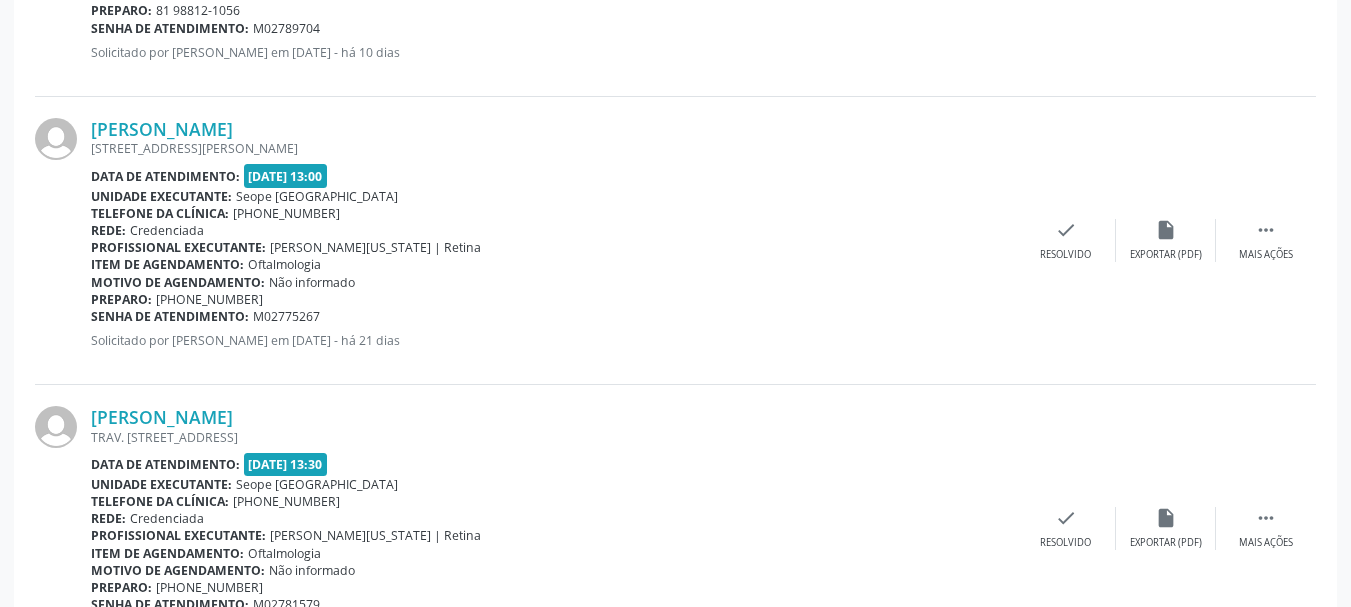 drag, startPoint x: 93, startPoint y: 302, endPoint x: 267, endPoint y: 317, distance: 174.64536 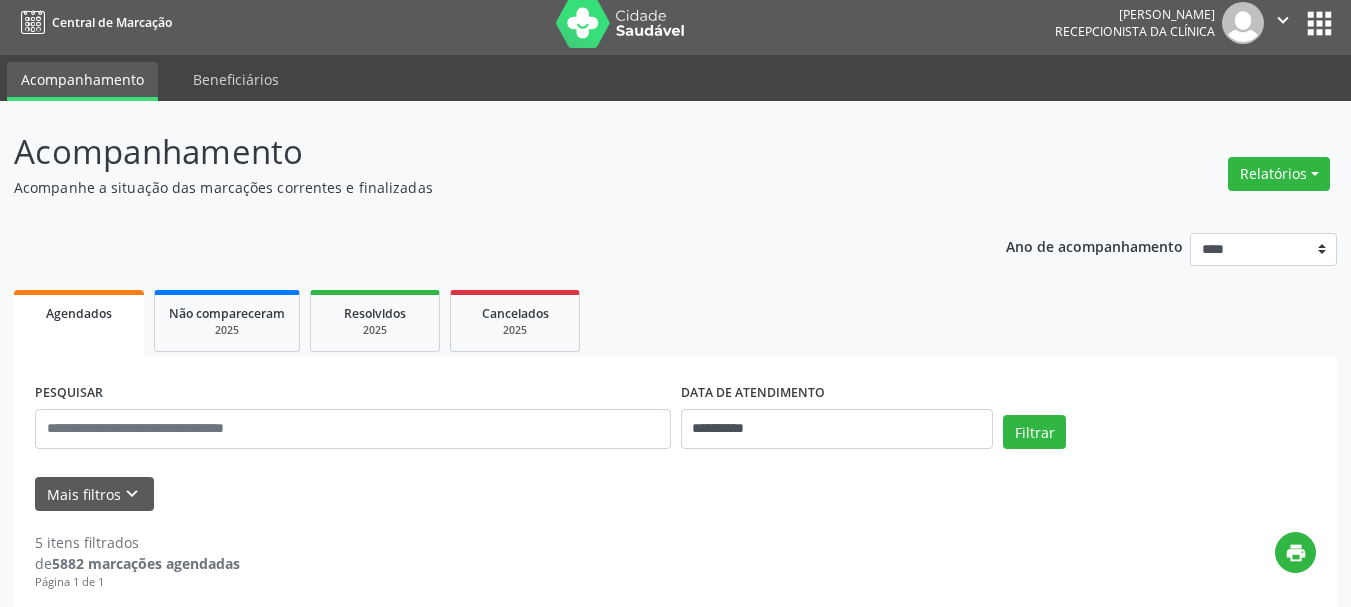scroll, scrollTop: 0, scrollLeft: 0, axis: both 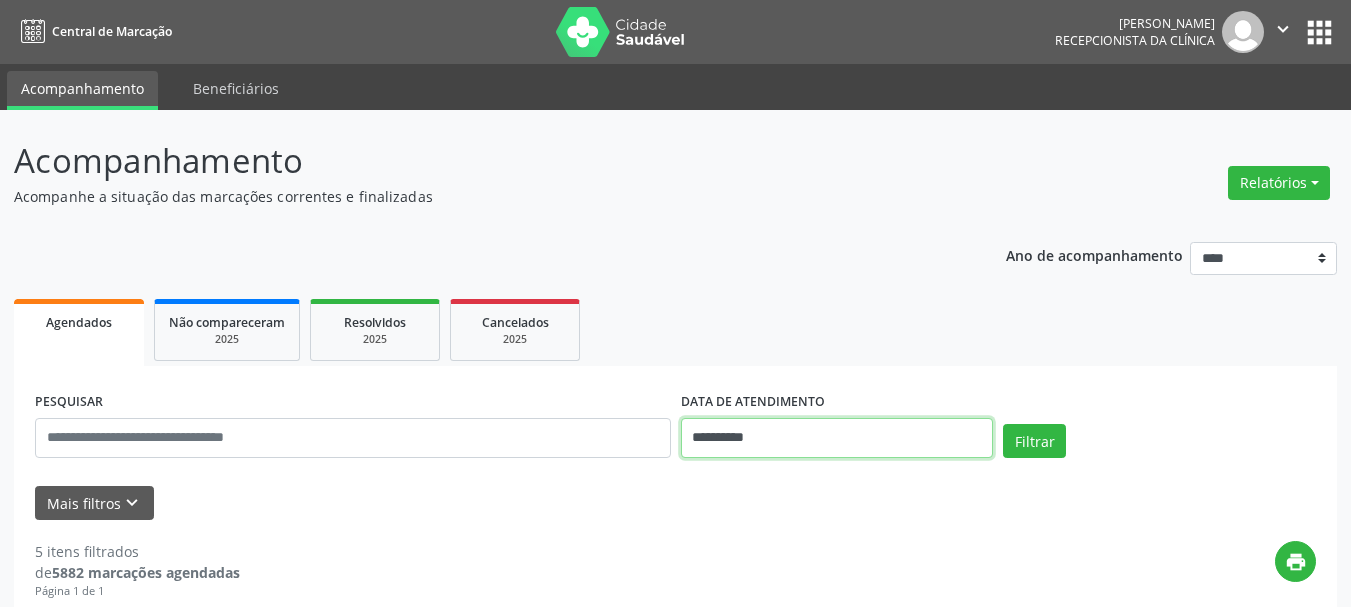 click on "**********" at bounding box center (837, 438) 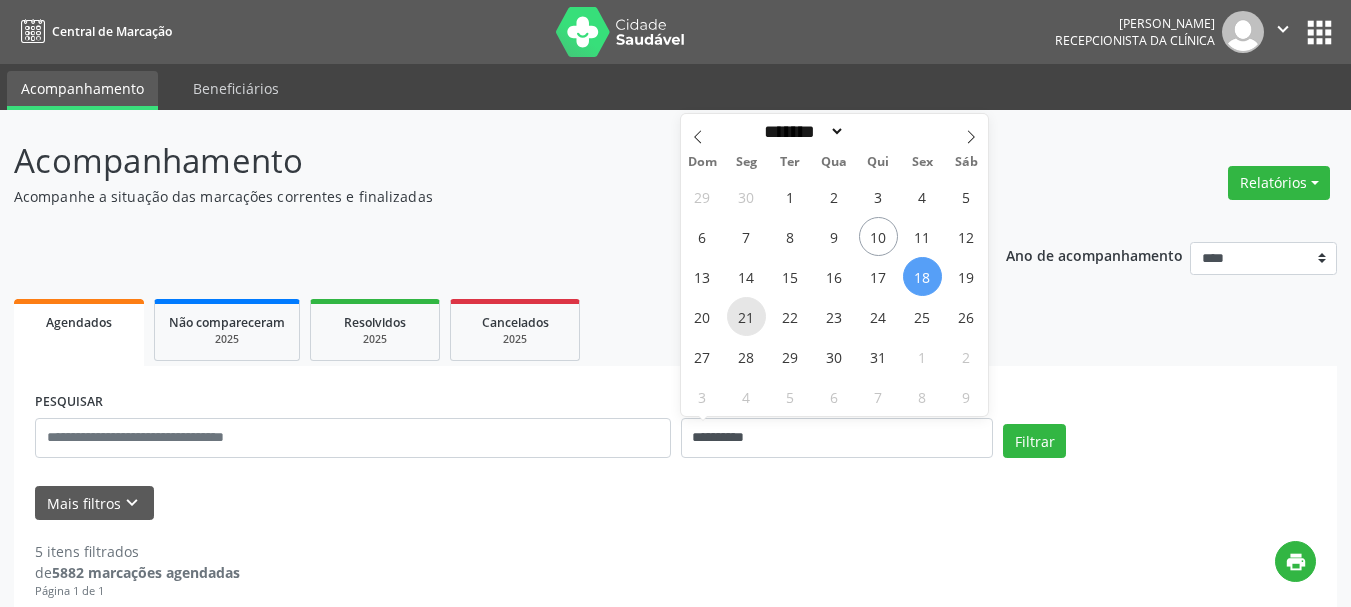 click on "21" at bounding box center (746, 316) 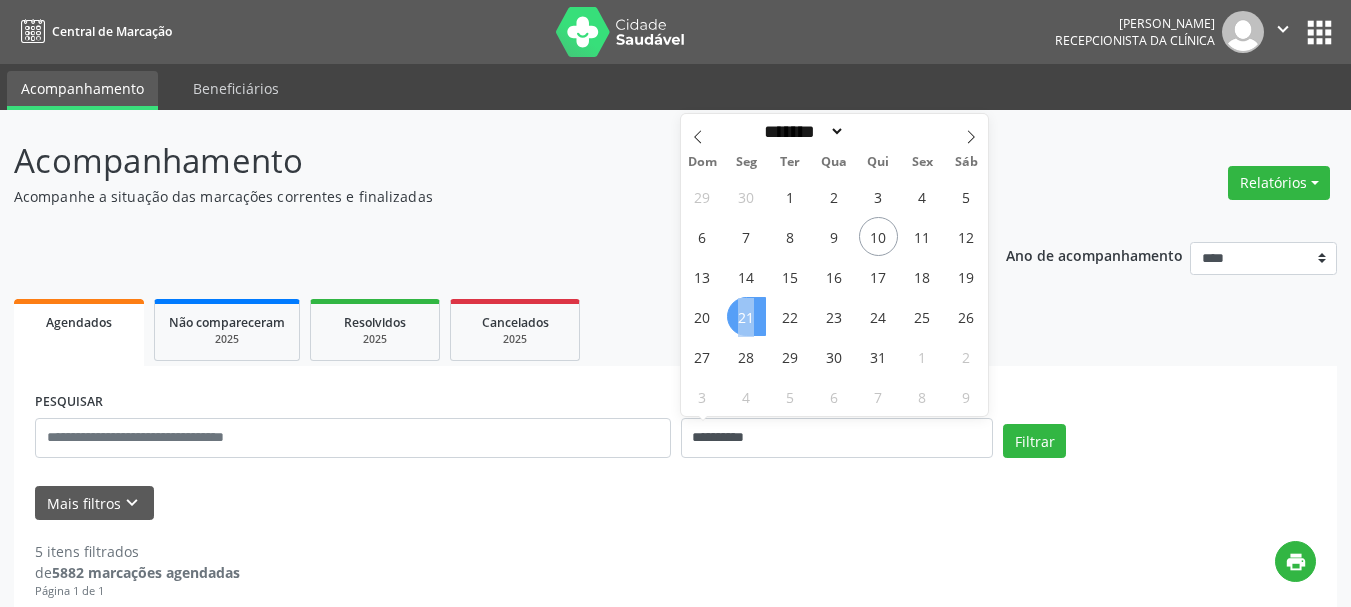 click on "21" at bounding box center (746, 316) 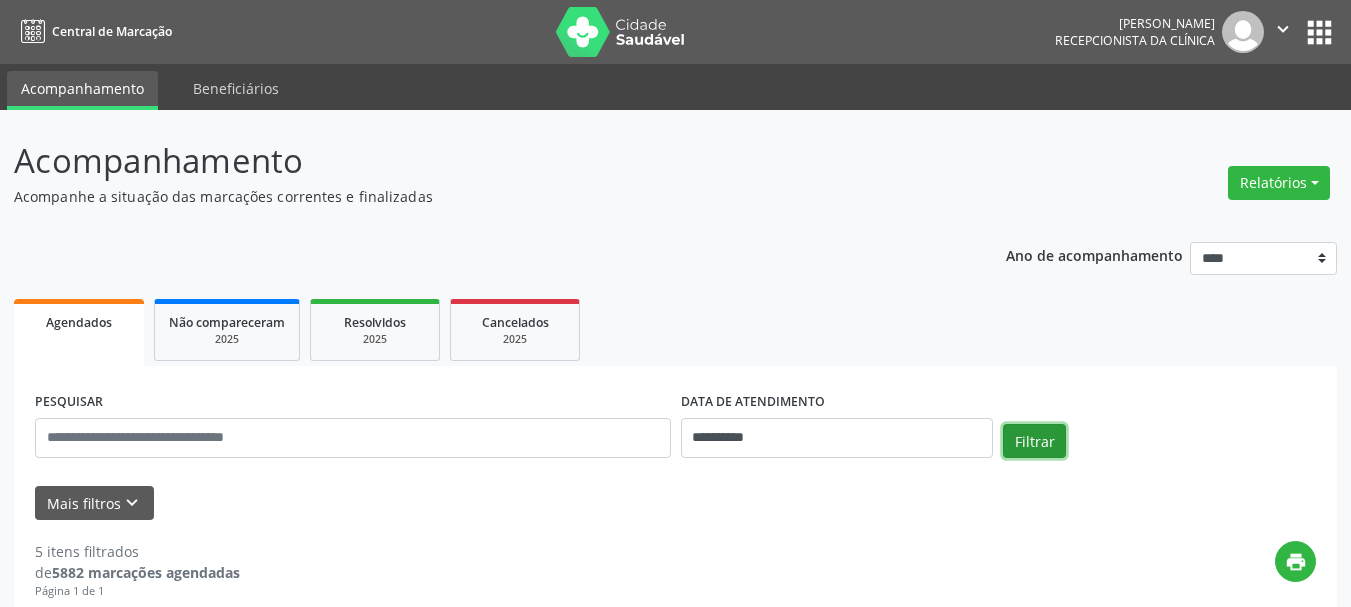 click on "Filtrar" at bounding box center (1034, 441) 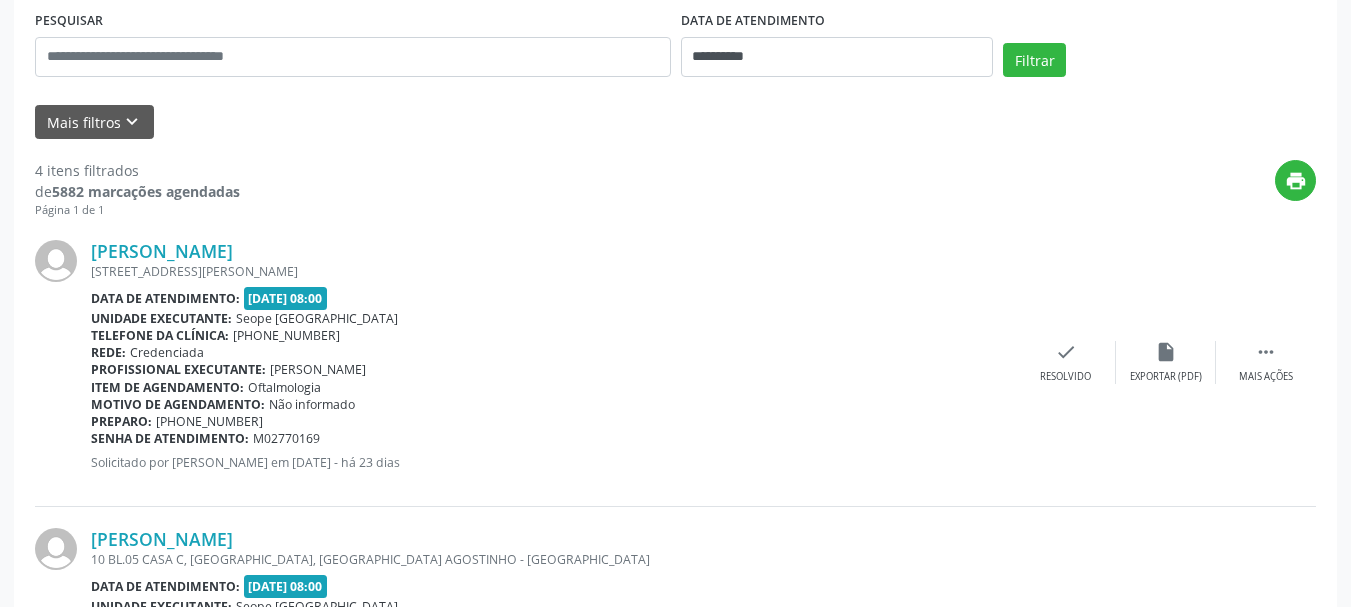 scroll, scrollTop: 380, scrollLeft: 0, axis: vertical 